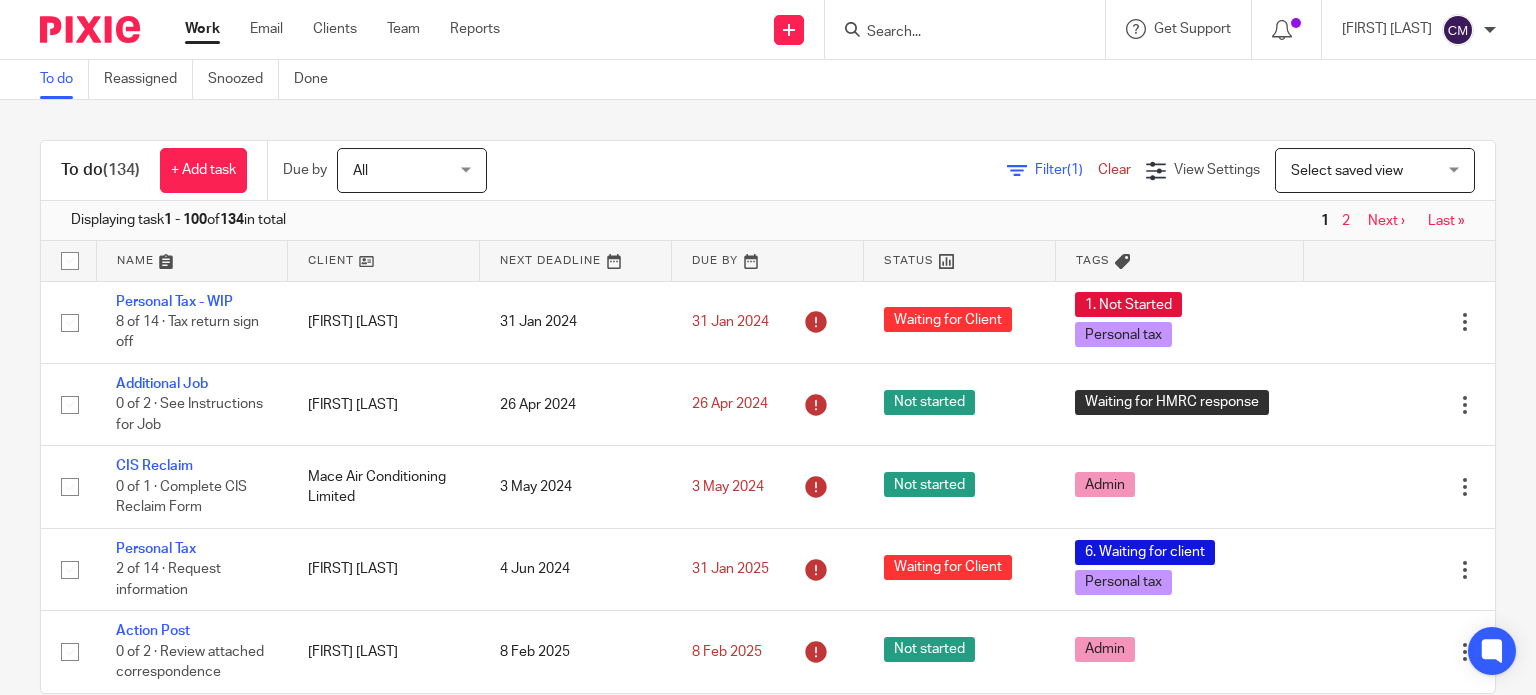 scroll, scrollTop: 0, scrollLeft: 0, axis: both 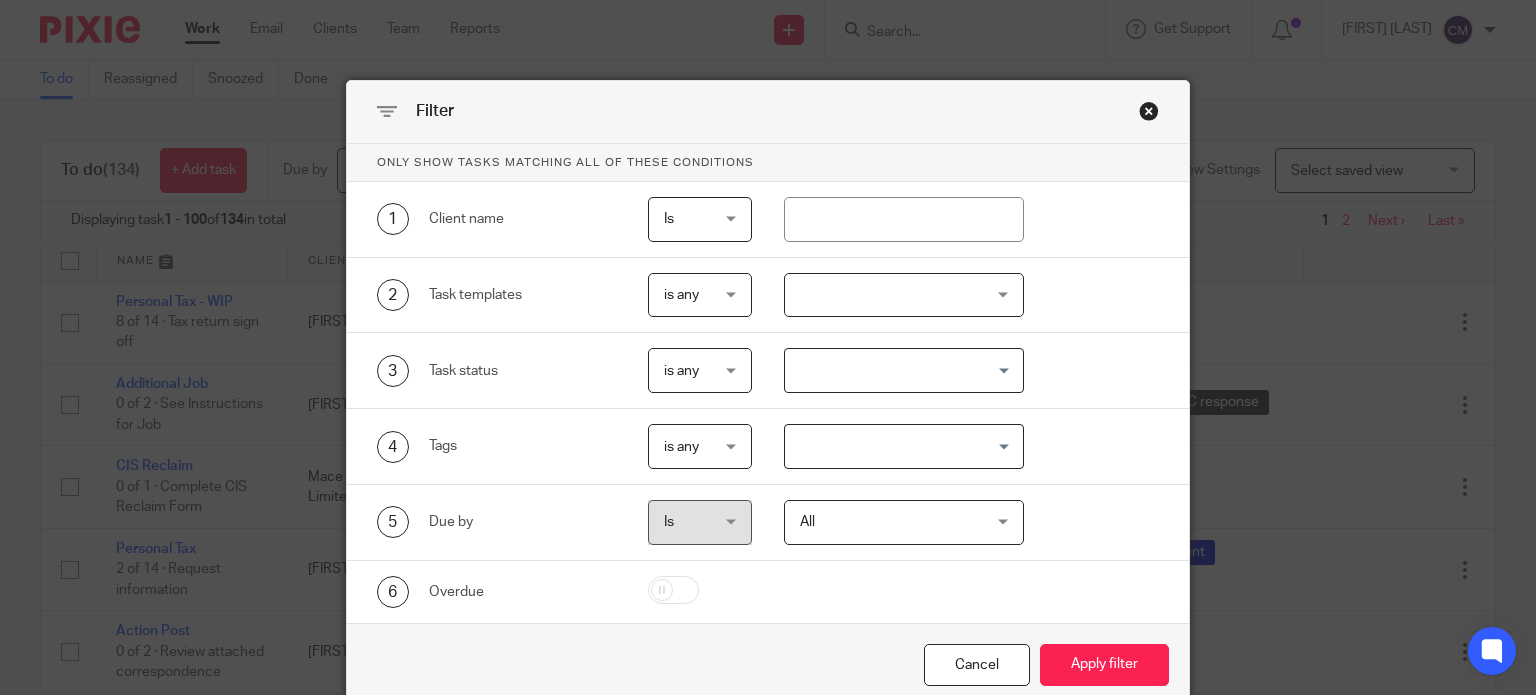 click at bounding box center (904, 295) 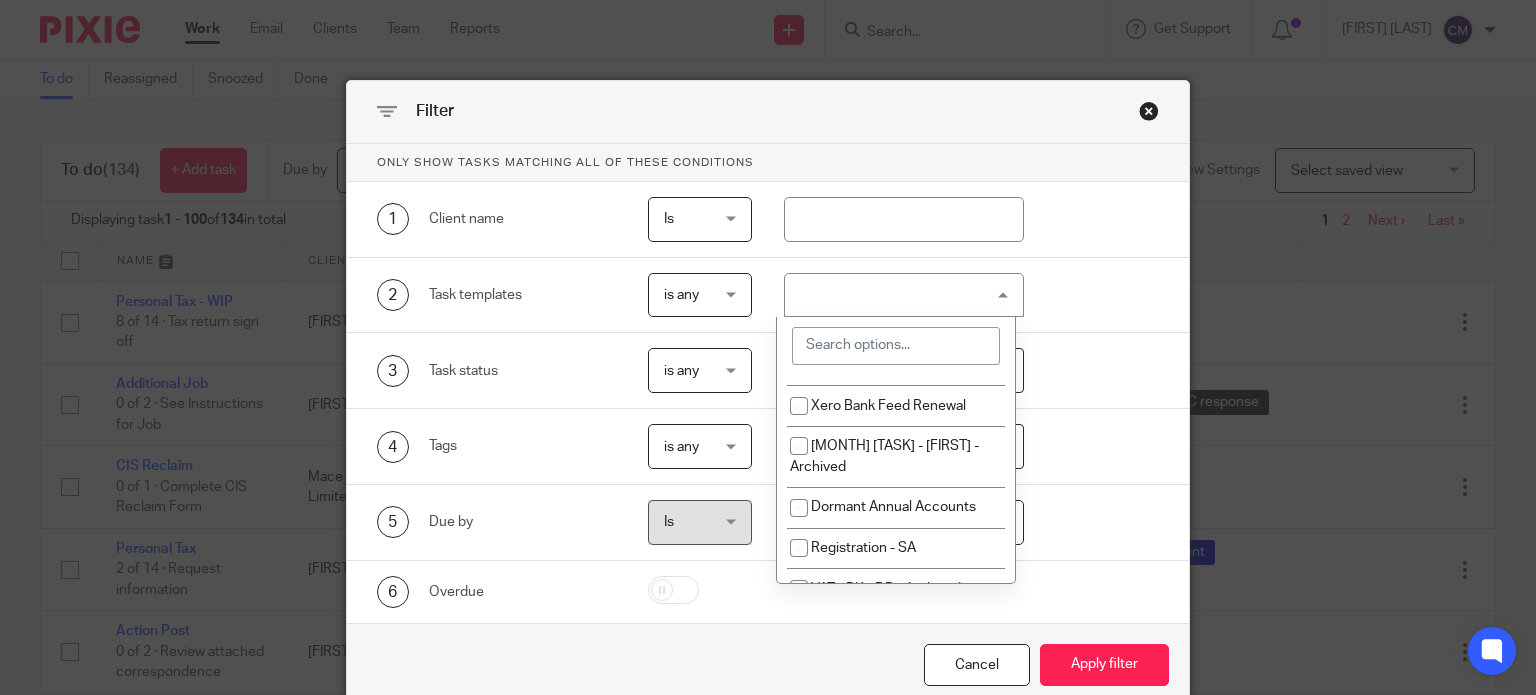 scroll, scrollTop: 0, scrollLeft: 0, axis: both 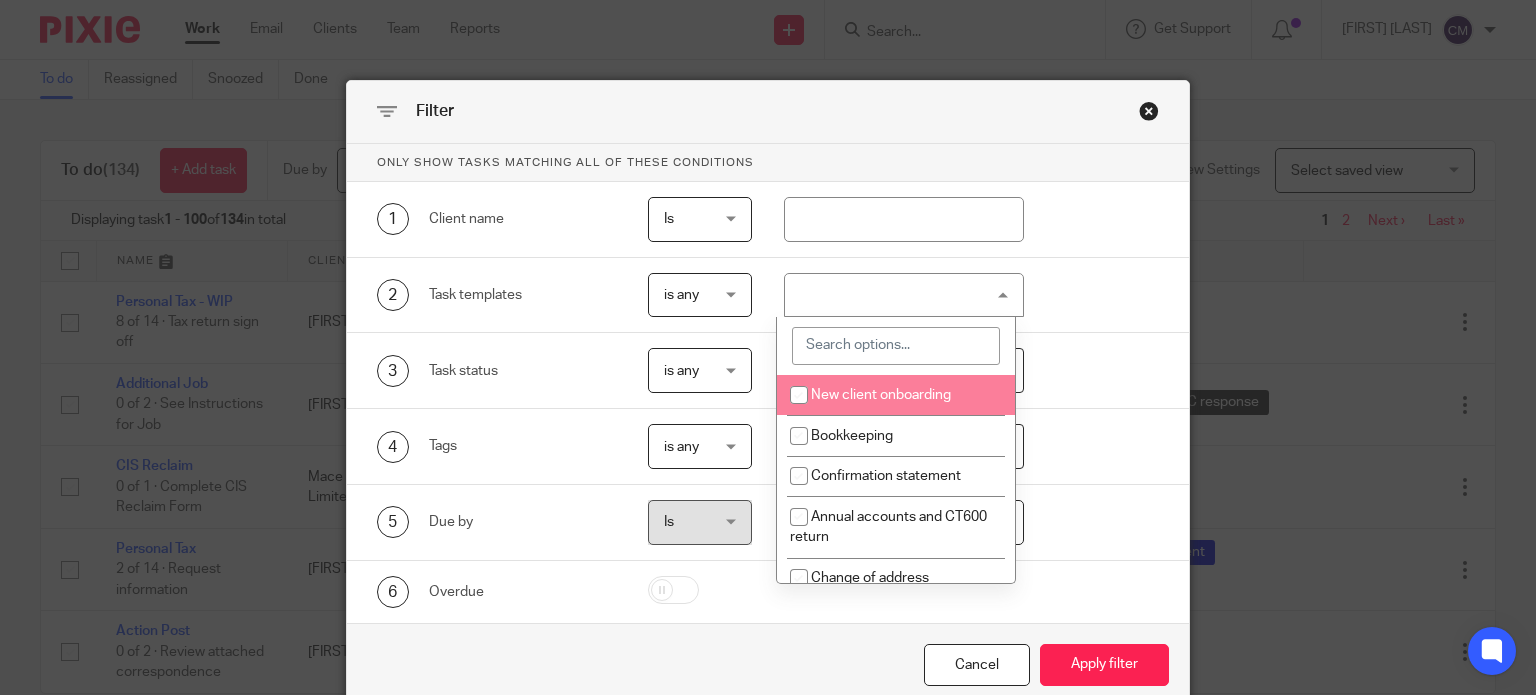 click at bounding box center [896, 346] 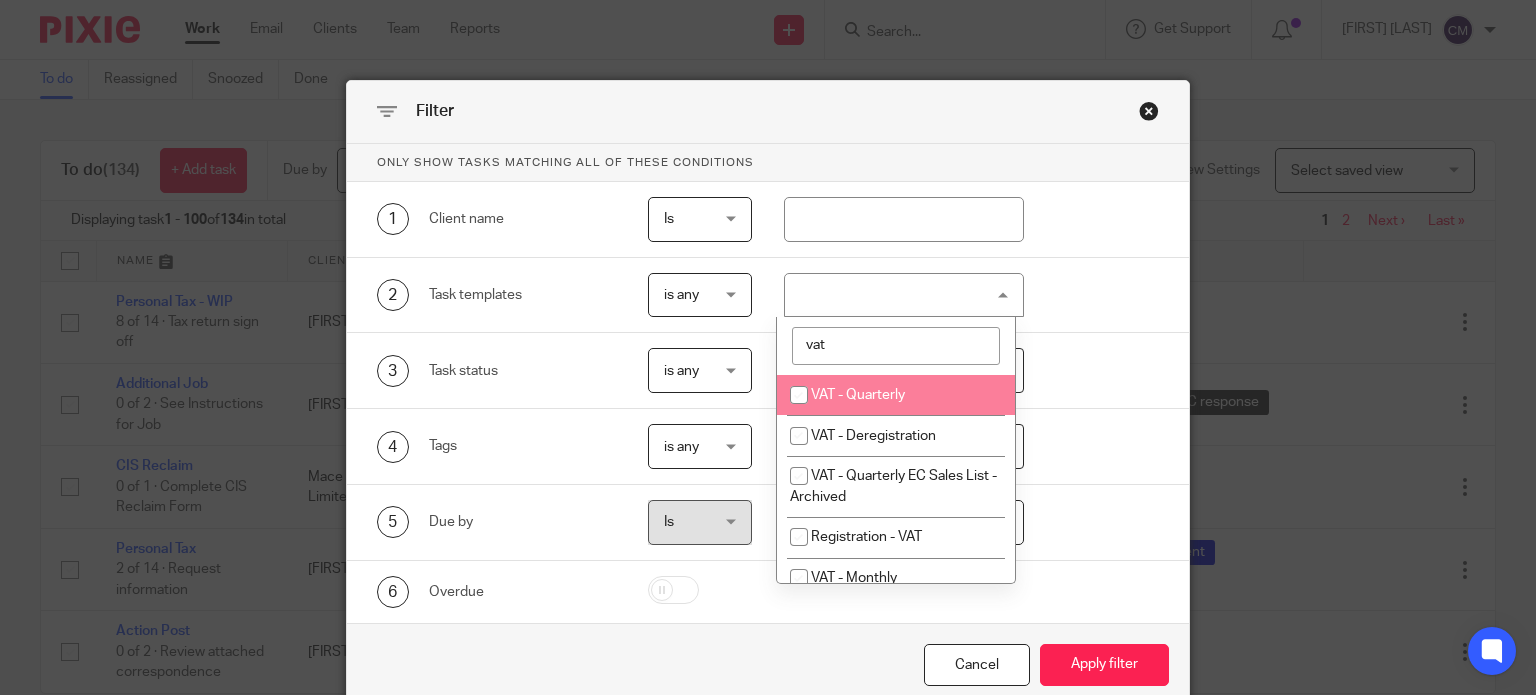 type on "vat" 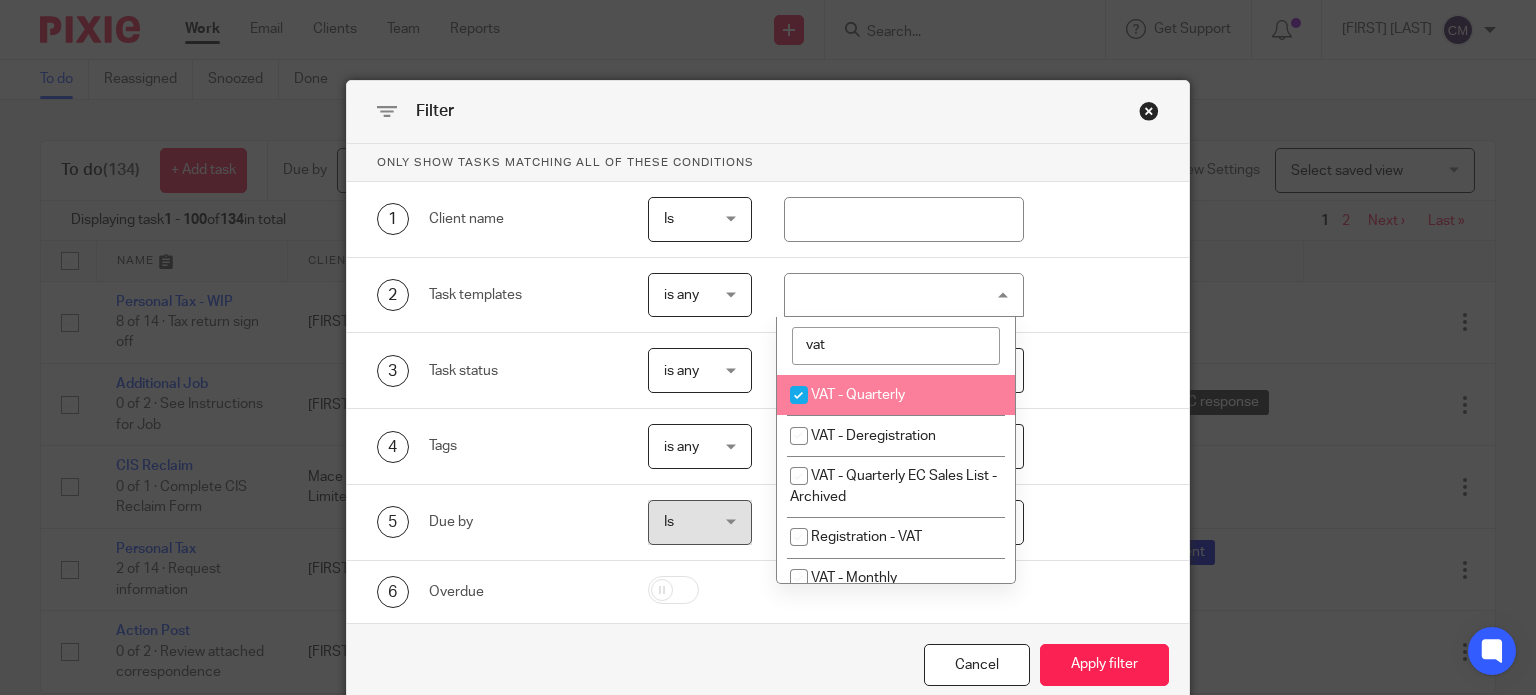 checkbox on "true" 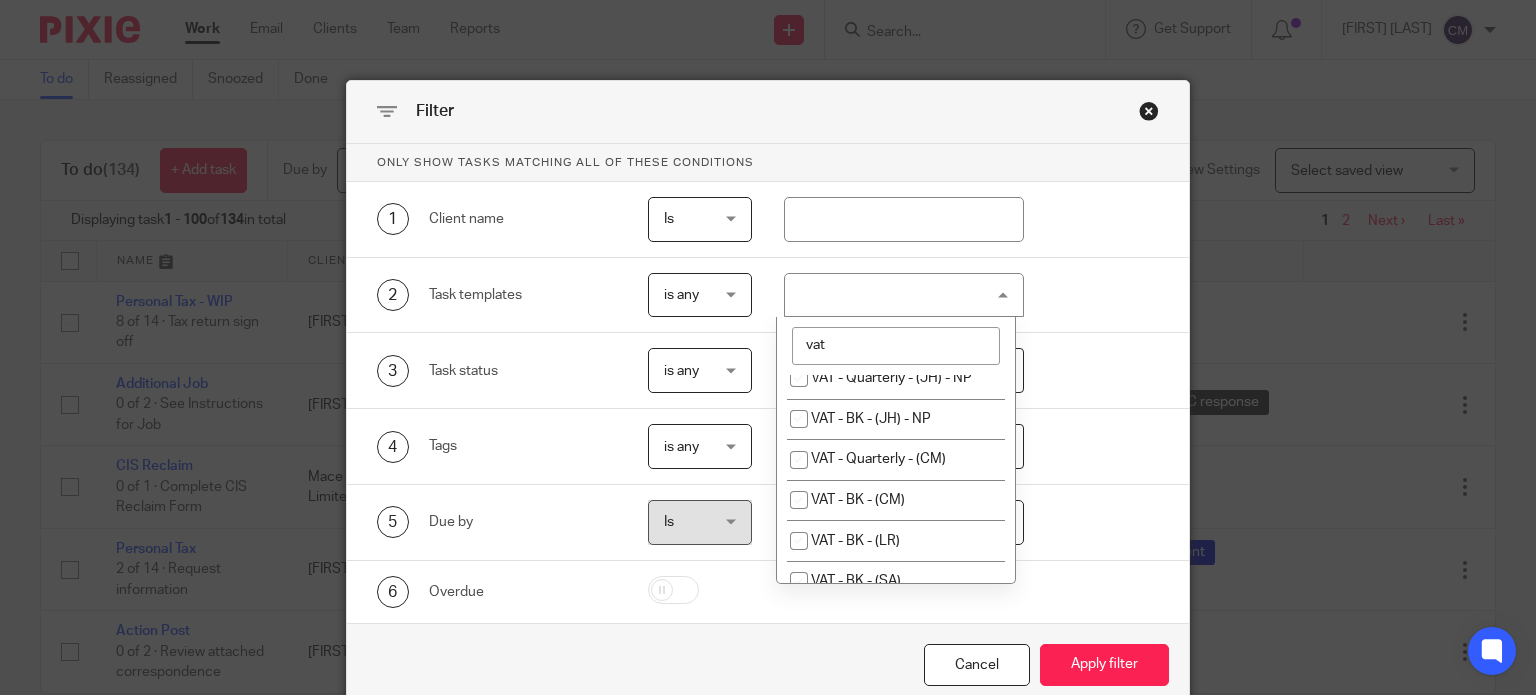 scroll, scrollTop: 880, scrollLeft: 0, axis: vertical 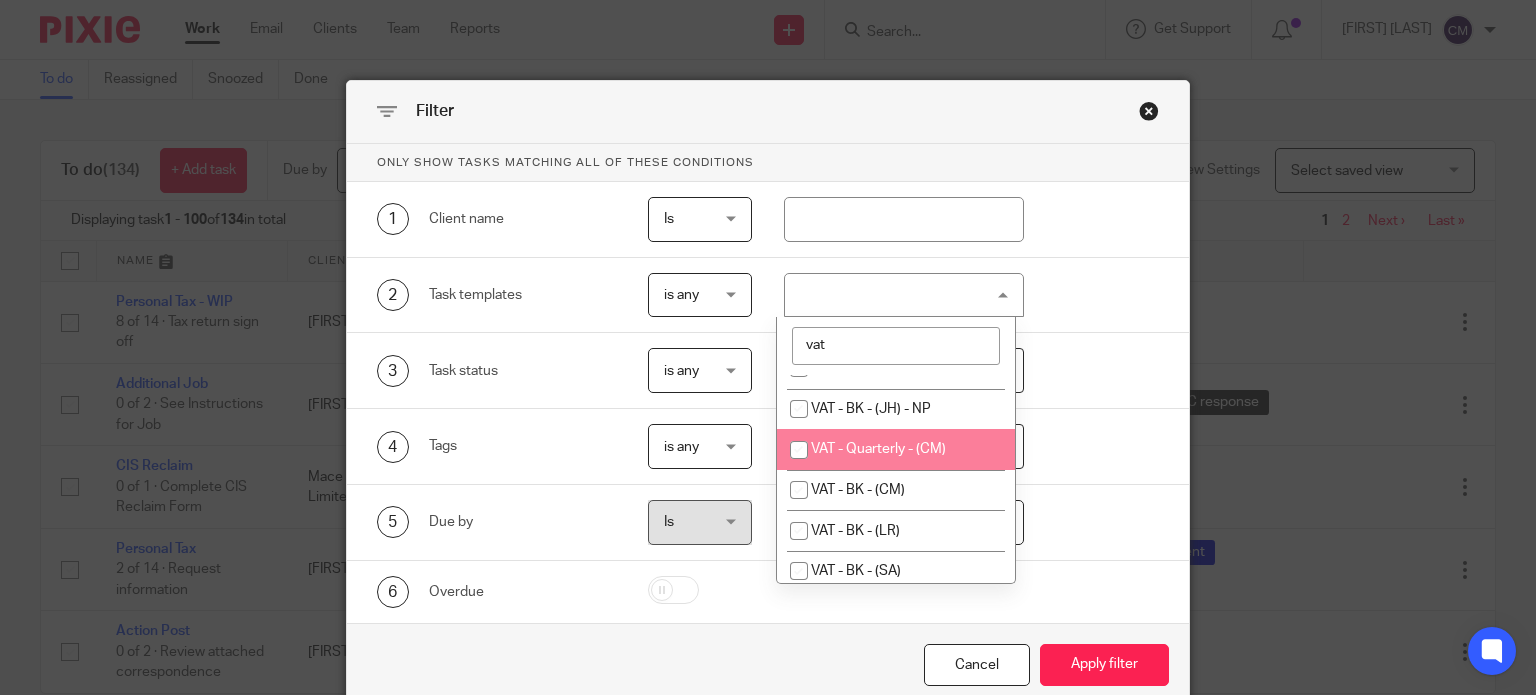 click on "VAT - Quarterly - (CM)" at bounding box center (878, 449) 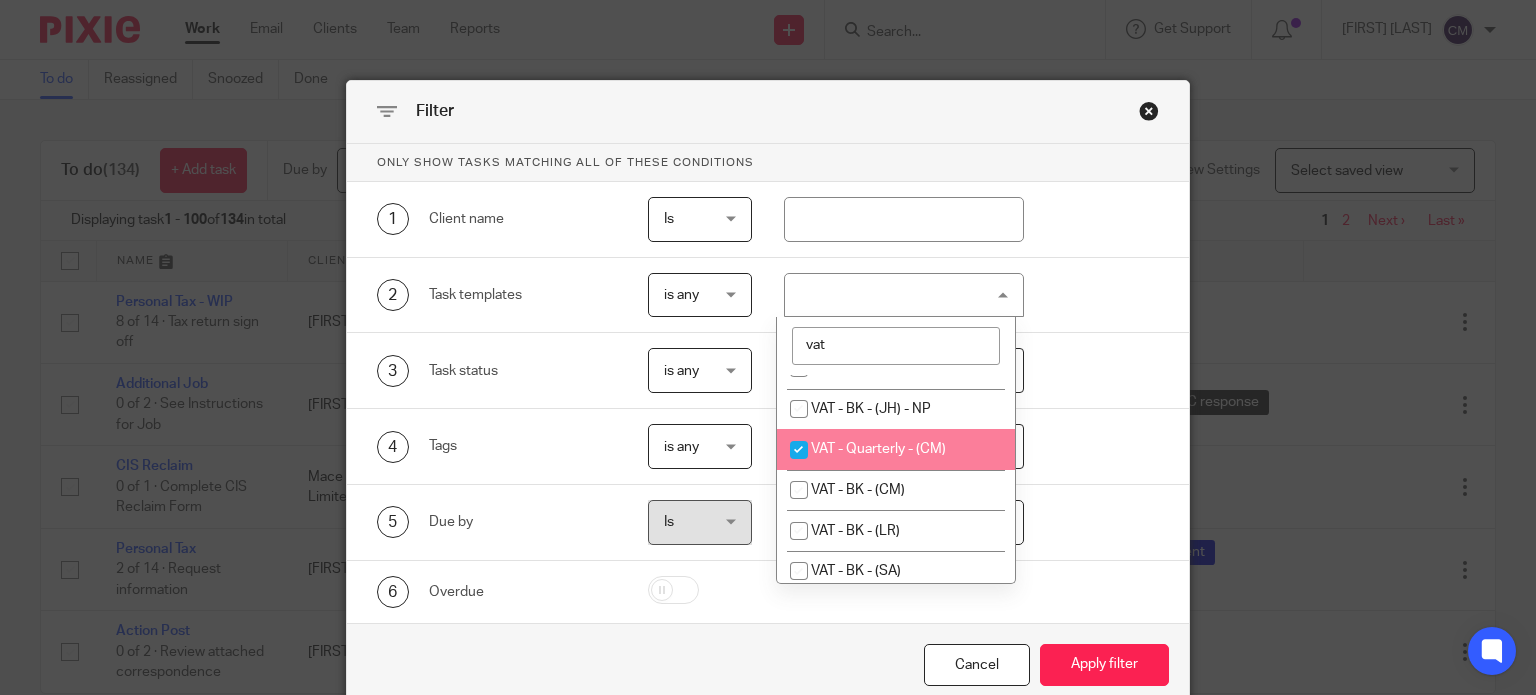 checkbox on "true" 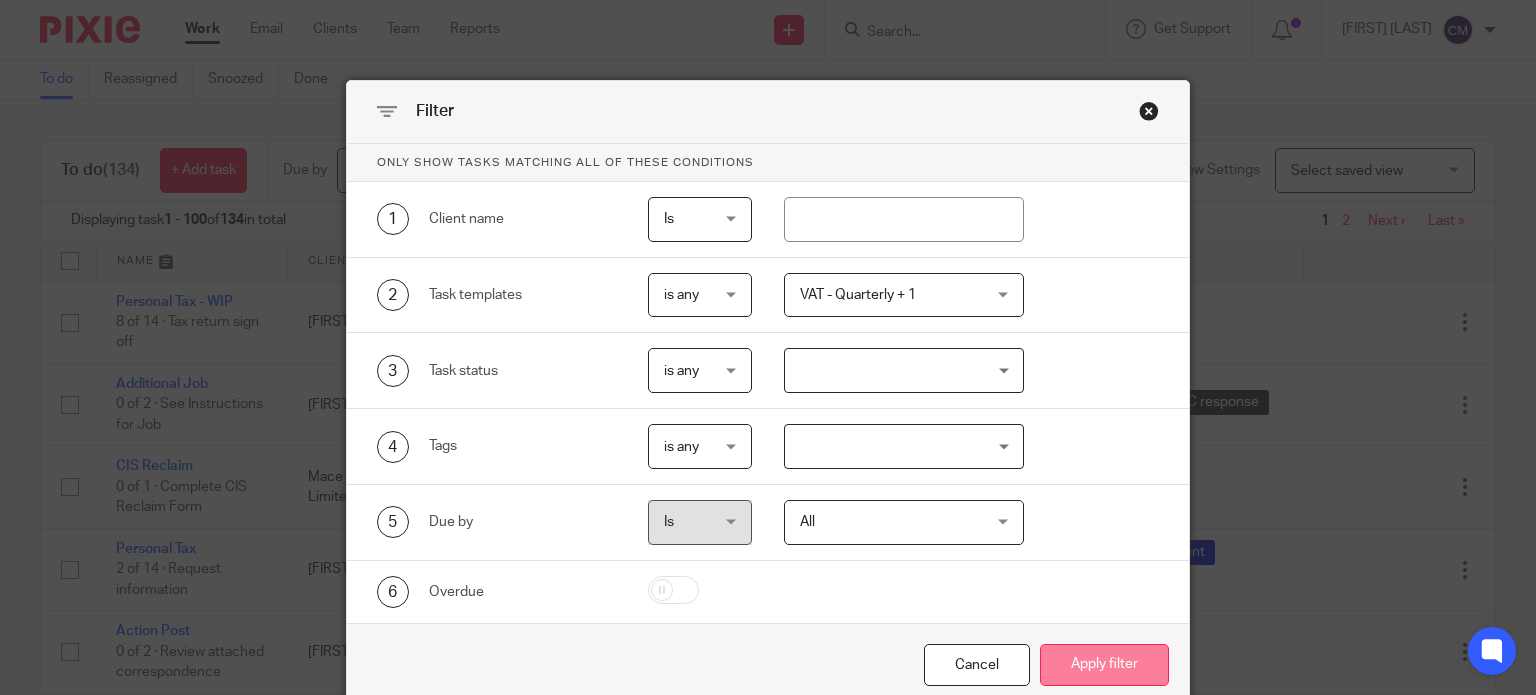 click on "Apply filter" at bounding box center [1104, 665] 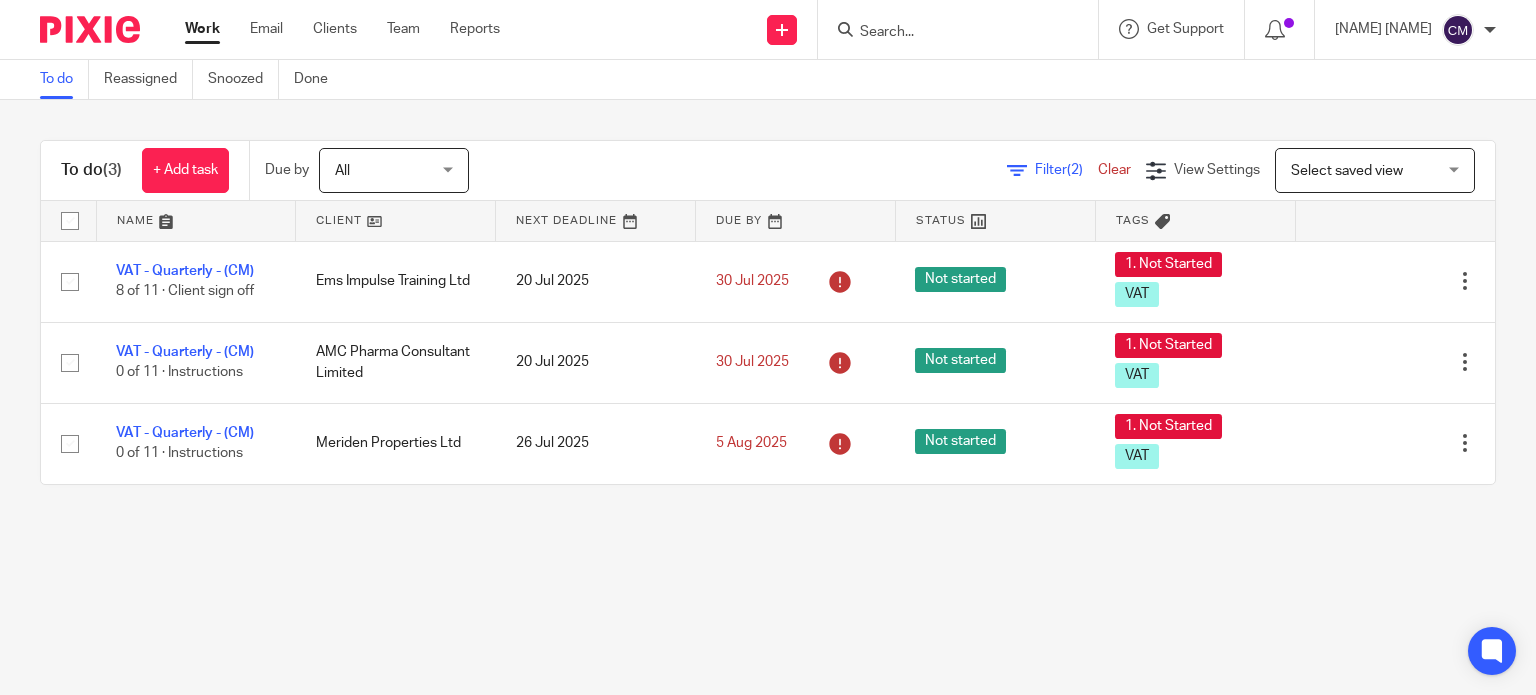 scroll, scrollTop: 0, scrollLeft: 0, axis: both 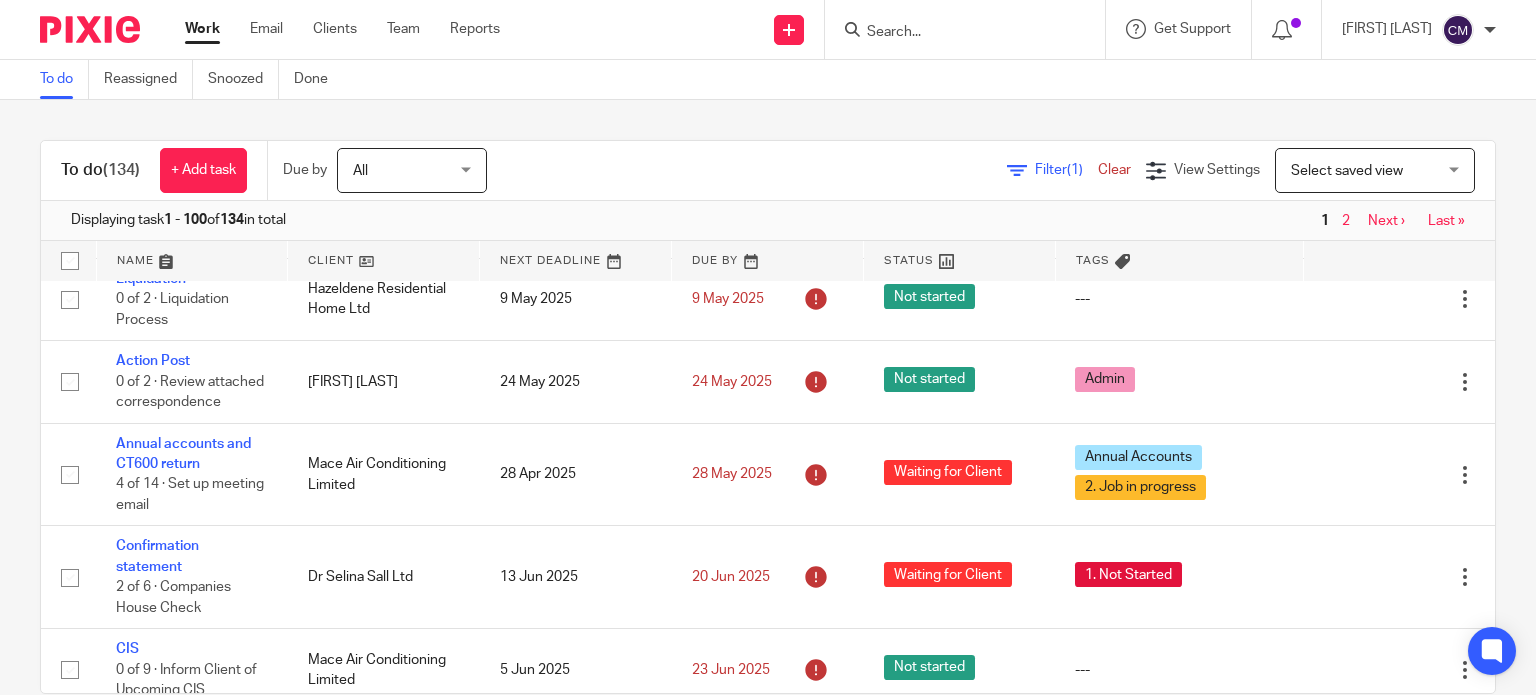 click at bounding box center [955, 33] 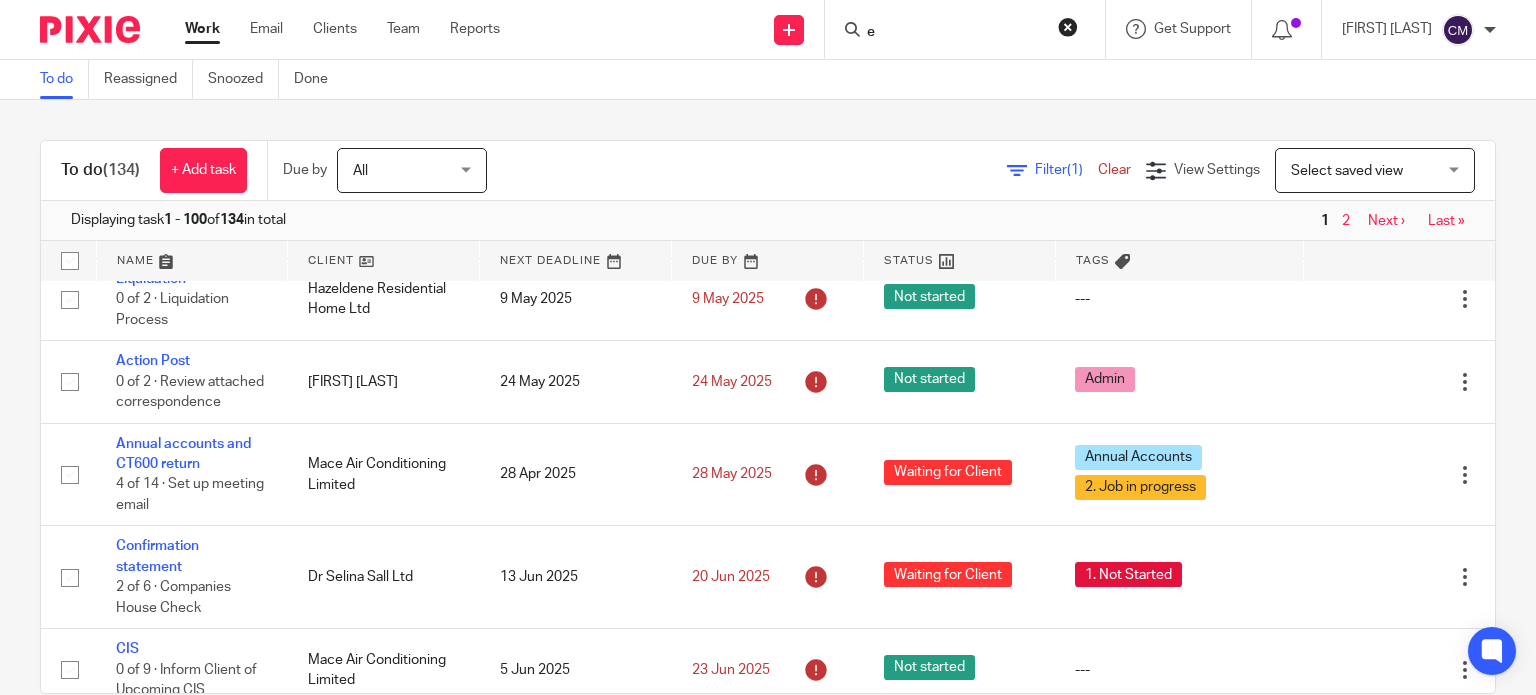 click on "e" at bounding box center (955, 33) 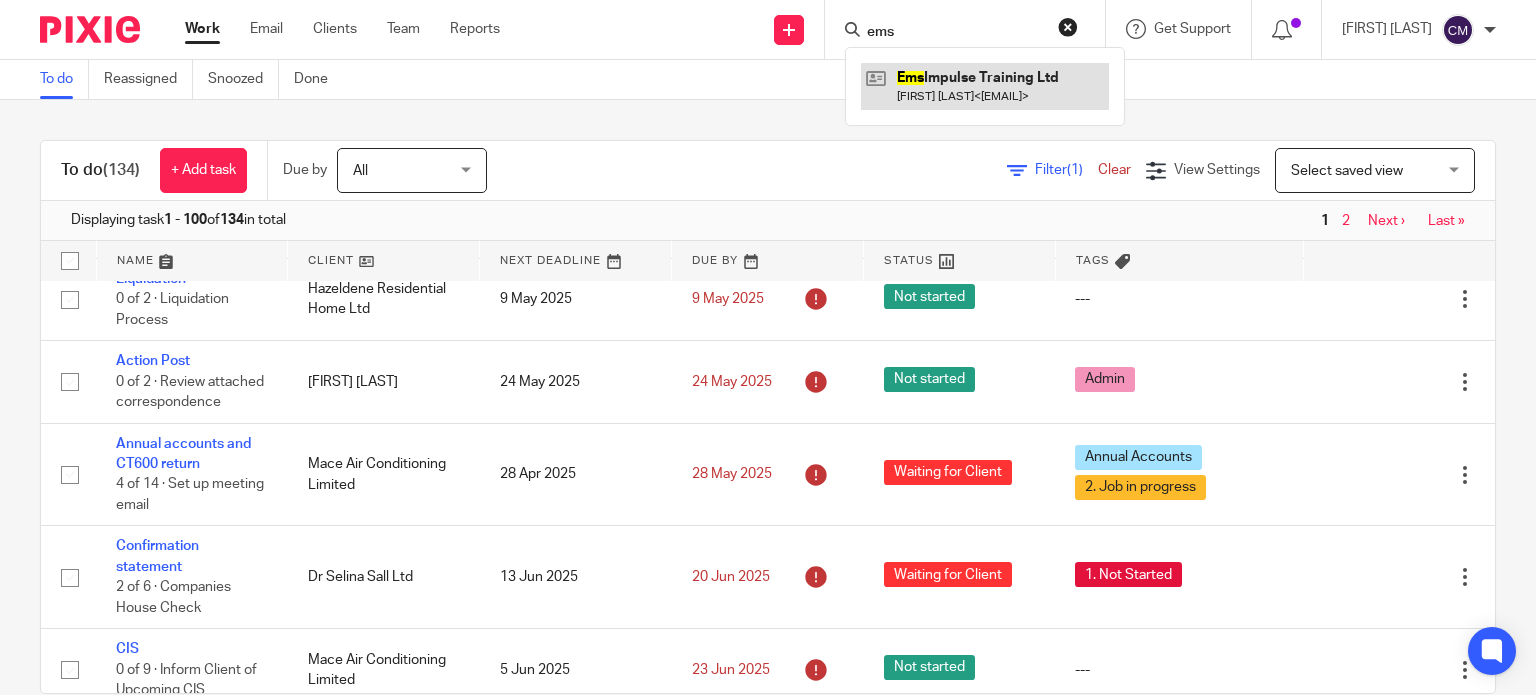 type on "ems" 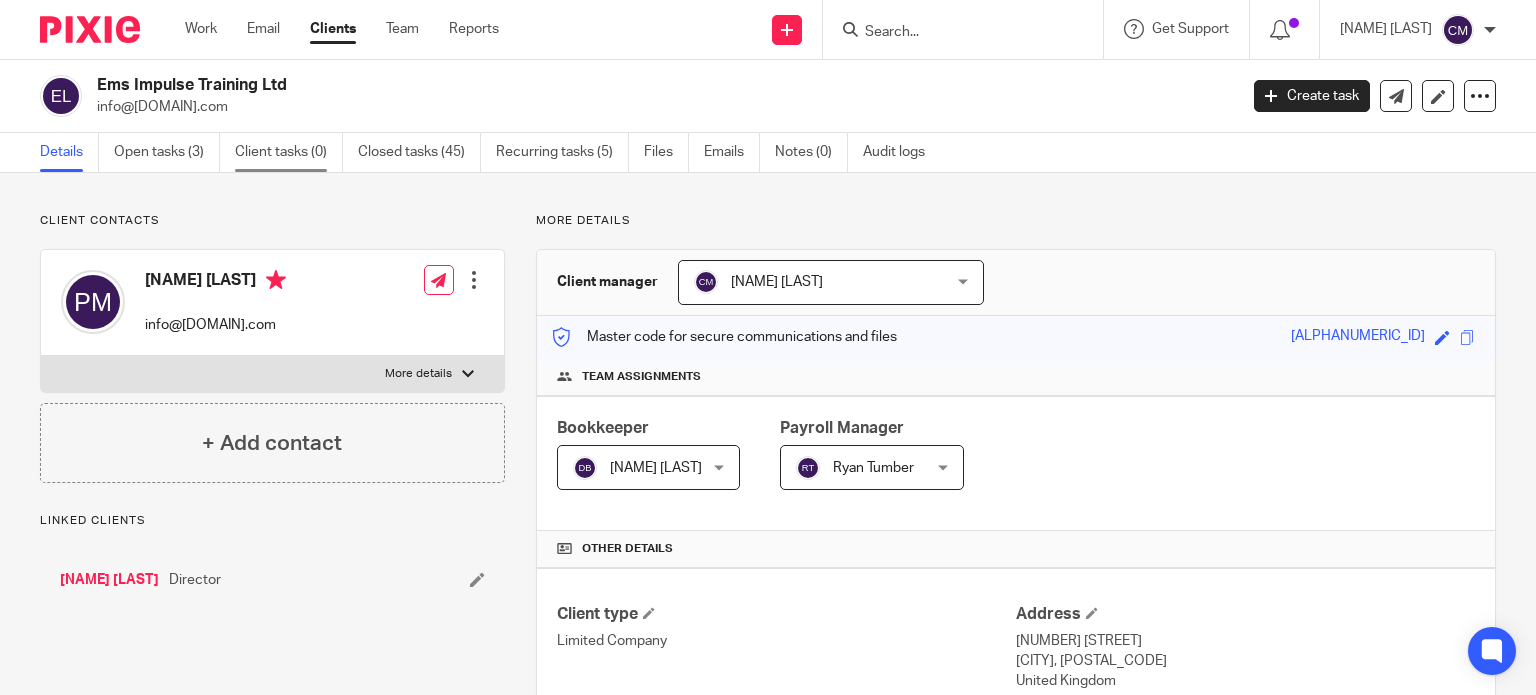 scroll, scrollTop: 0, scrollLeft: 0, axis: both 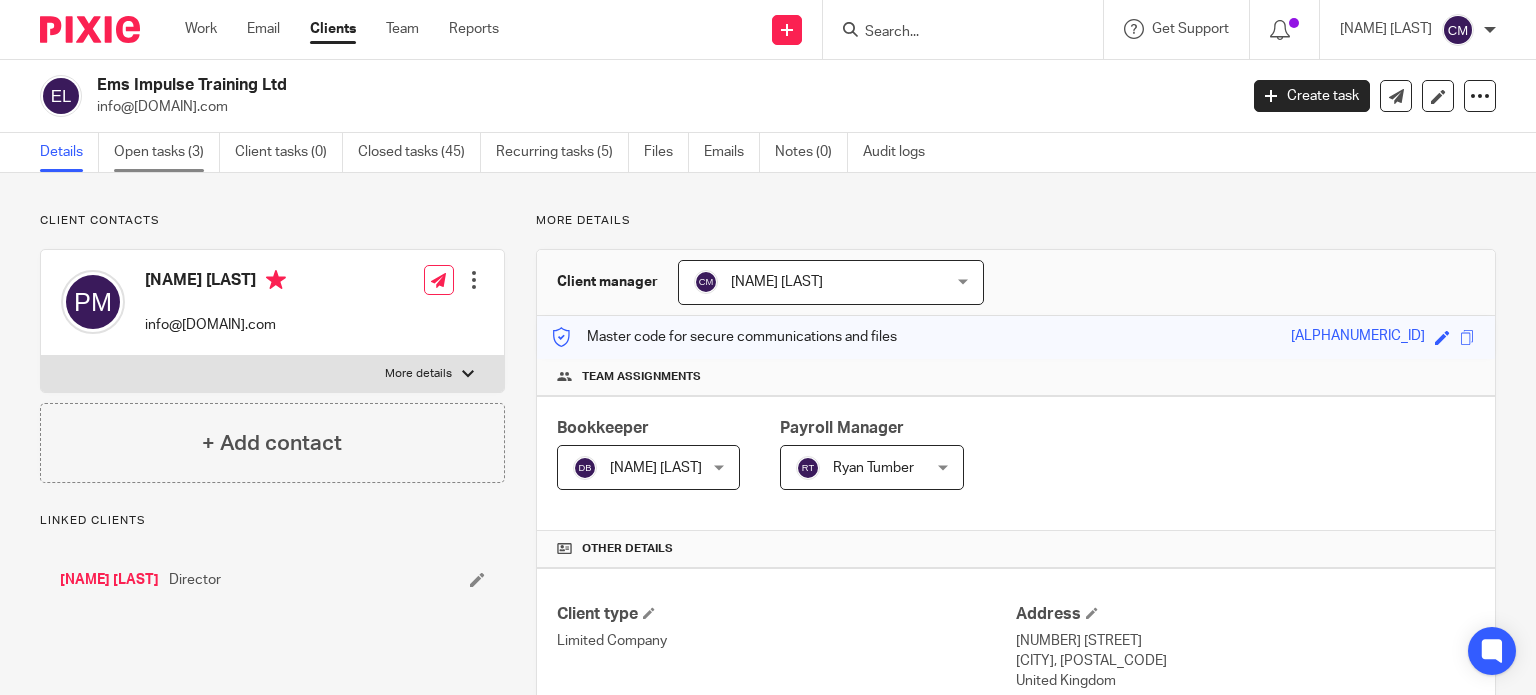 click on "Open tasks (3)" at bounding box center (167, 152) 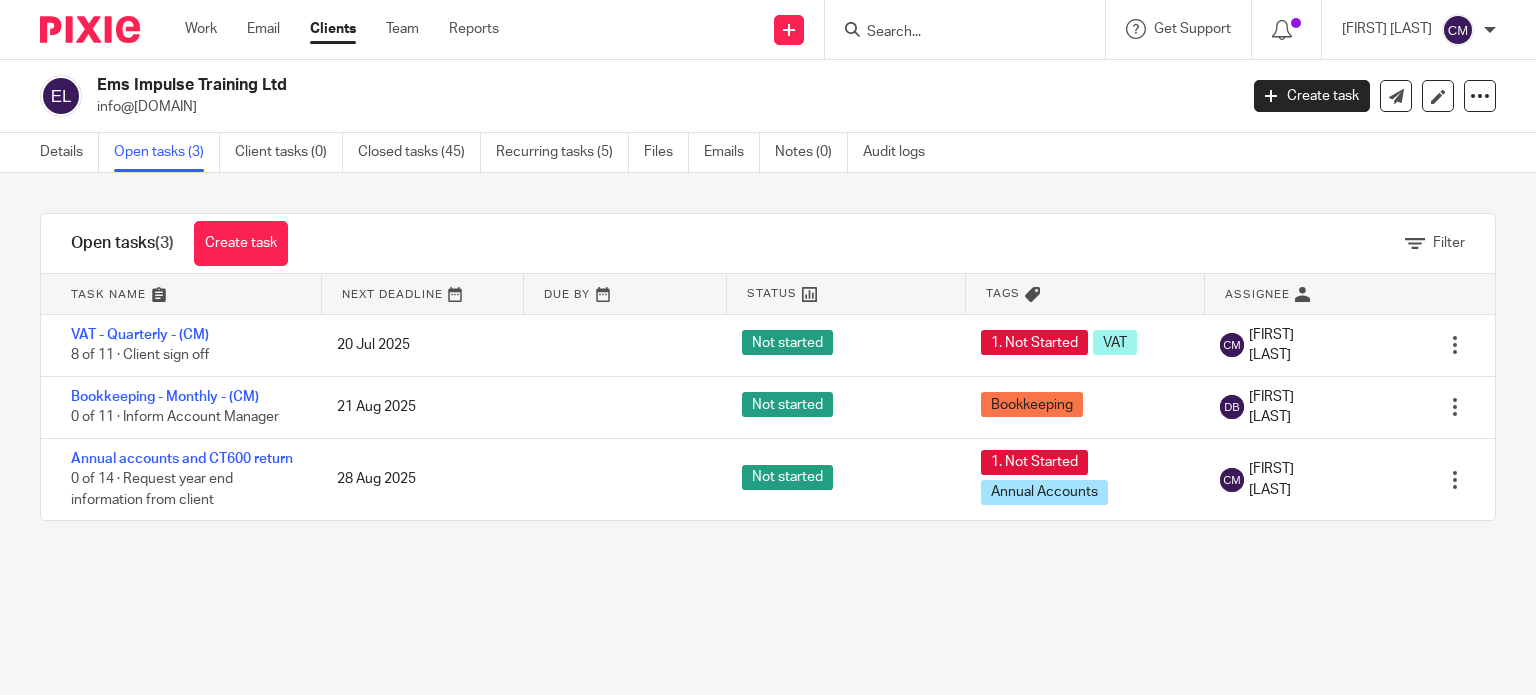 scroll, scrollTop: 0, scrollLeft: 0, axis: both 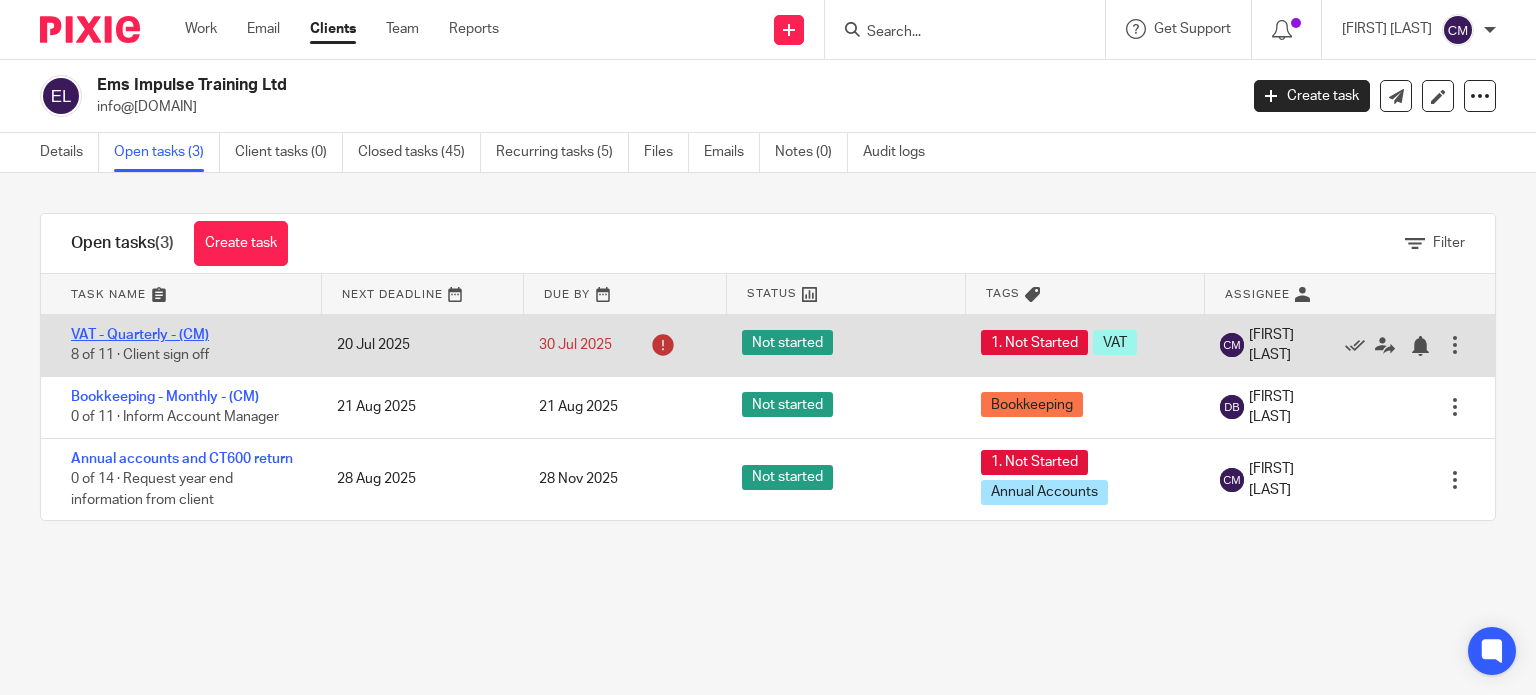 click on "VAT - Quarterly - (CM)" at bounding box center (140, 335) 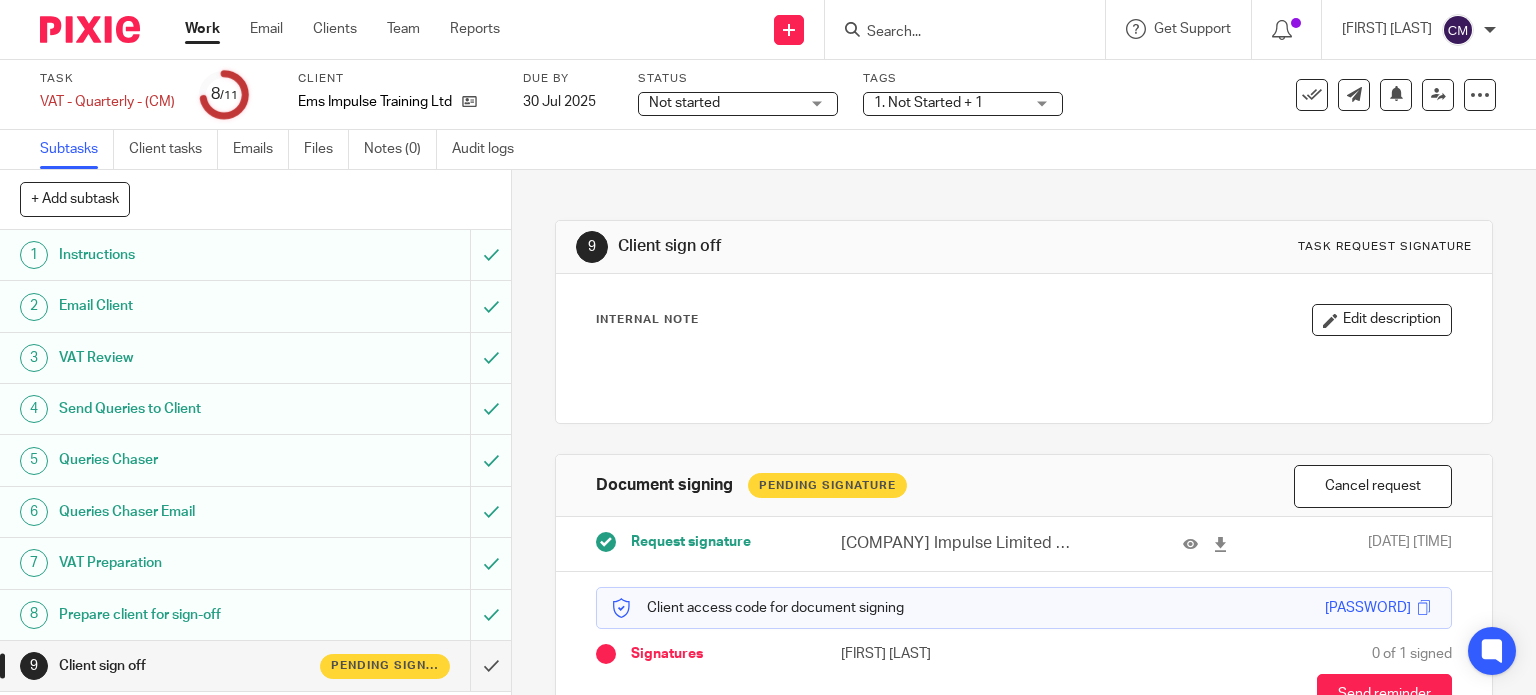 scroll, scrollTop: 0, scrollLeft: 0, axis: both 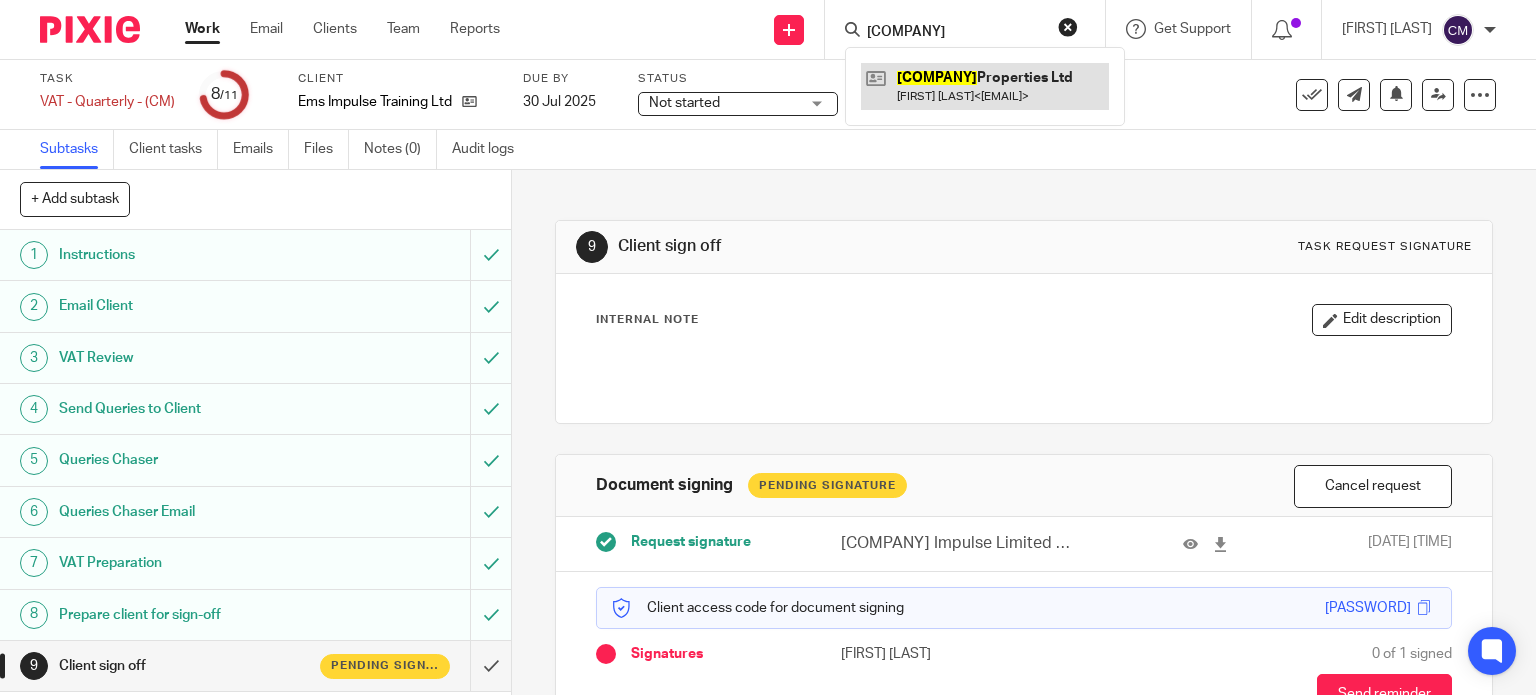 type on "meriden" 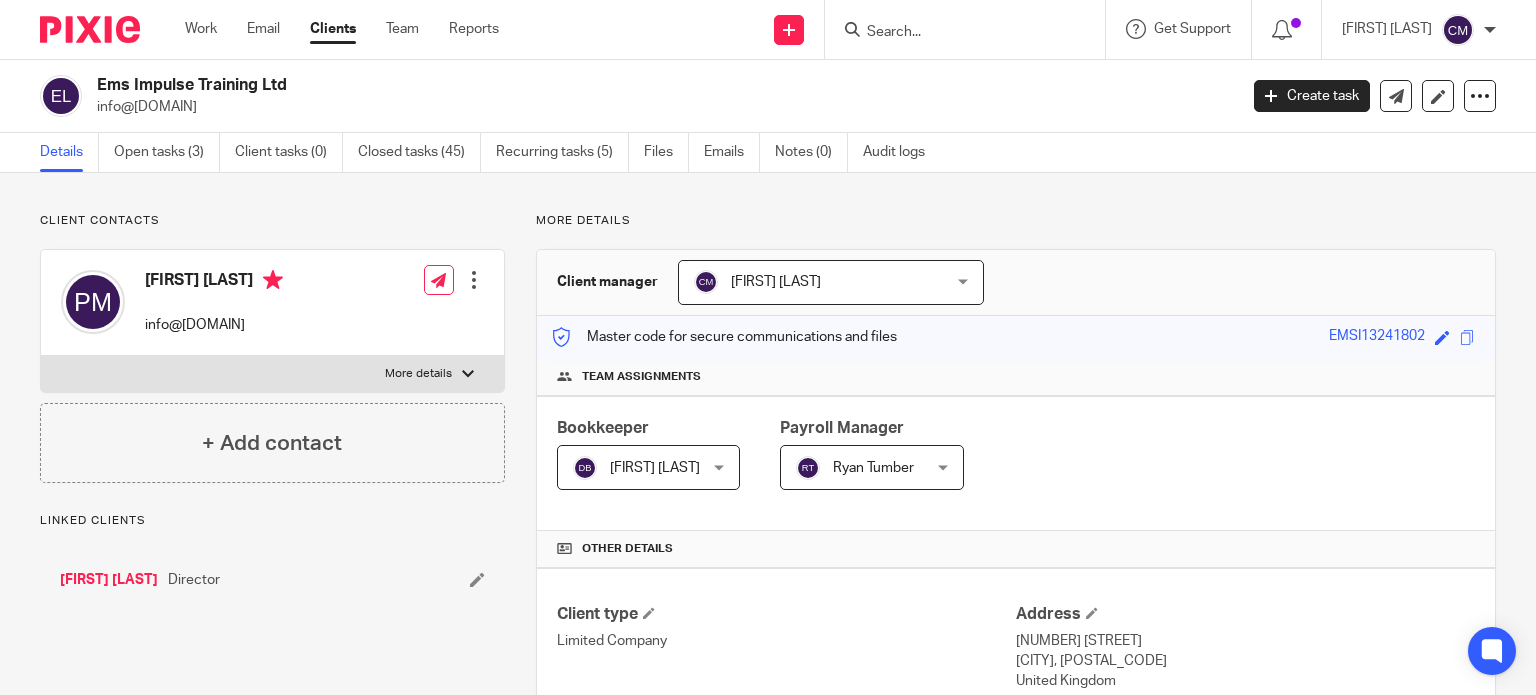 scroll, scrollTop: 0, scrollLeft: 0, axis: both 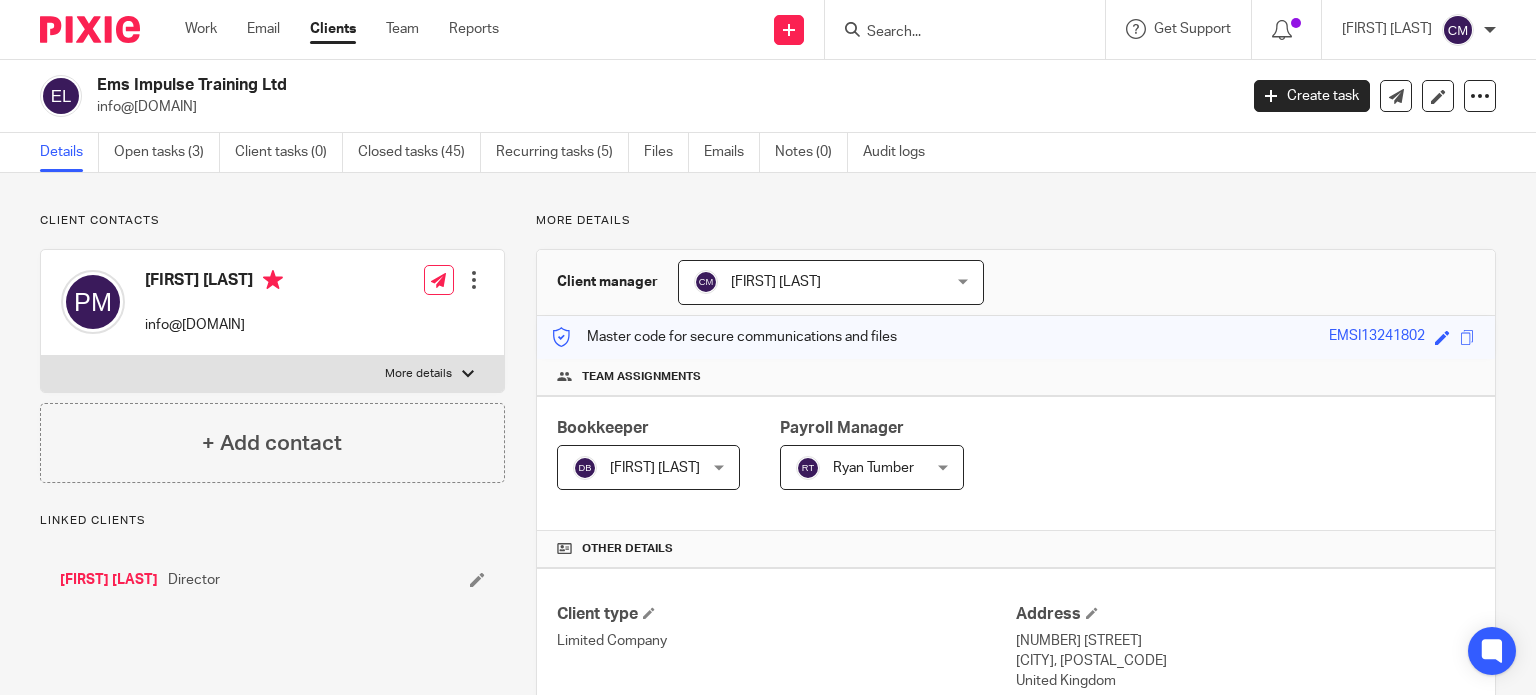 click on "More details" at bounding box center (418, 374) 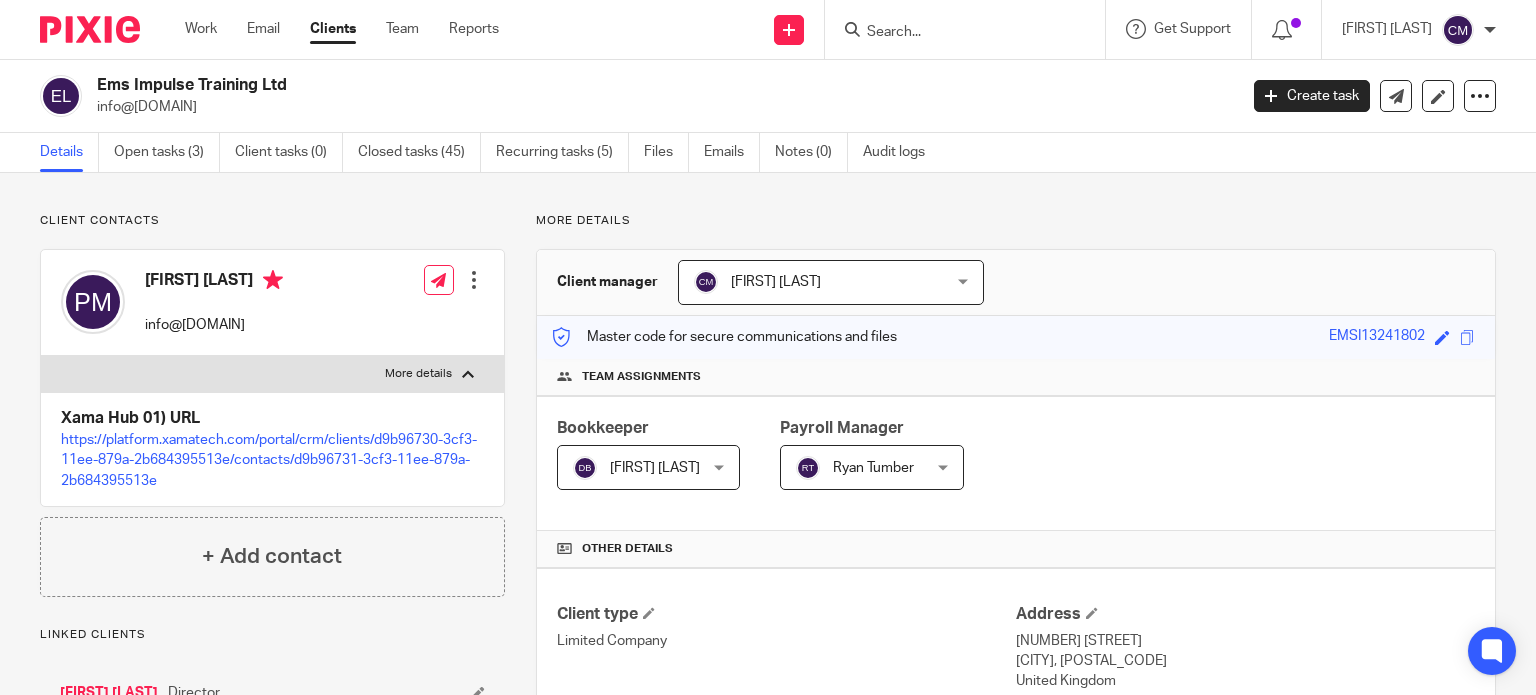 click on "More details" at bounding box center (418, 374) 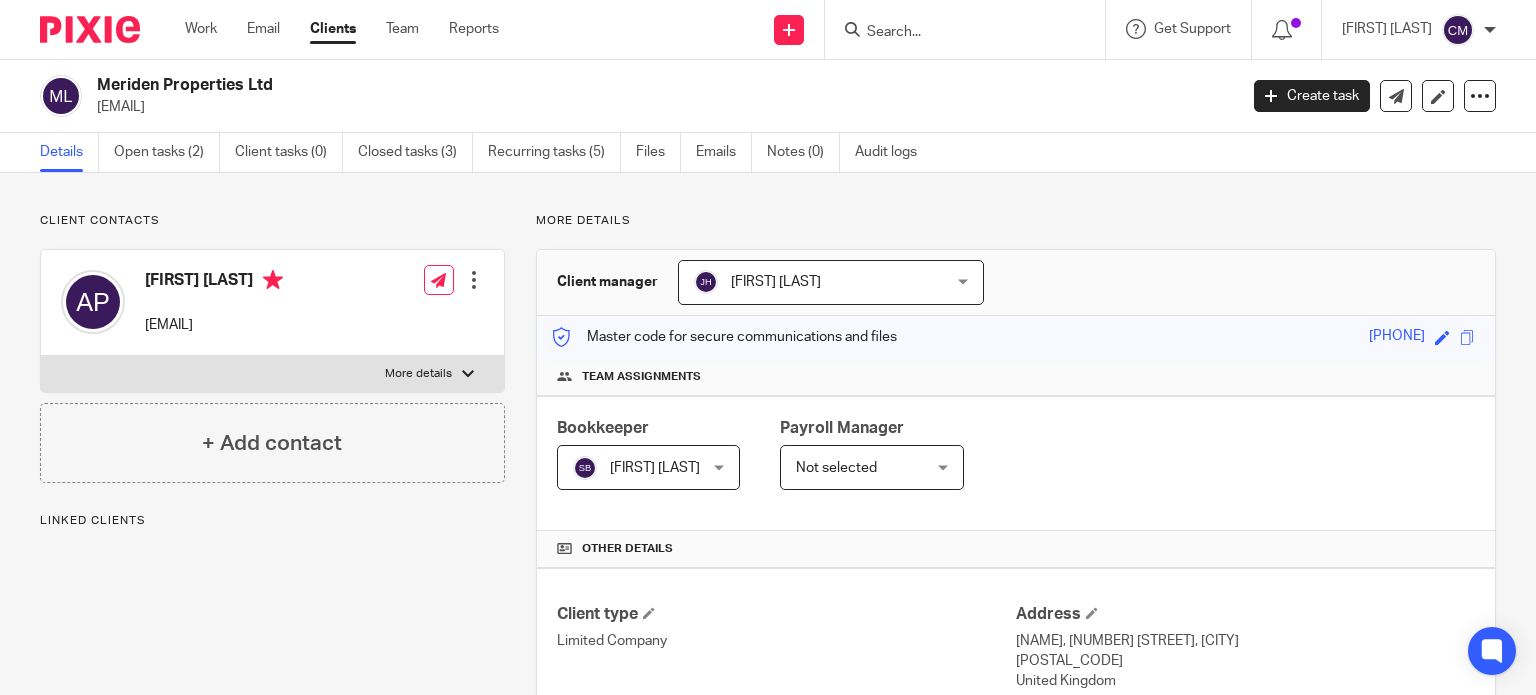 scroll, scrollTop: 0, scrollLeft: 0, axis: both 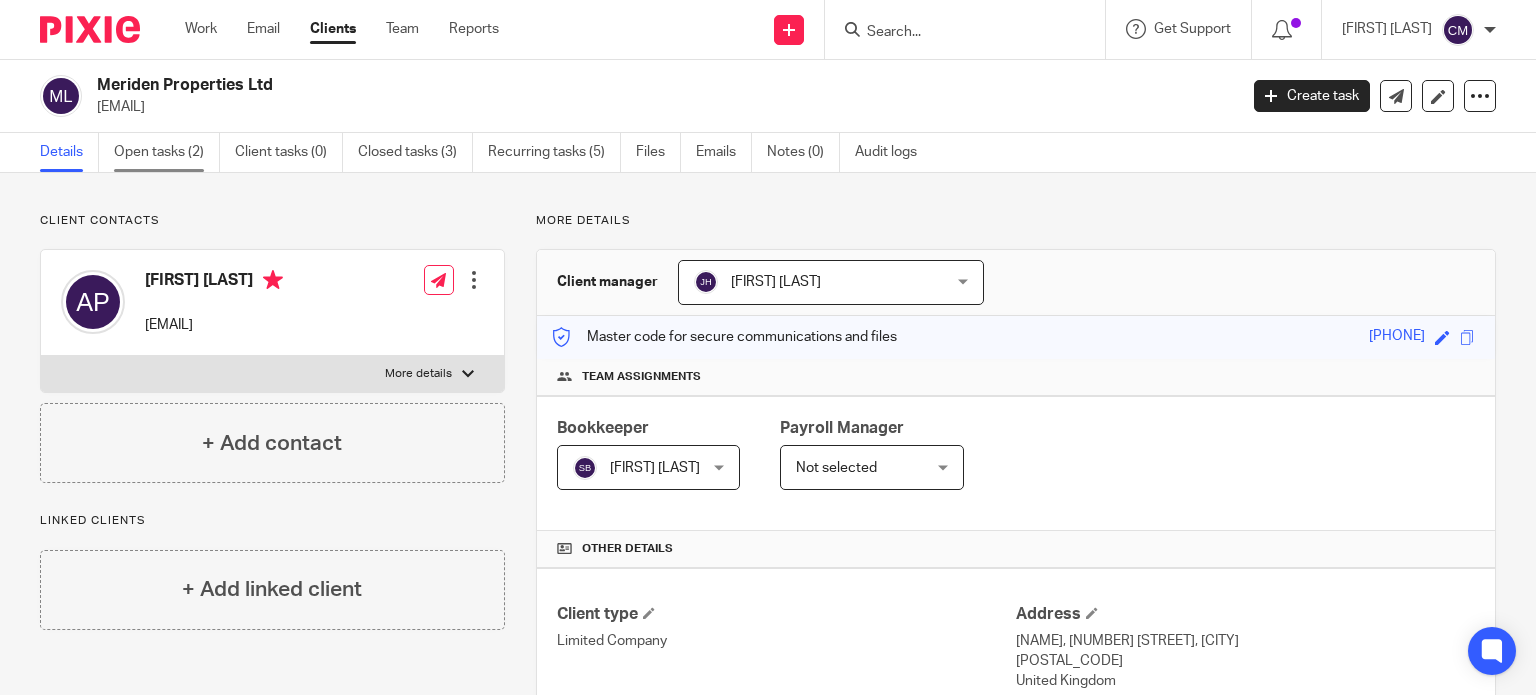 click on "Open tasks (2)" at bounding box center [167, 152] 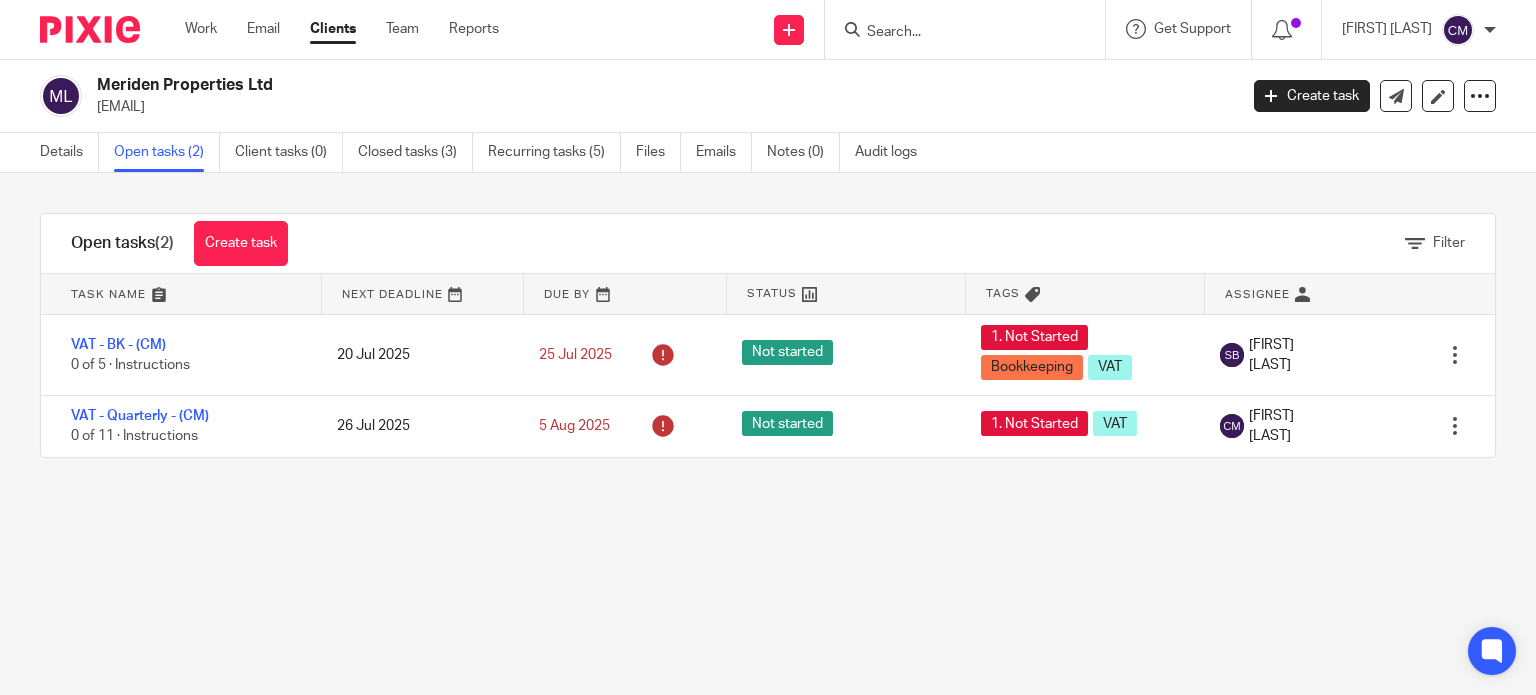 scroll, scrollTop: 0, scrollLeft: 0, axis: both 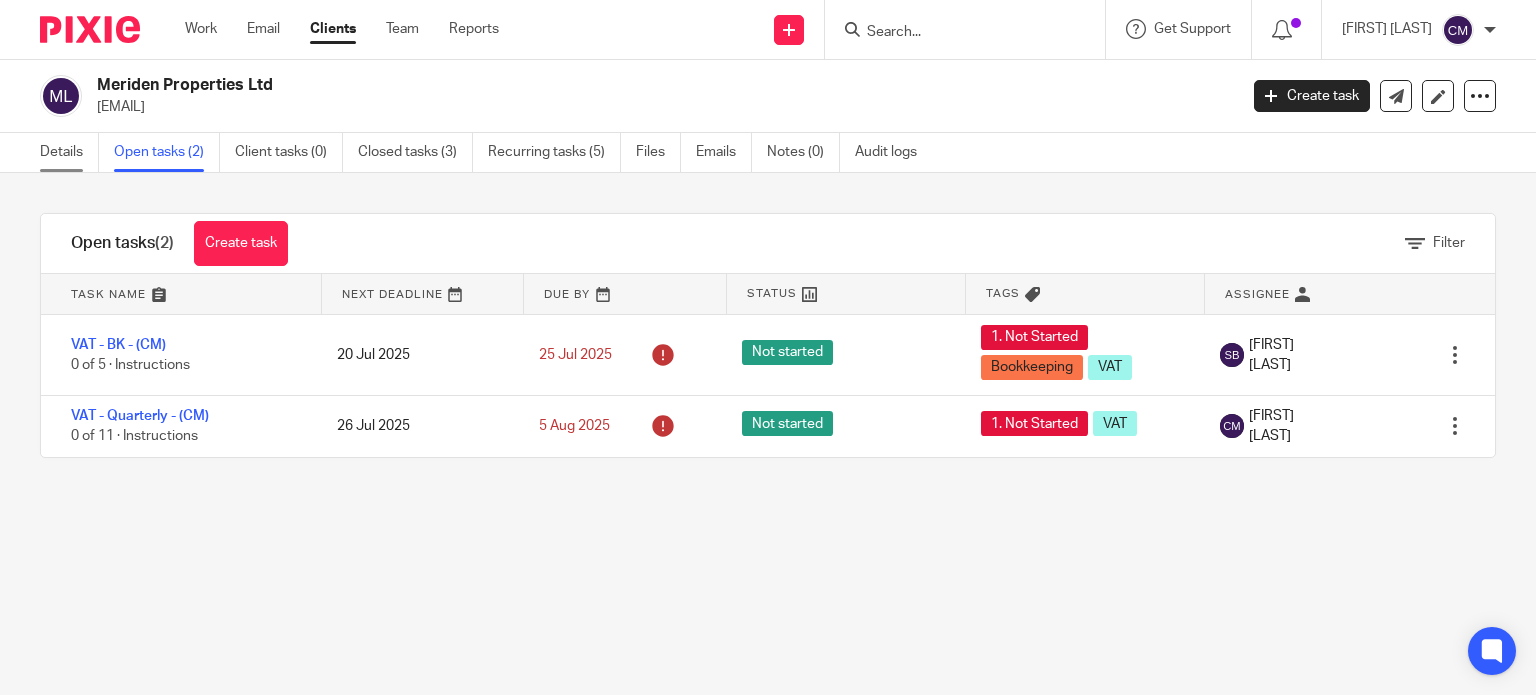 click on "Details" at bounding box center [69, 152] 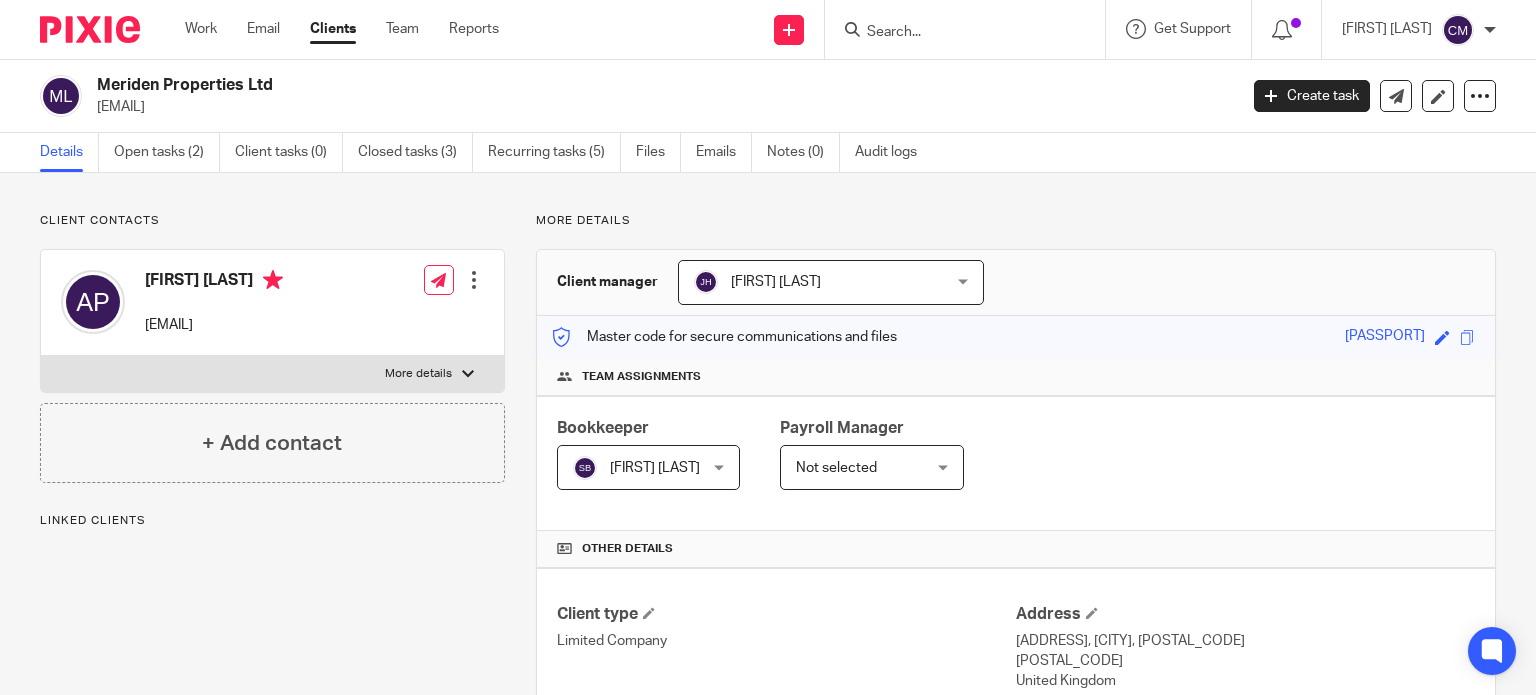 scroll, scrollTop: 0, scrollLeft: 0, axis: both 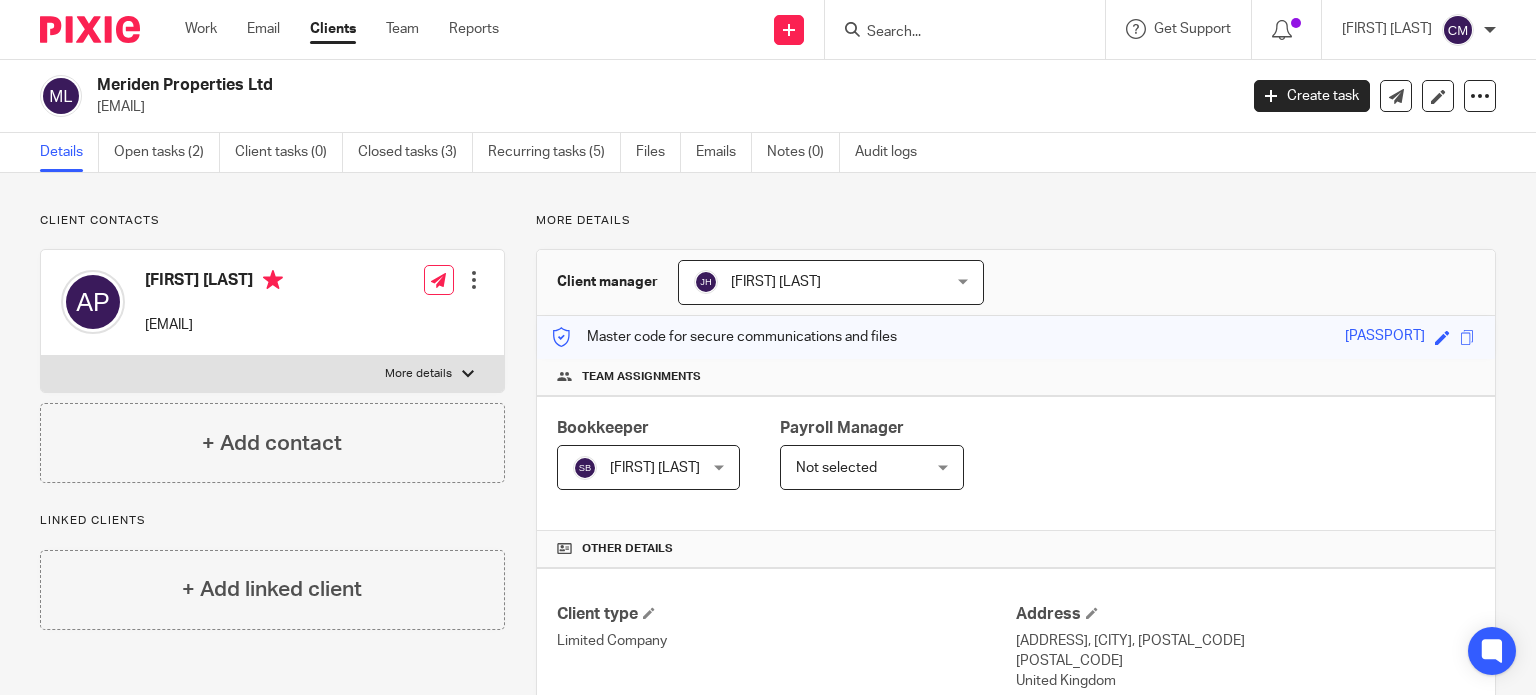 click at bounding box center (971, 29) 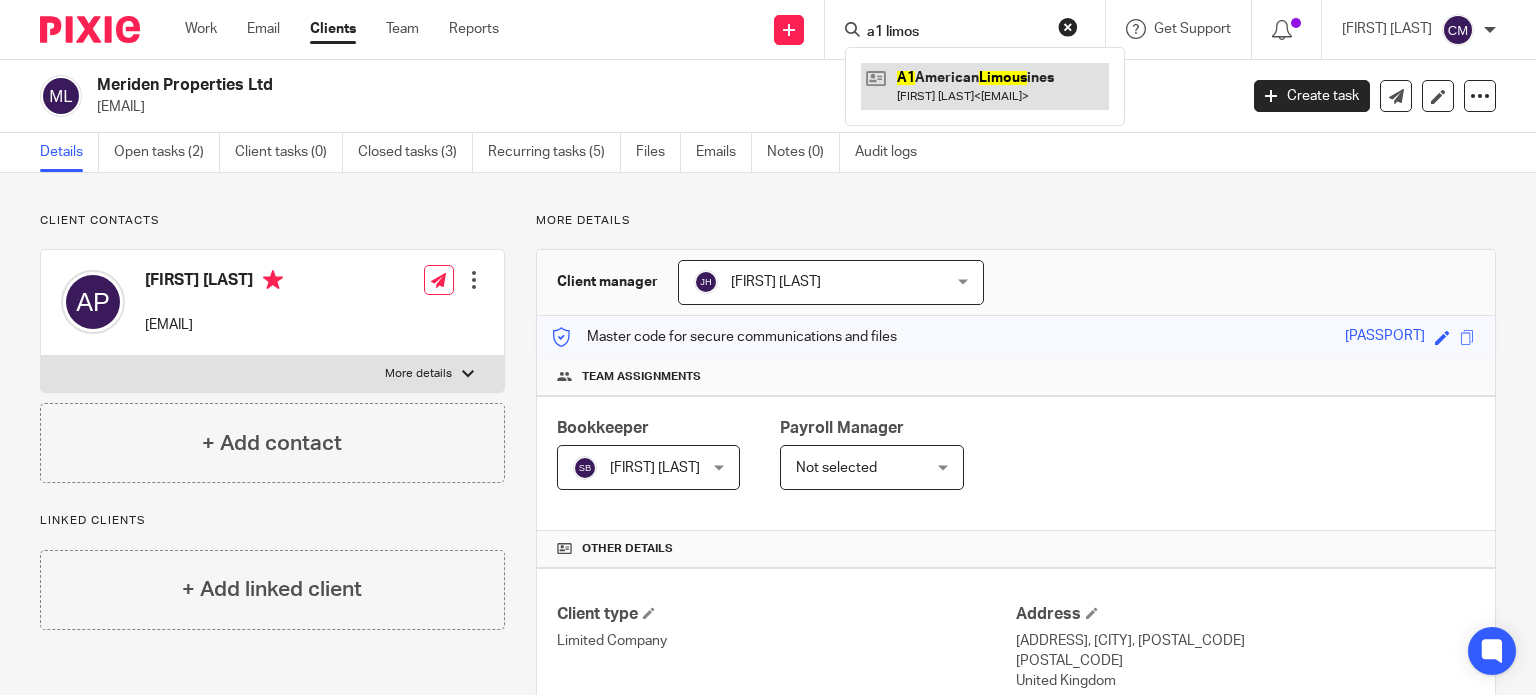 type on "a1 limos" 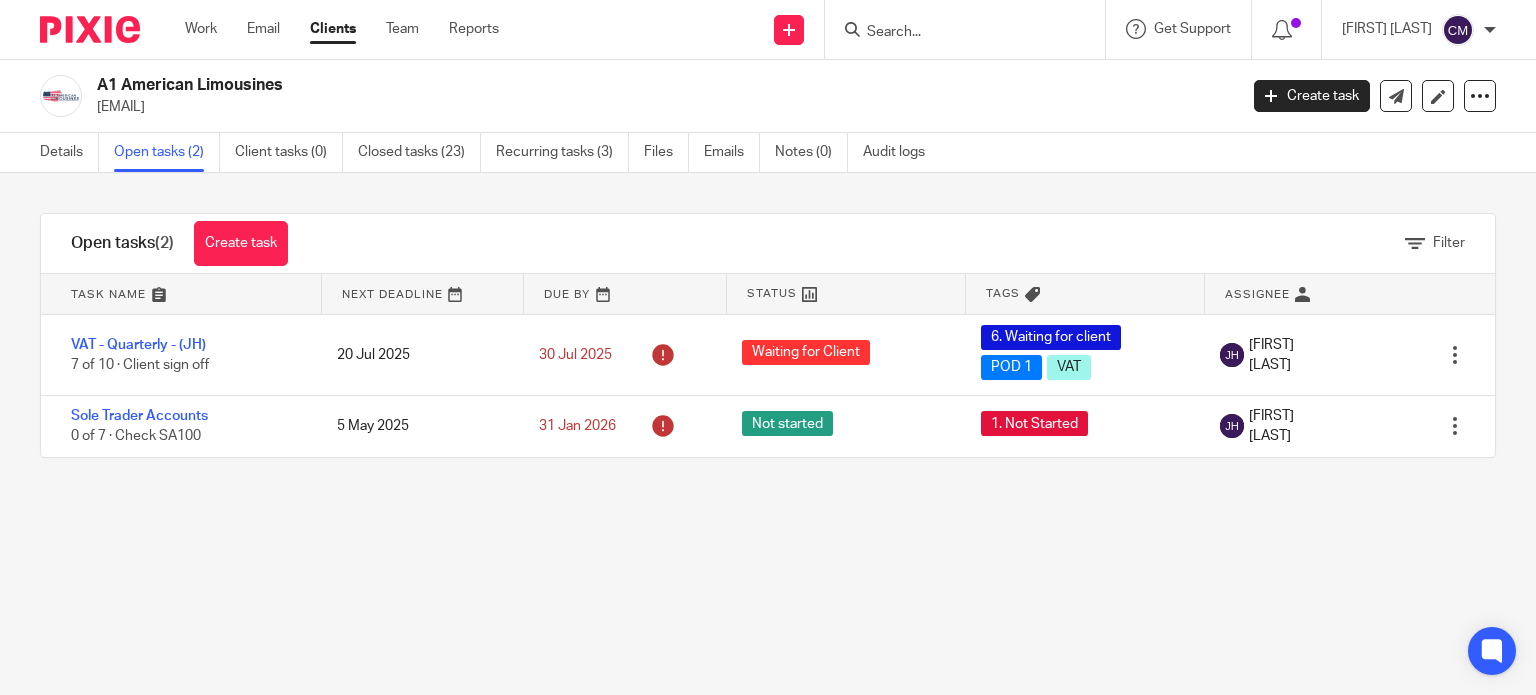 scroll, scrollTop: 0, scrollLeft: 0, axis: both 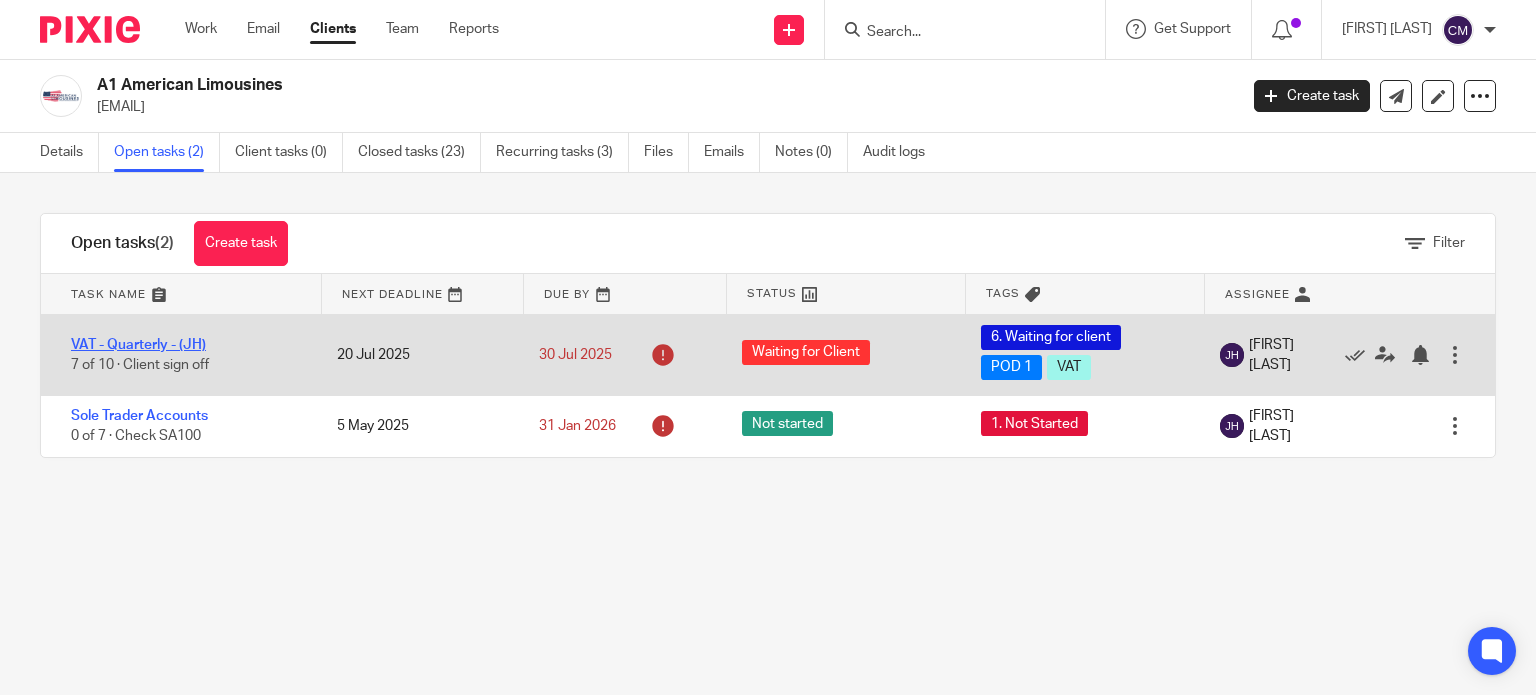 click on "VAT - Quarterly - (JH)" at bounding box center [138, 345] 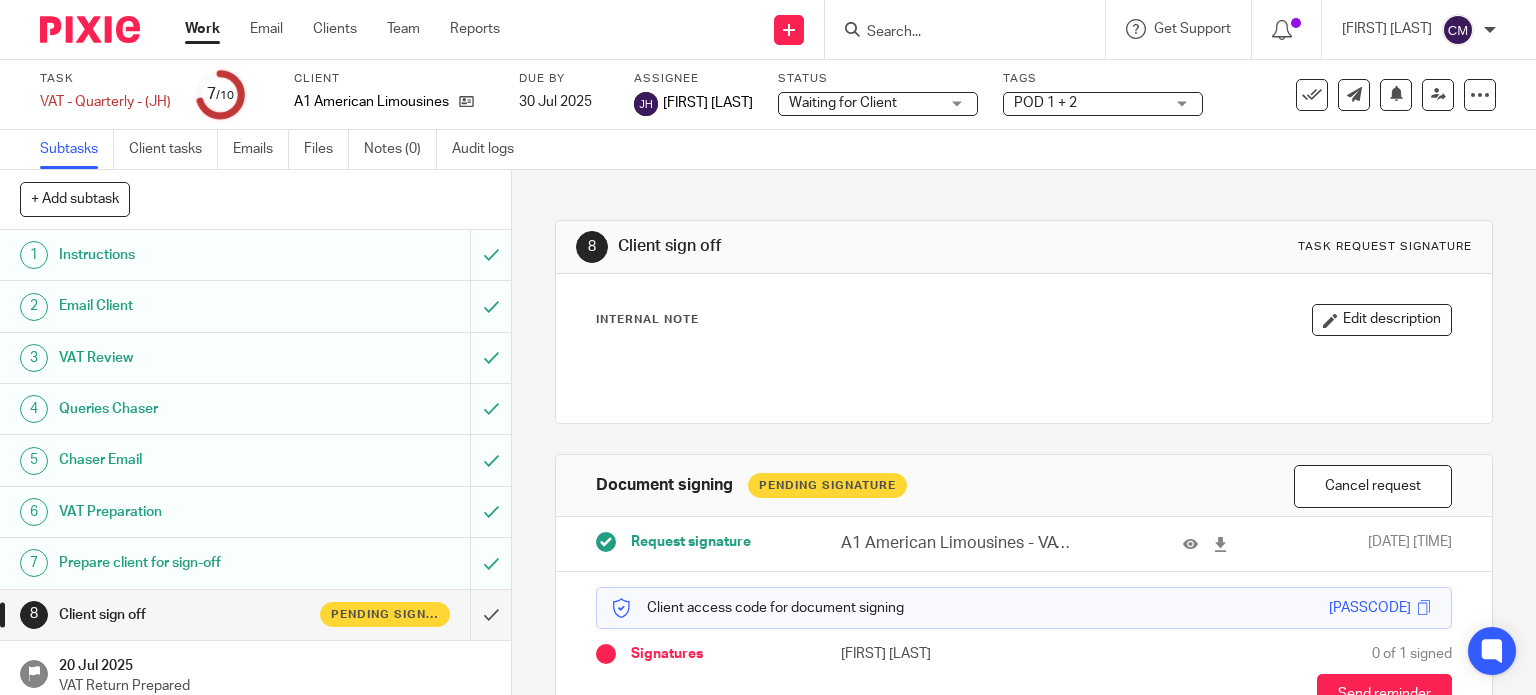 scroll, scrollTop: 0, scrollLeft: 0, axis: both 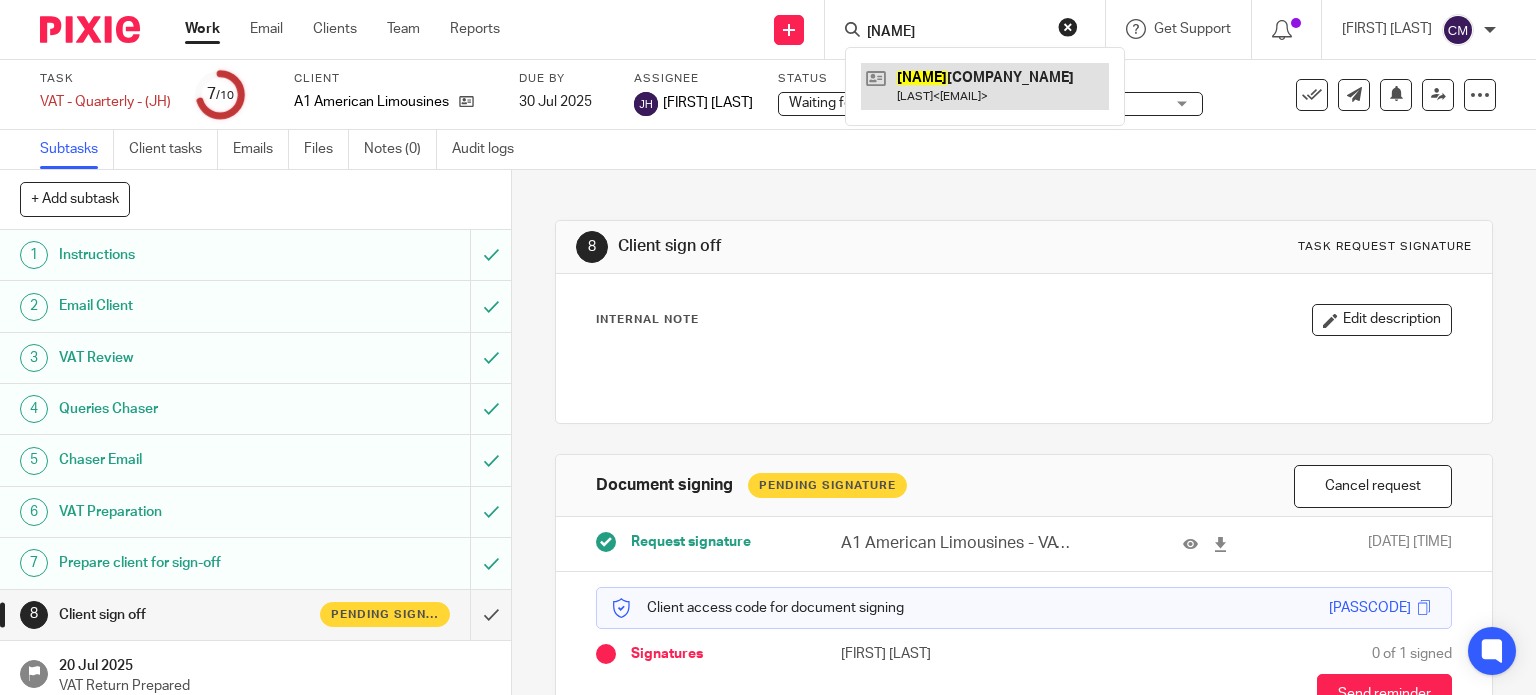 type on "deamflu" 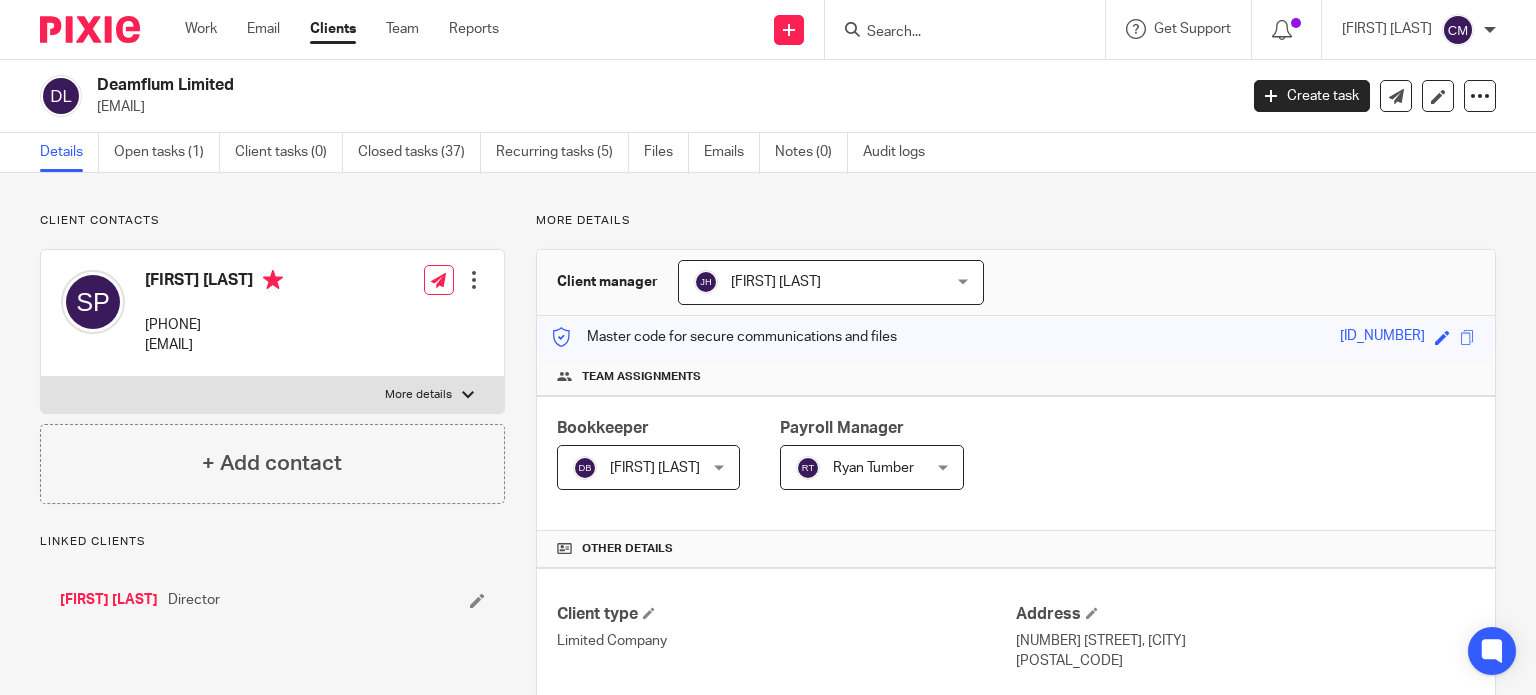 scroll, scrollTop: 0, scrollLeft: 0, axis: both 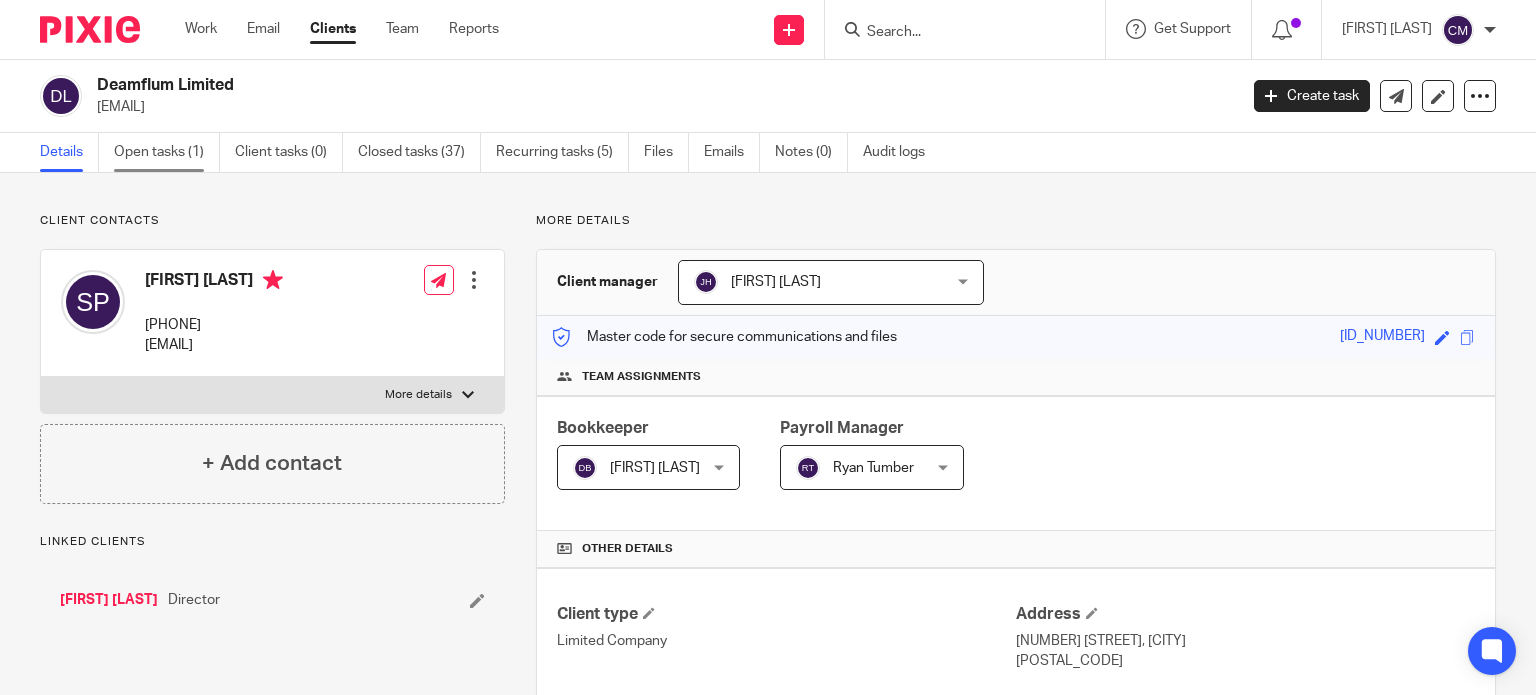 click on "Open tasks (1)" at bounding box center (167, 152) 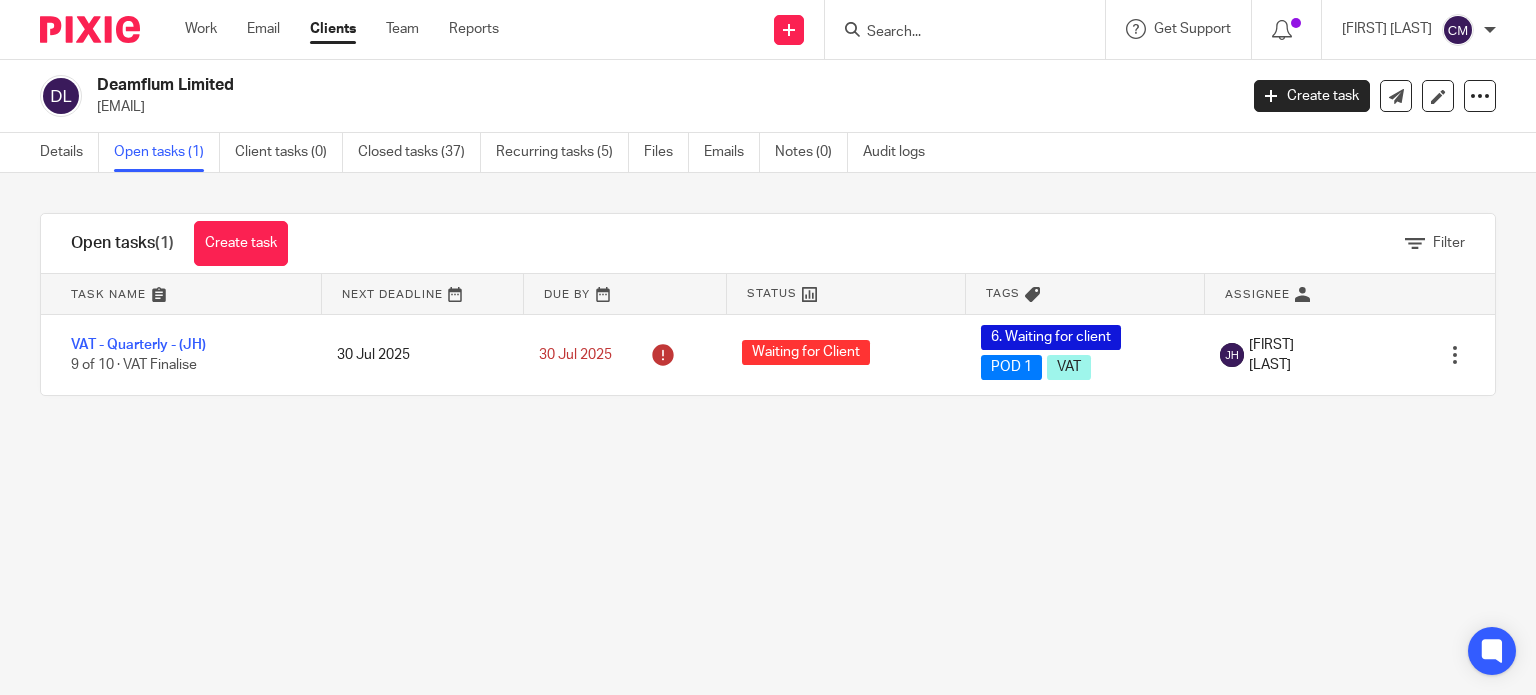 scroll, scrollTop: 0, scrollLeft: 0, axis: both 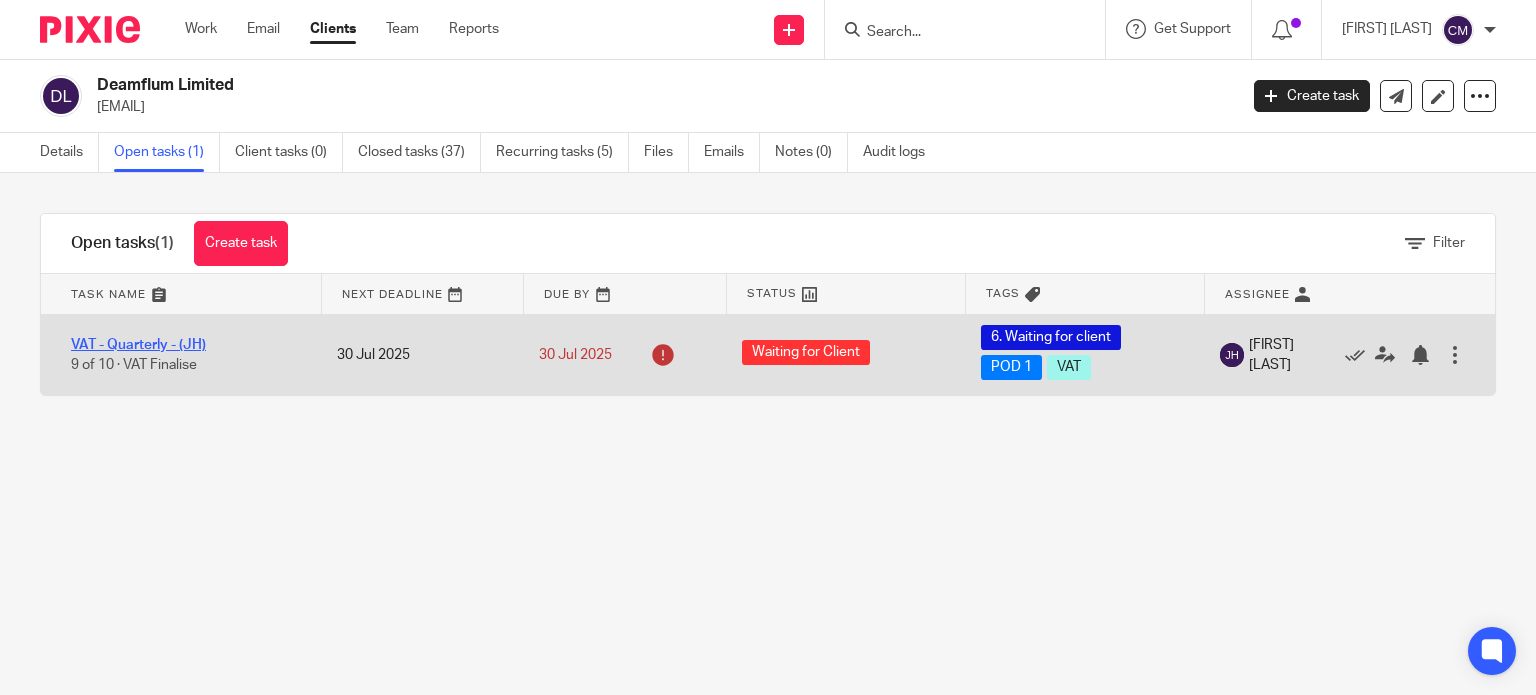 click on "VAT - Quarterly - (JH)" at bounding box center [138, 345] 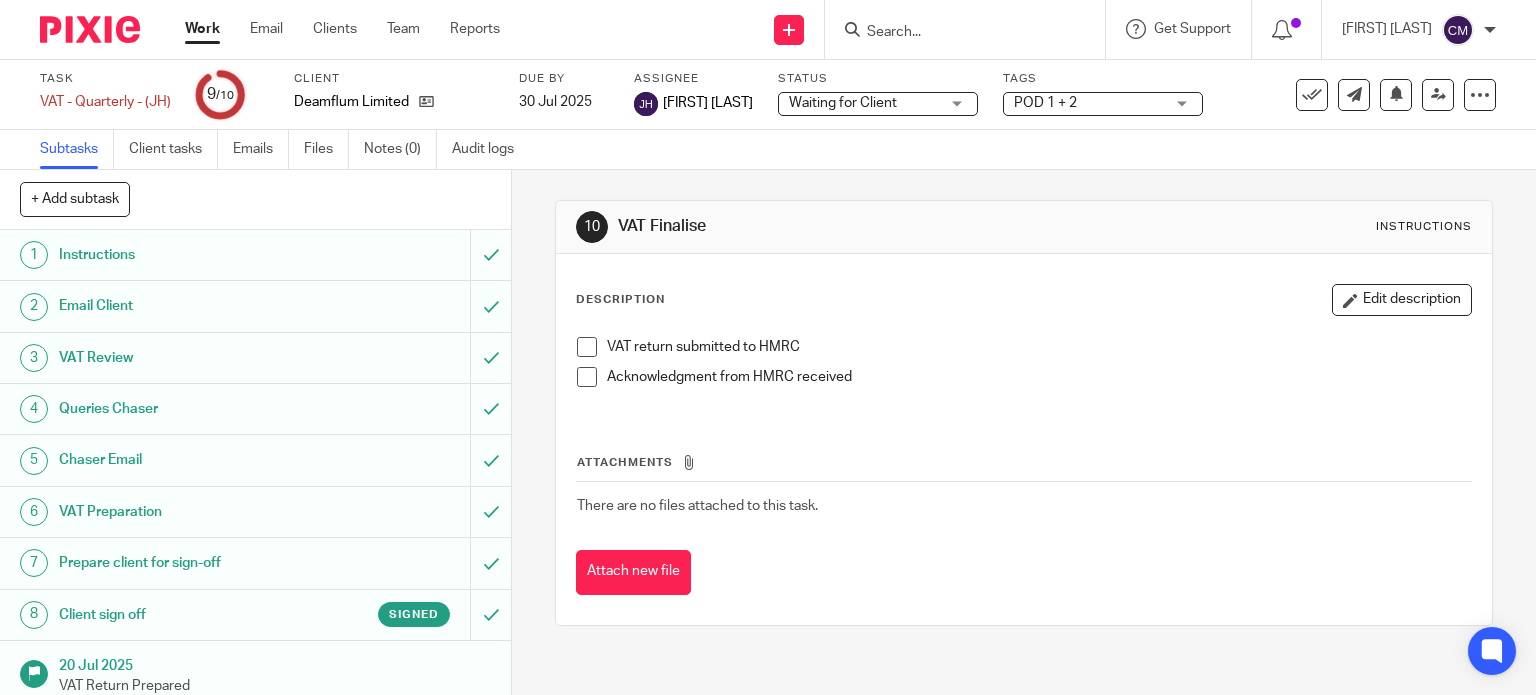 scroll, scrollTop: 0, scrollLeft: 0, axis: both 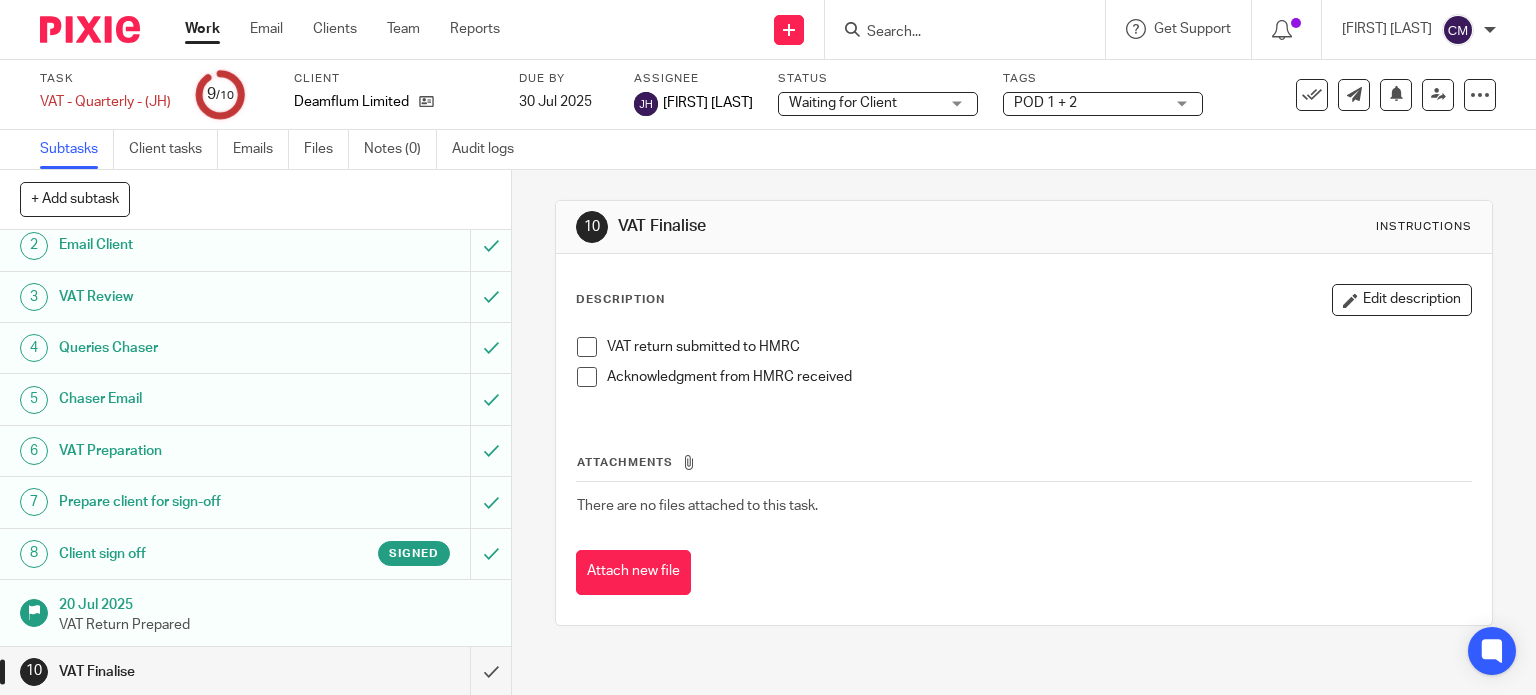 click at bounding box center (955, 33) 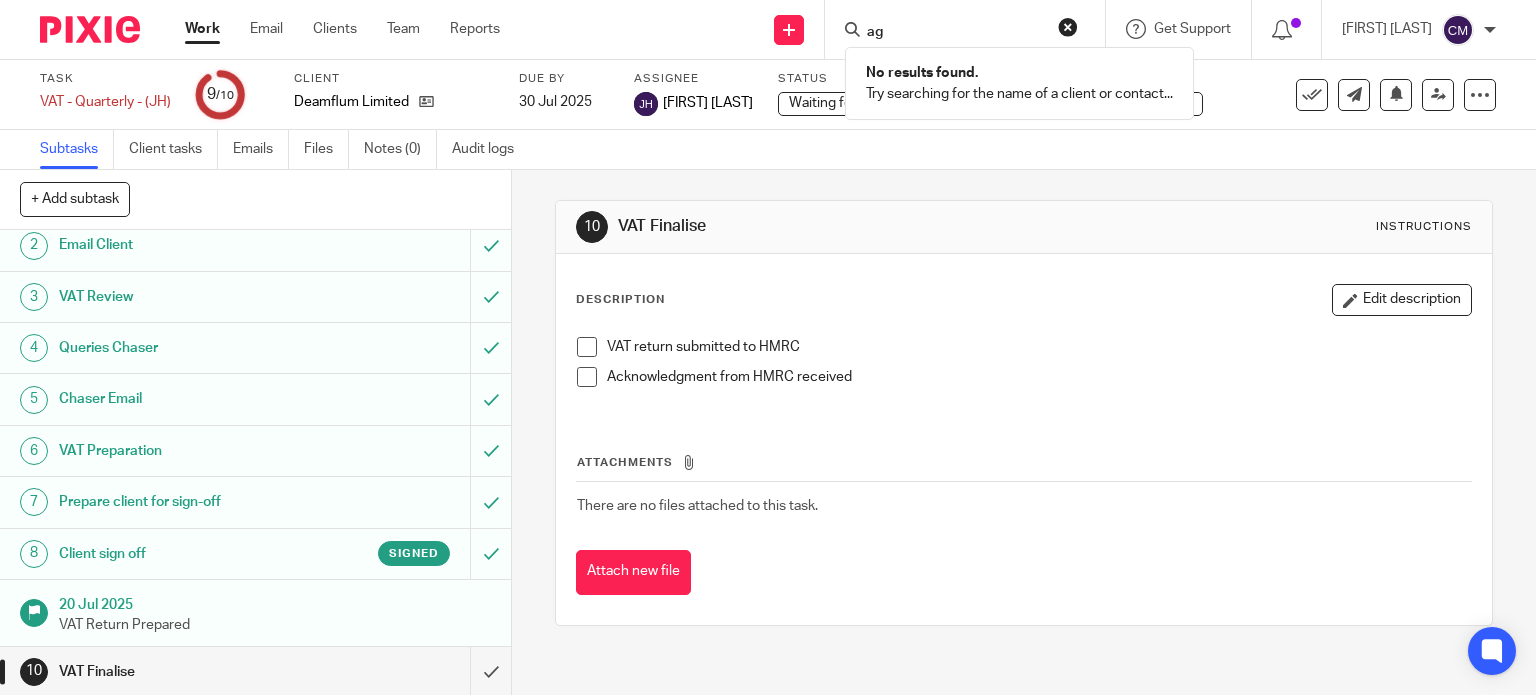 type on "a" 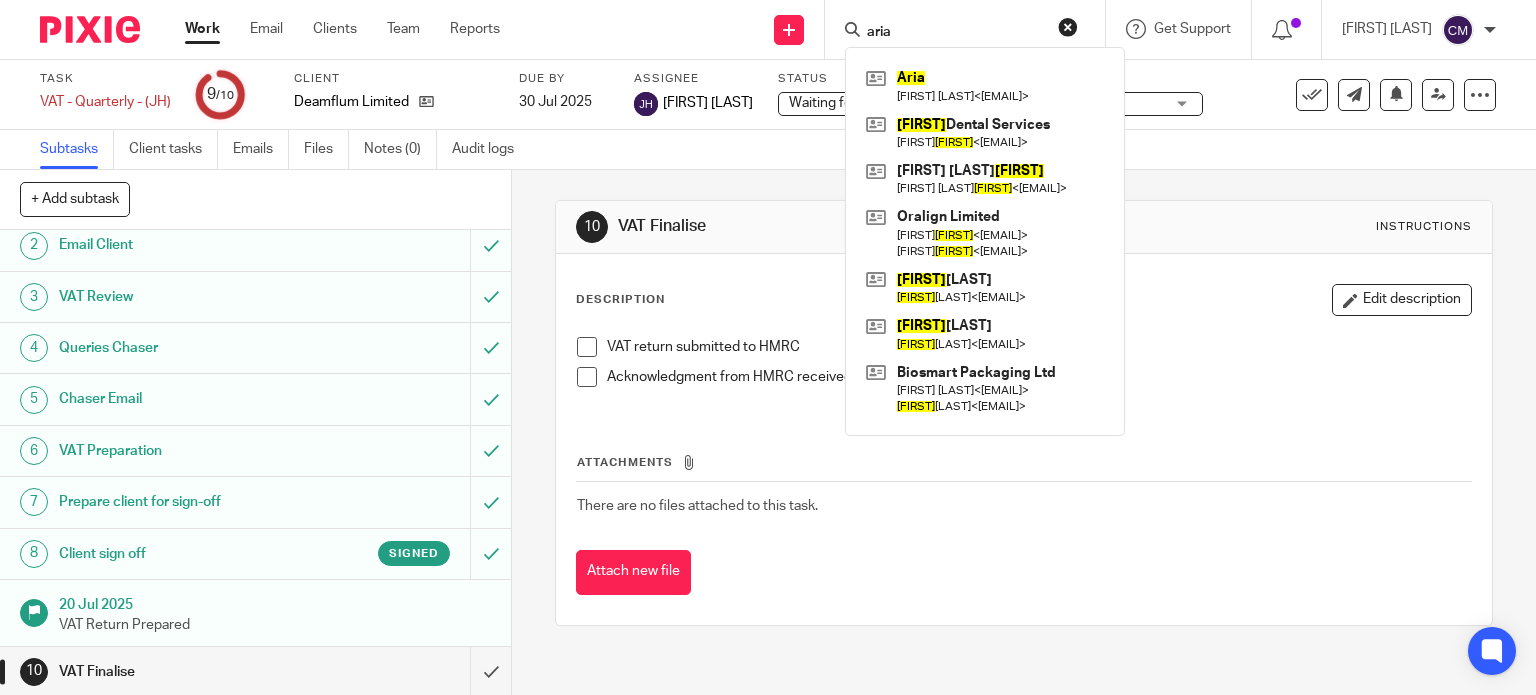 click on "aria" at bounding box center [955, 33] 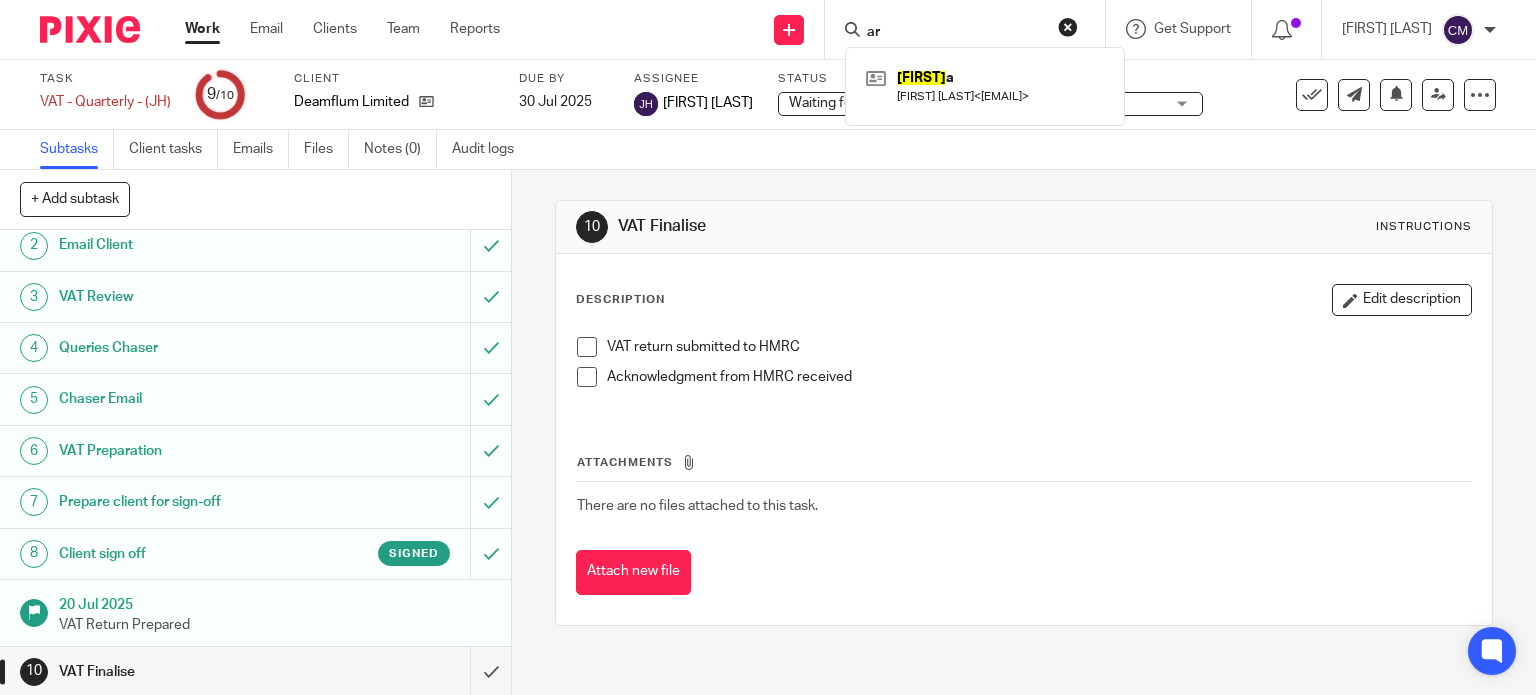 type on "a" 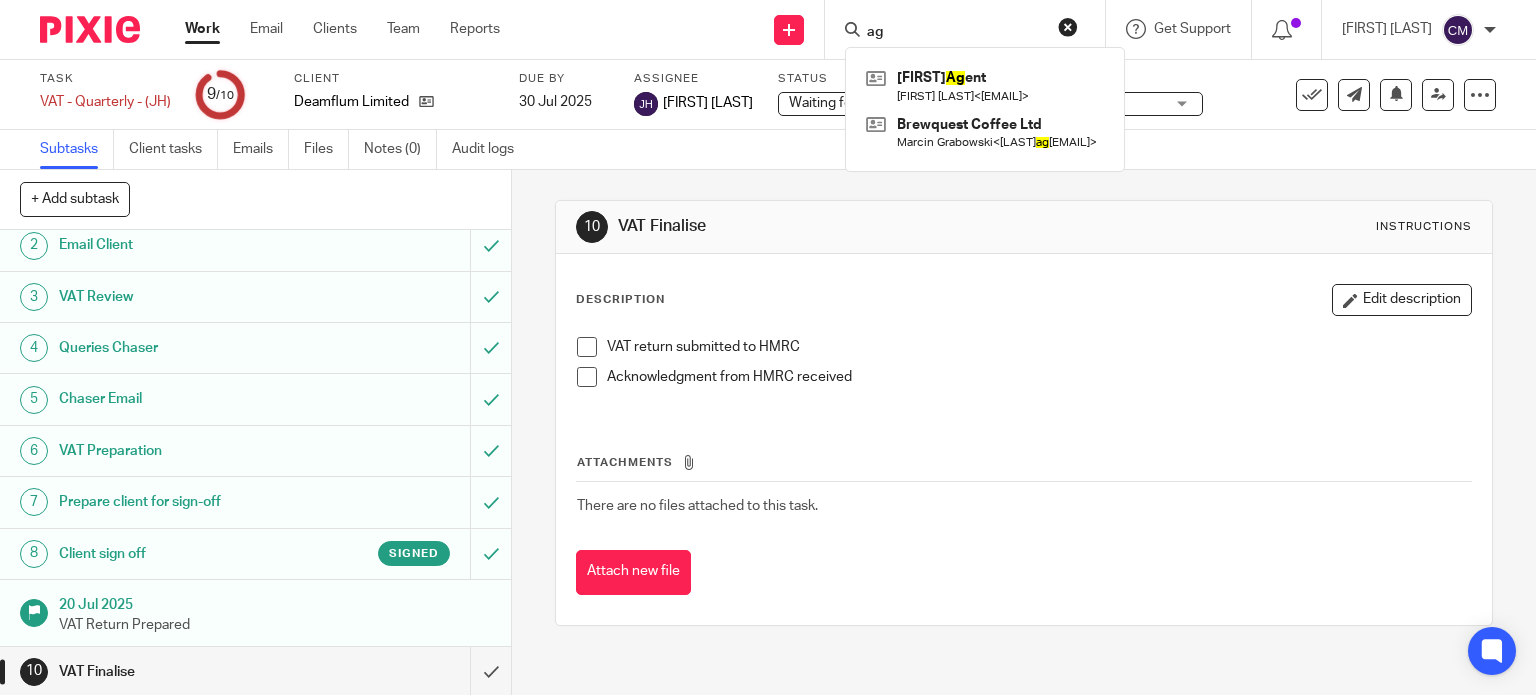 type on "a" 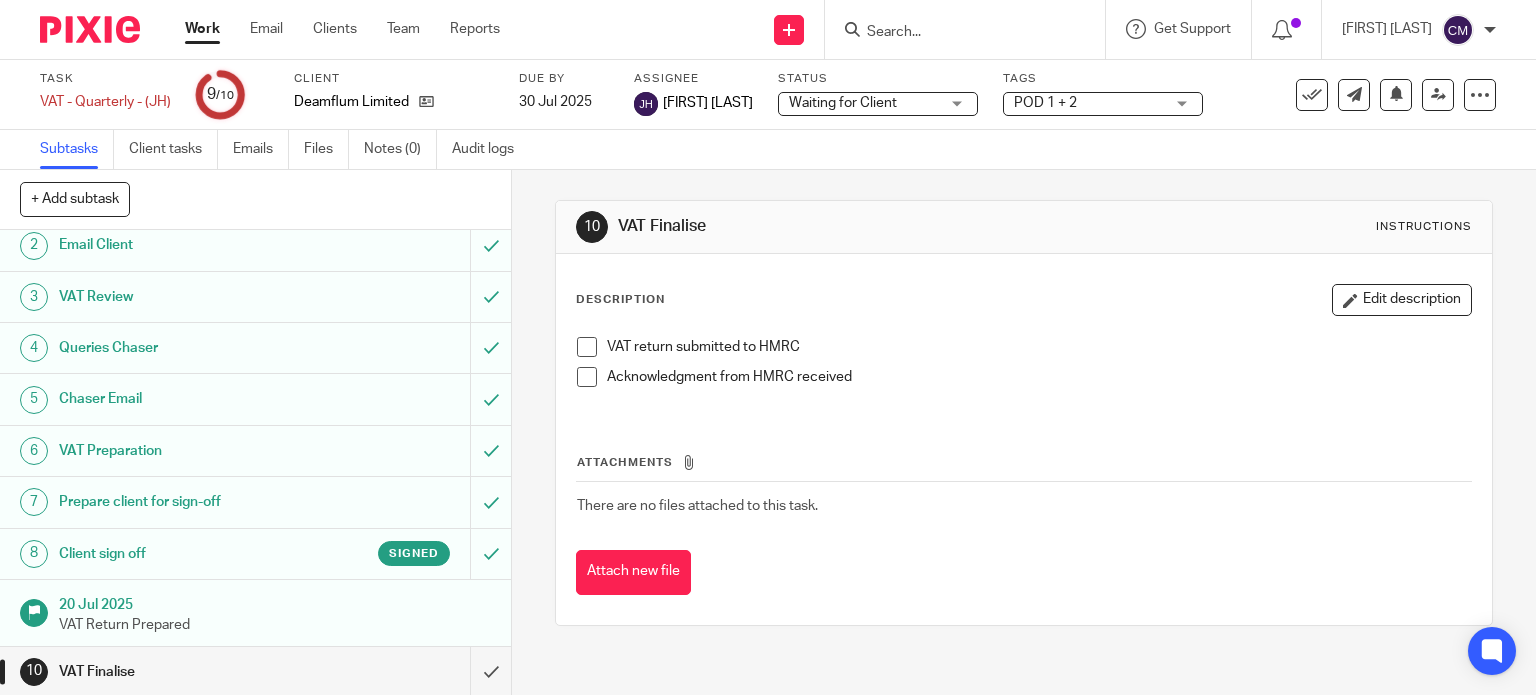 type 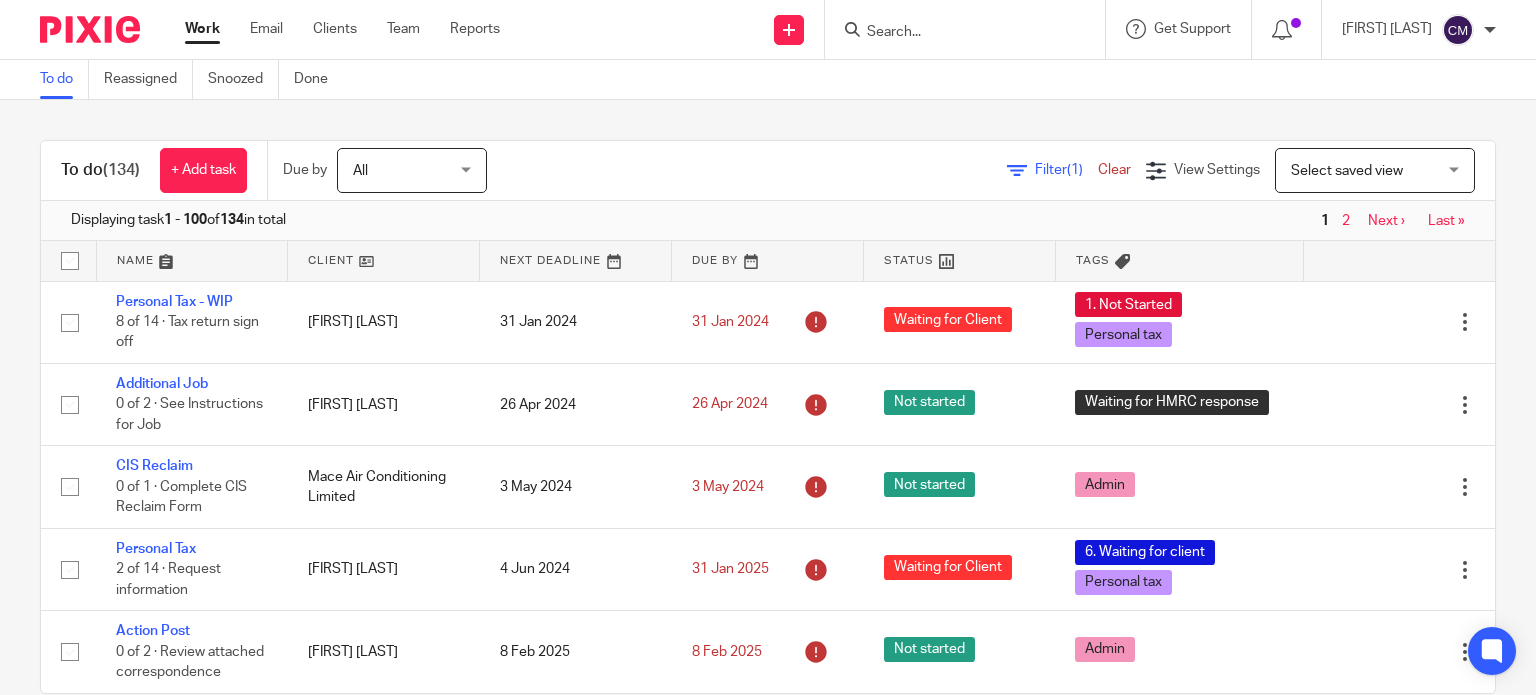 scroll, scrollTop: 0, scrollLeft: 0, axis: both 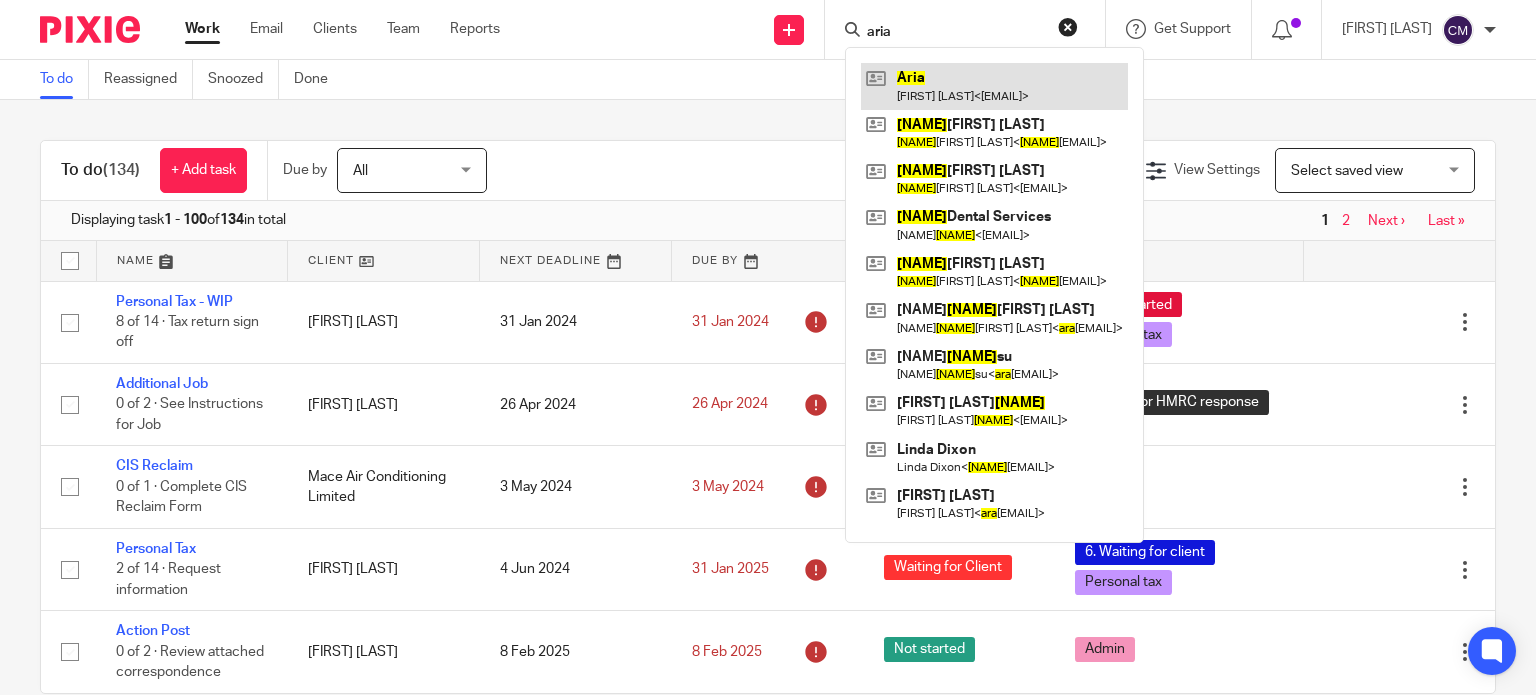 type on "aria" 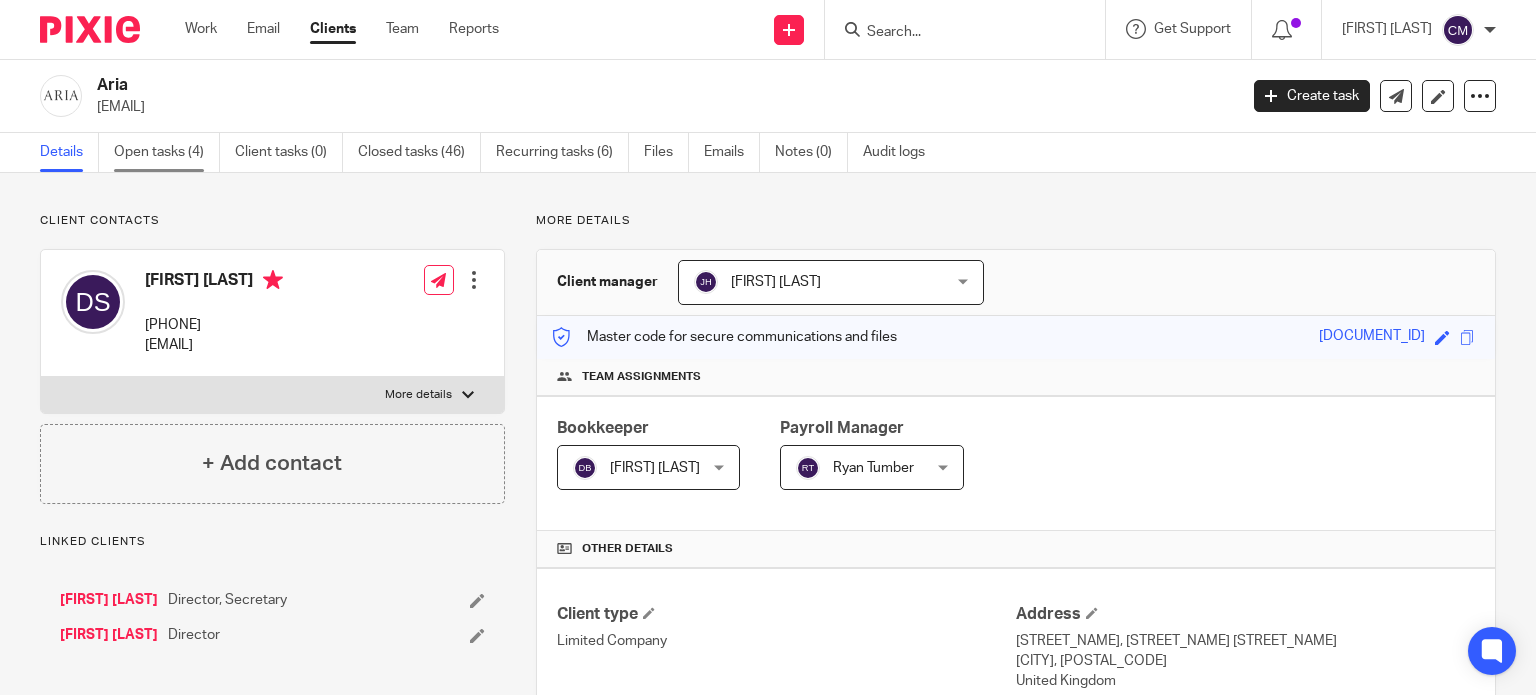 scroll, scrollTop: 0, scrollLeft: 0, axis: both 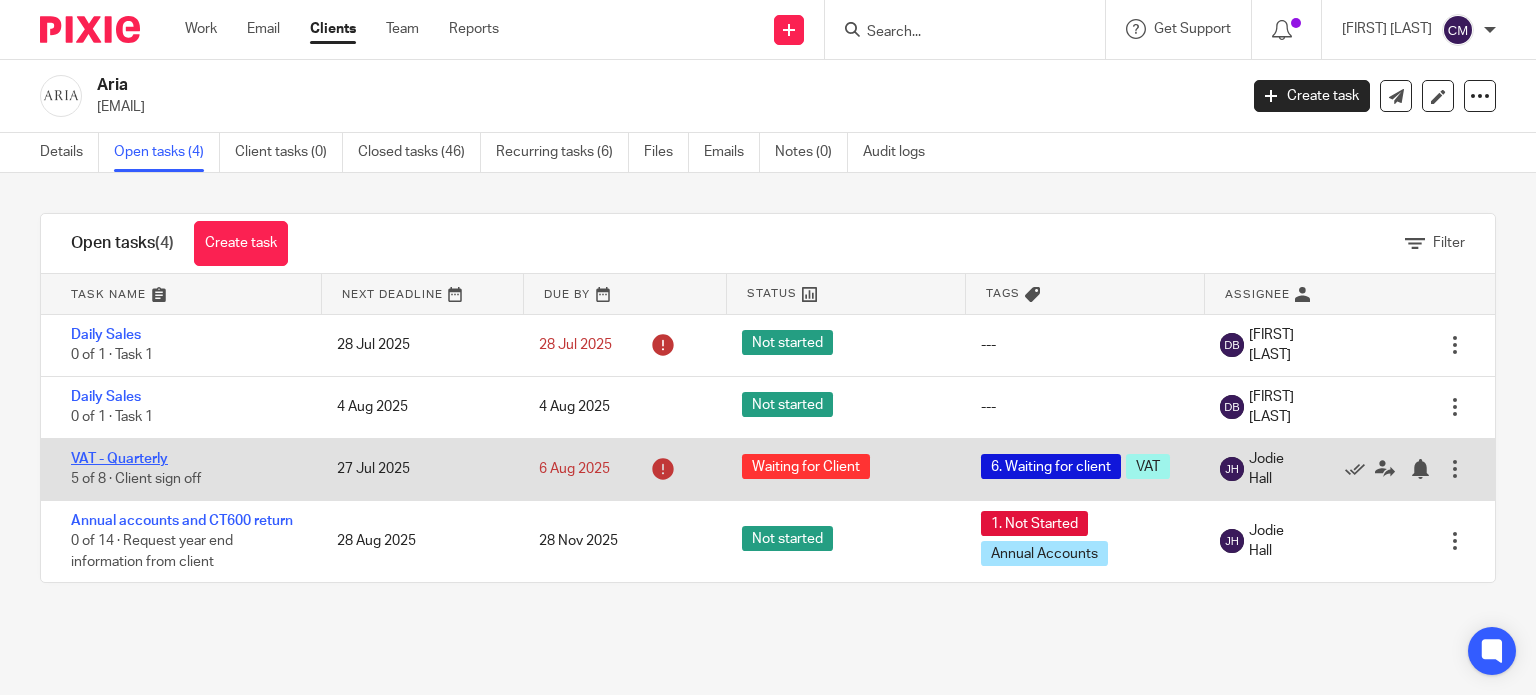 click on "VAT - Quarterly" at bounding box center (119, 459) 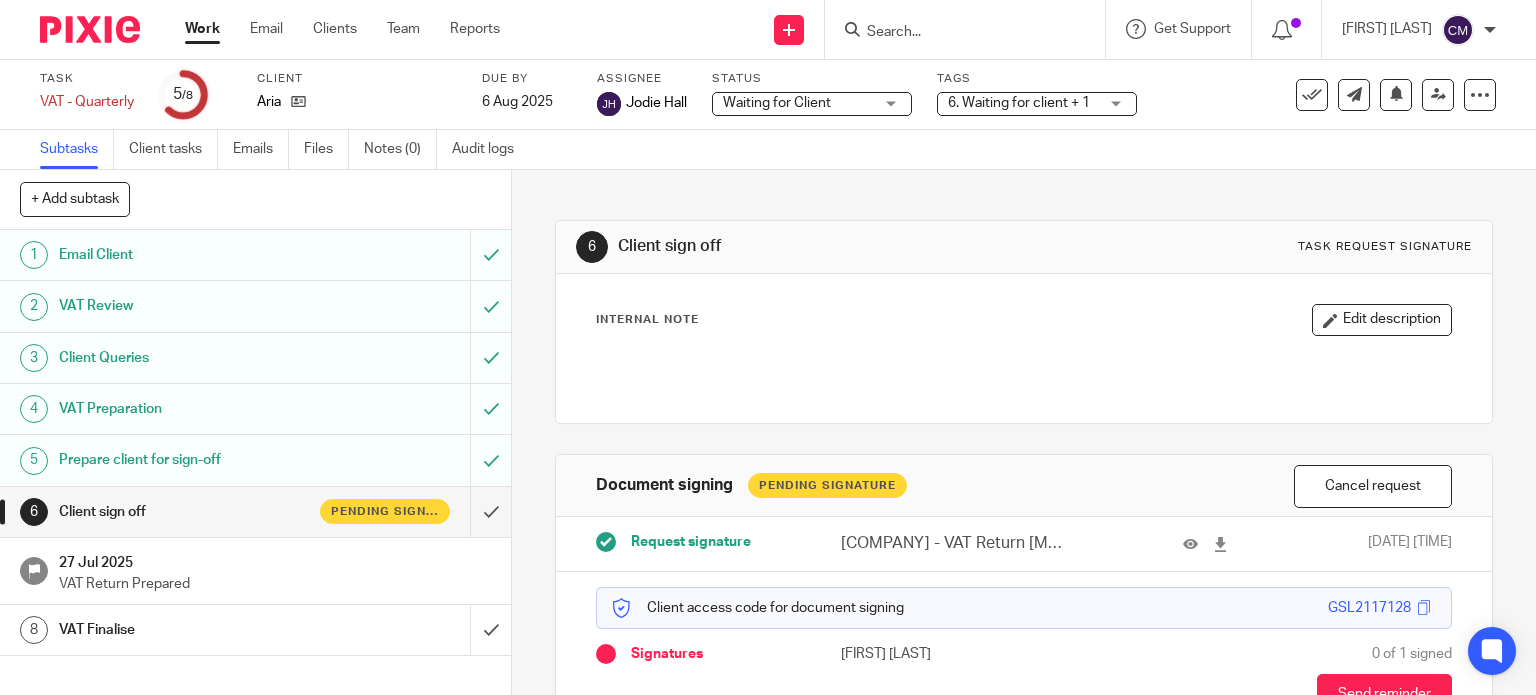 scroll, scrollTop: 0, scrollLeft: 0, axis: both 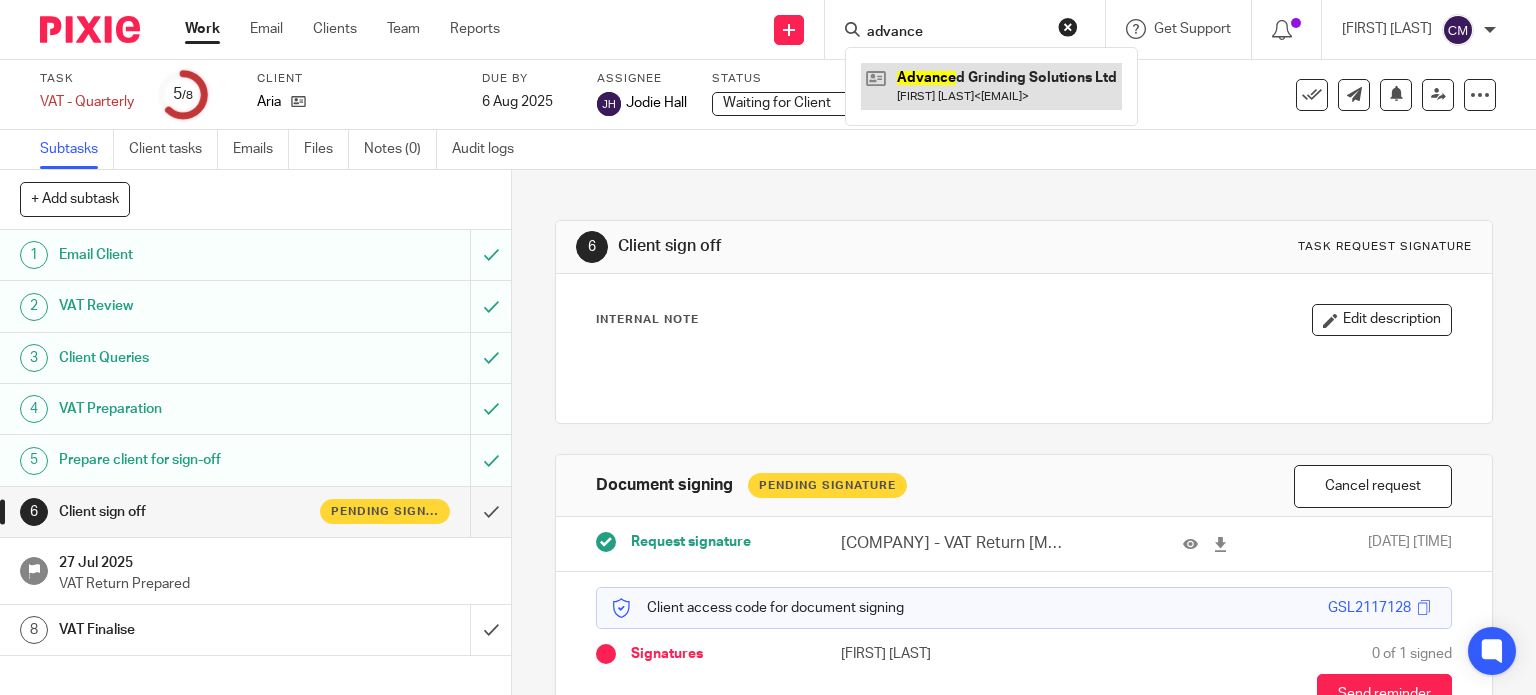 type on "advance" 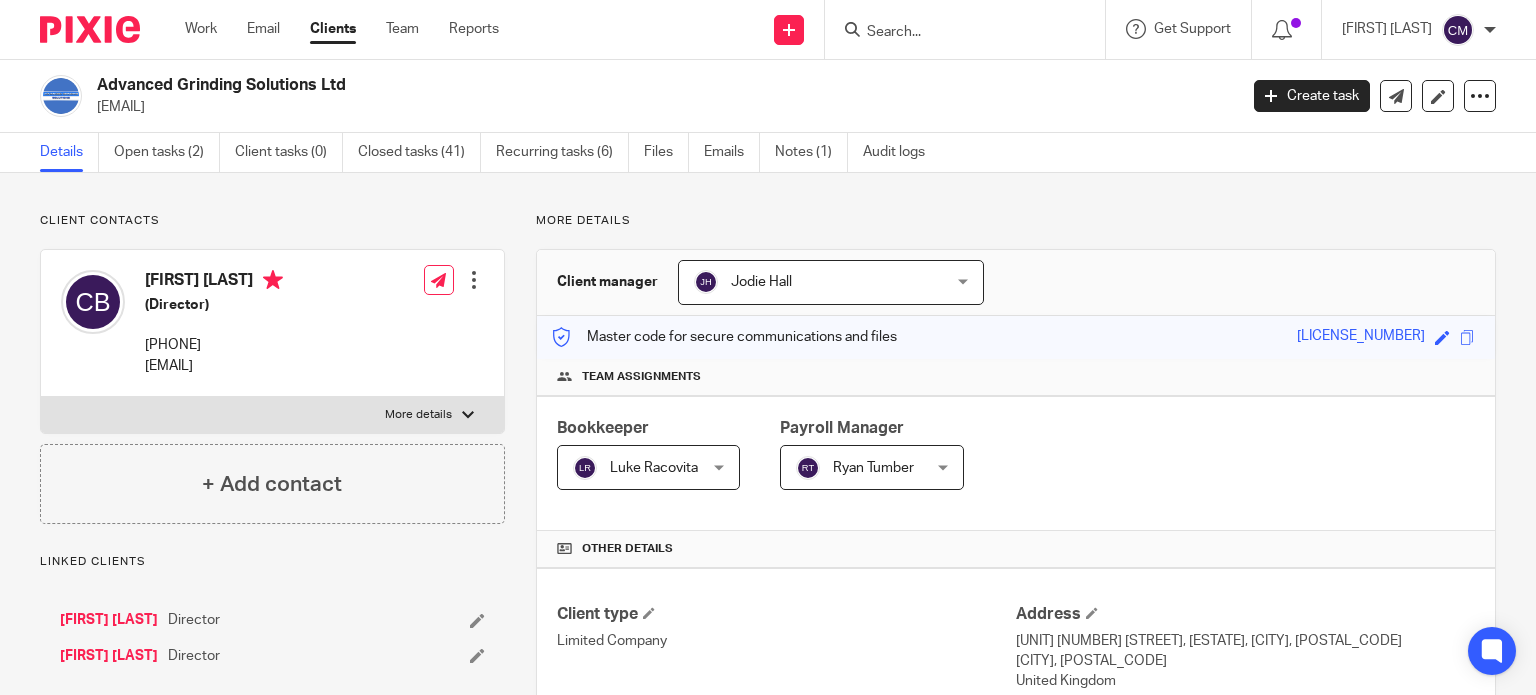 scroll, scrollTop: 0, scrollLeft: 0, axis: both 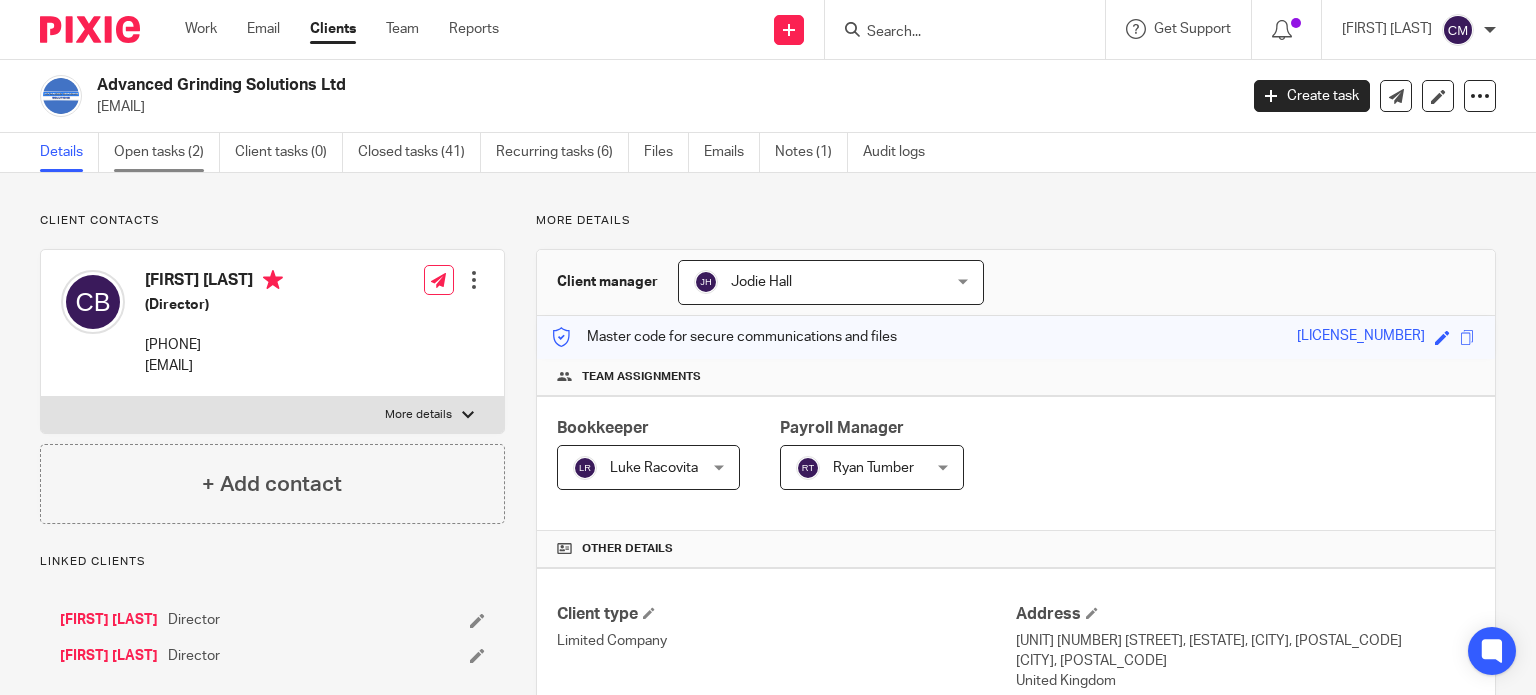 click on "Open tasks (2)" at bounding box center [167, 152] 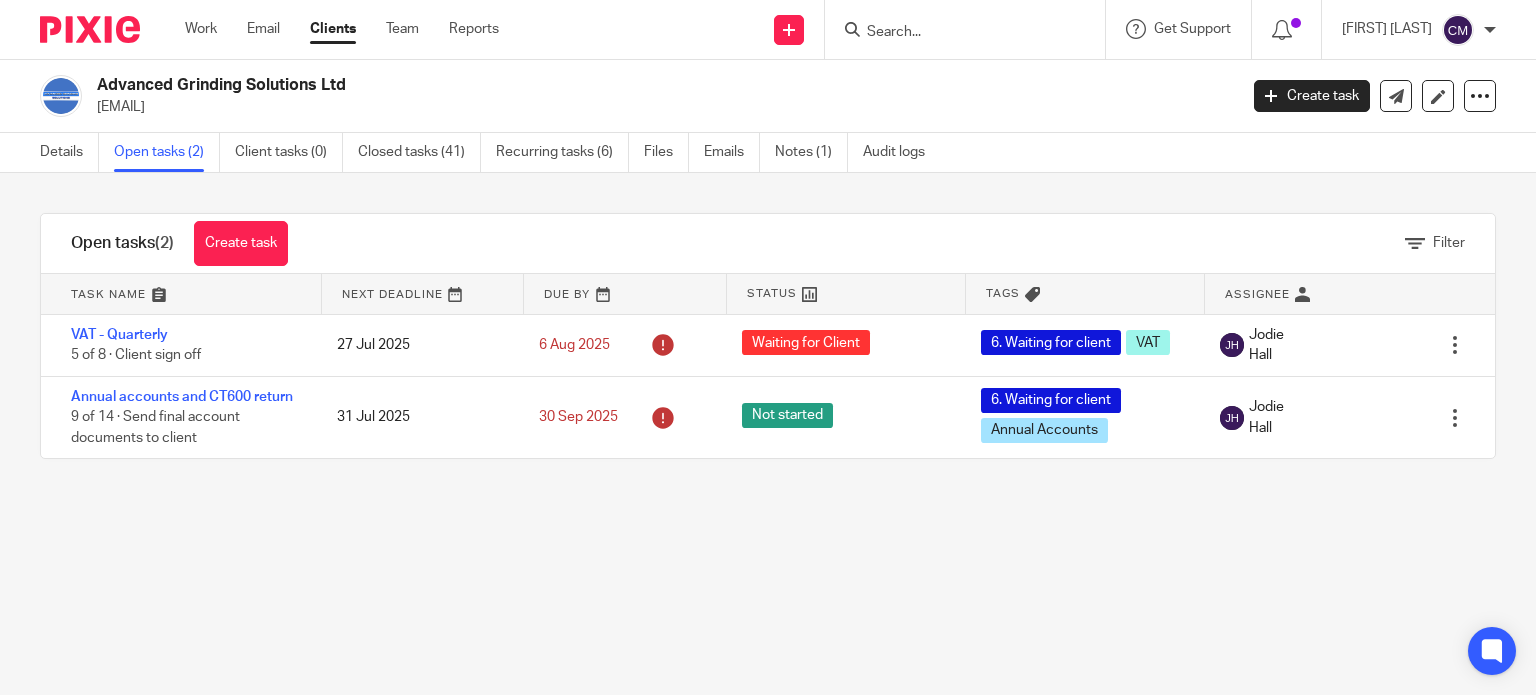 scroll, scrollTop: 0, scrollLeft: 0, axis: both 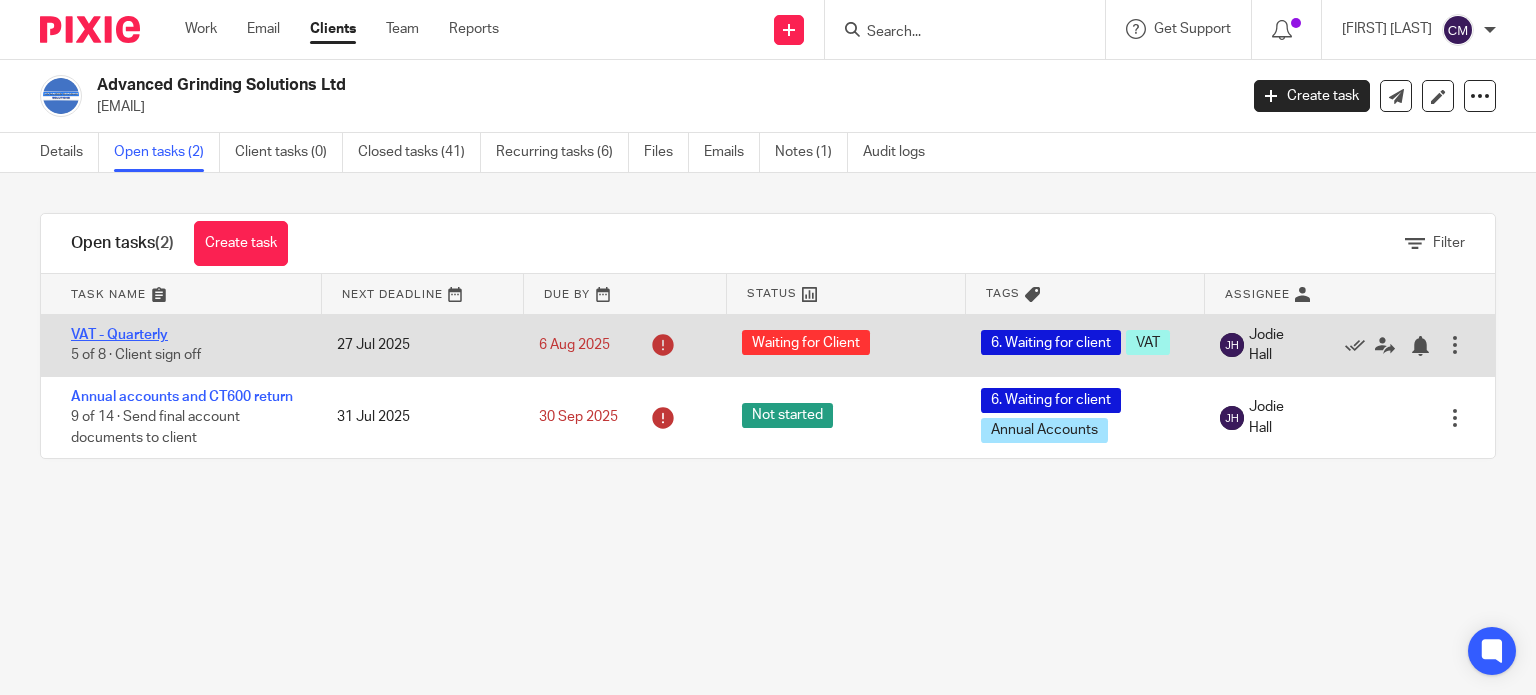 click on "VAT - Quarterly" at bounding box center [119, 335] 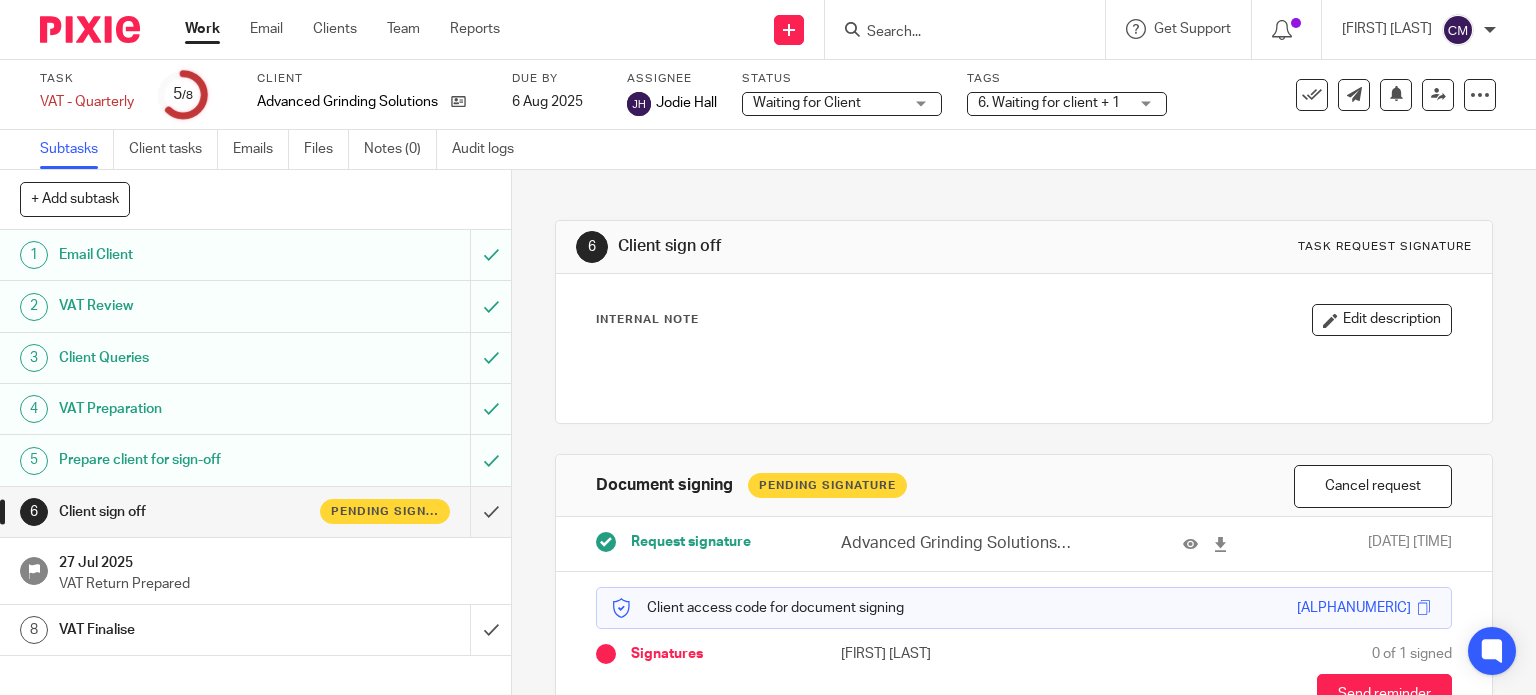 scroll, scrollTop: 0, scrollLeft: 0, axis: both 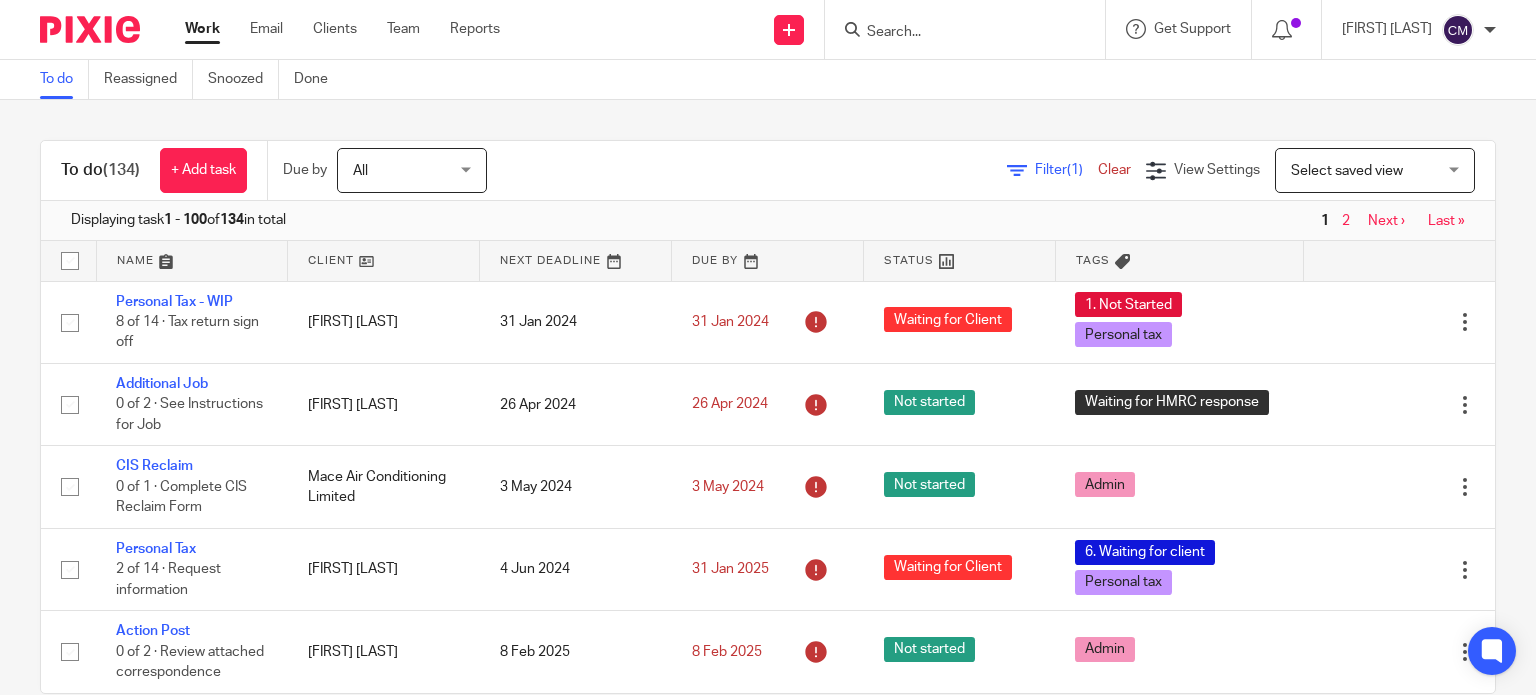 click at bounding box center (955, 33) 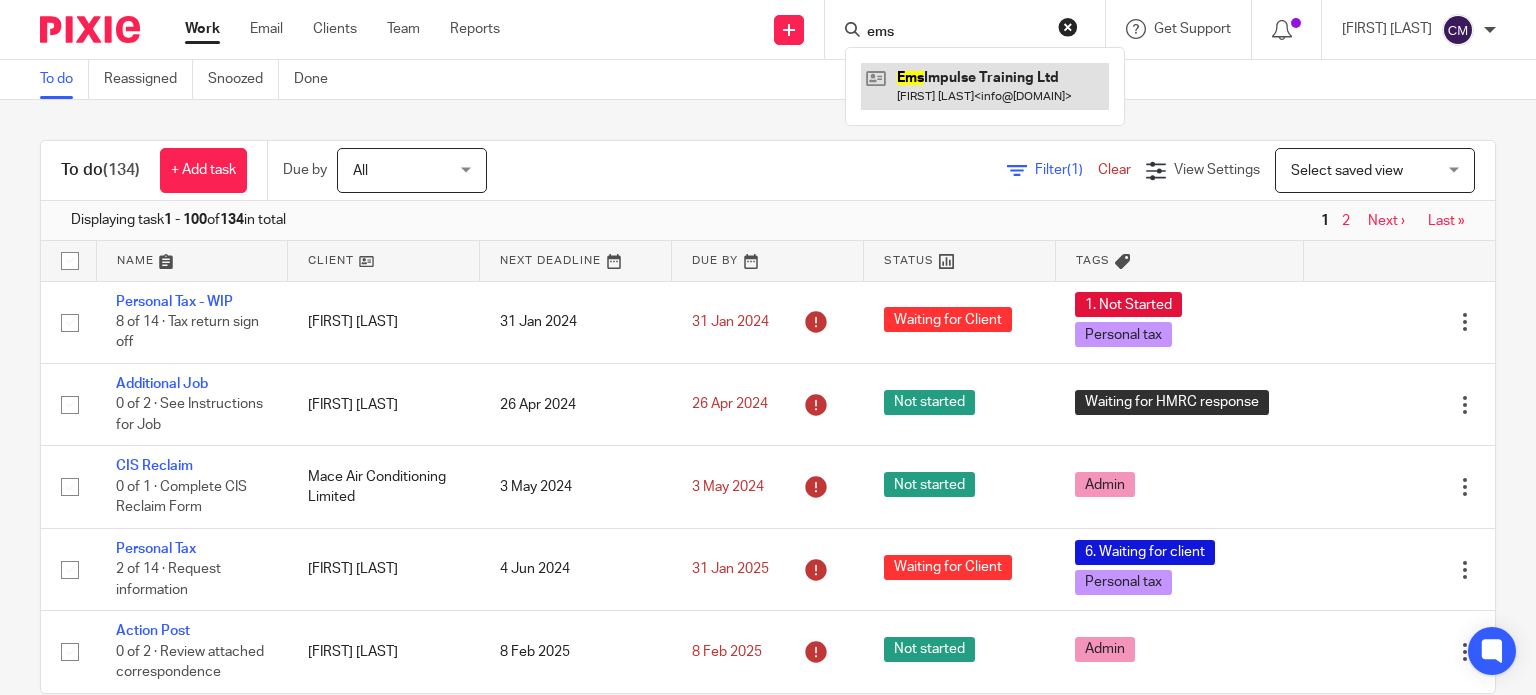 type on "ems" 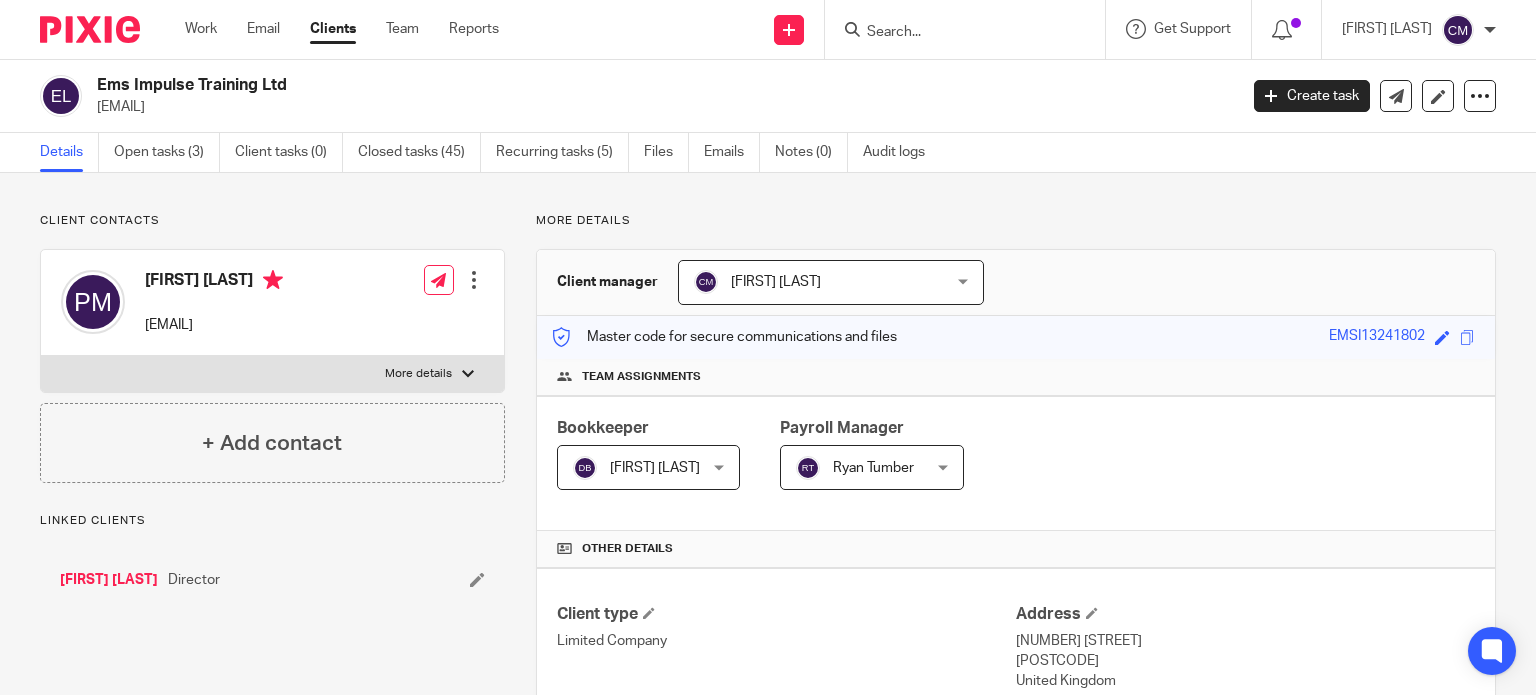scroll, scrollTop: 0, scrollLeft: 0, axis: both 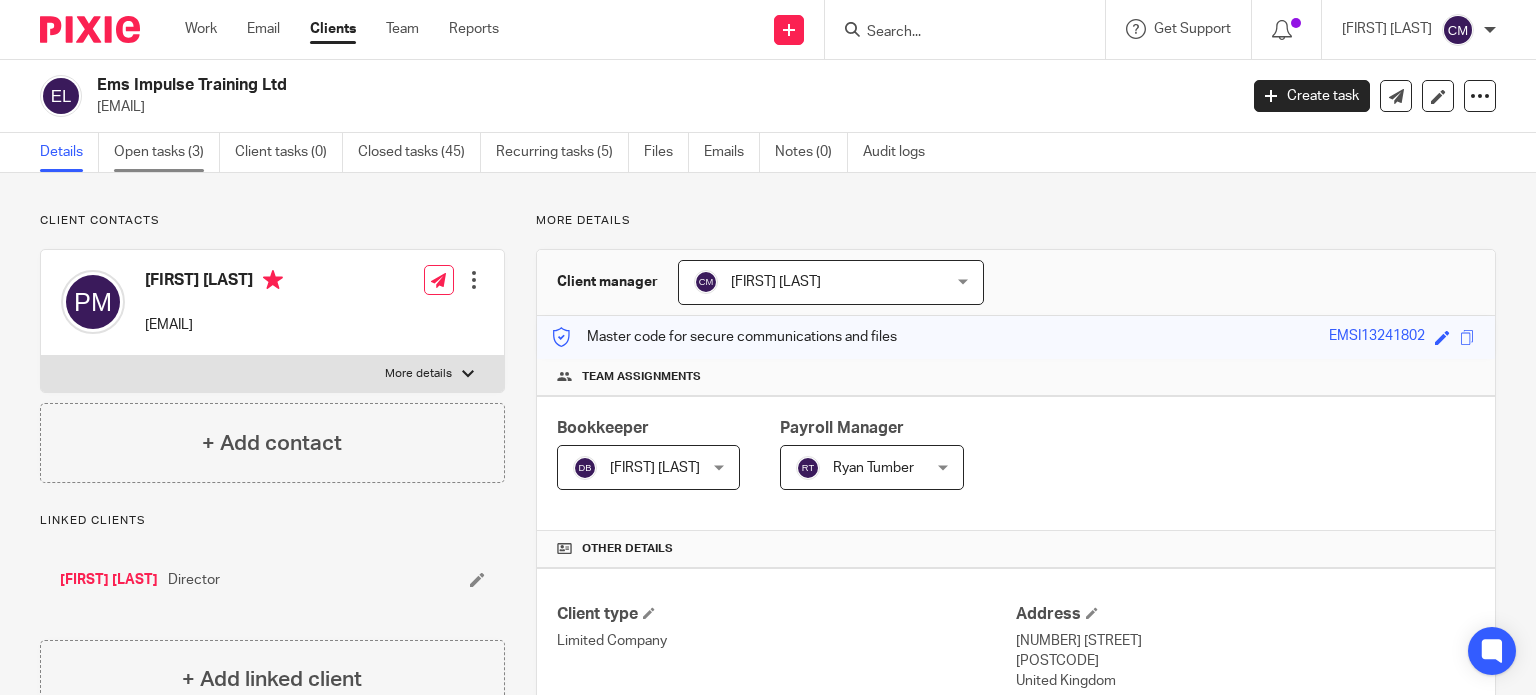 click on "Open tasks (3)" at bounding box center [167, 152] 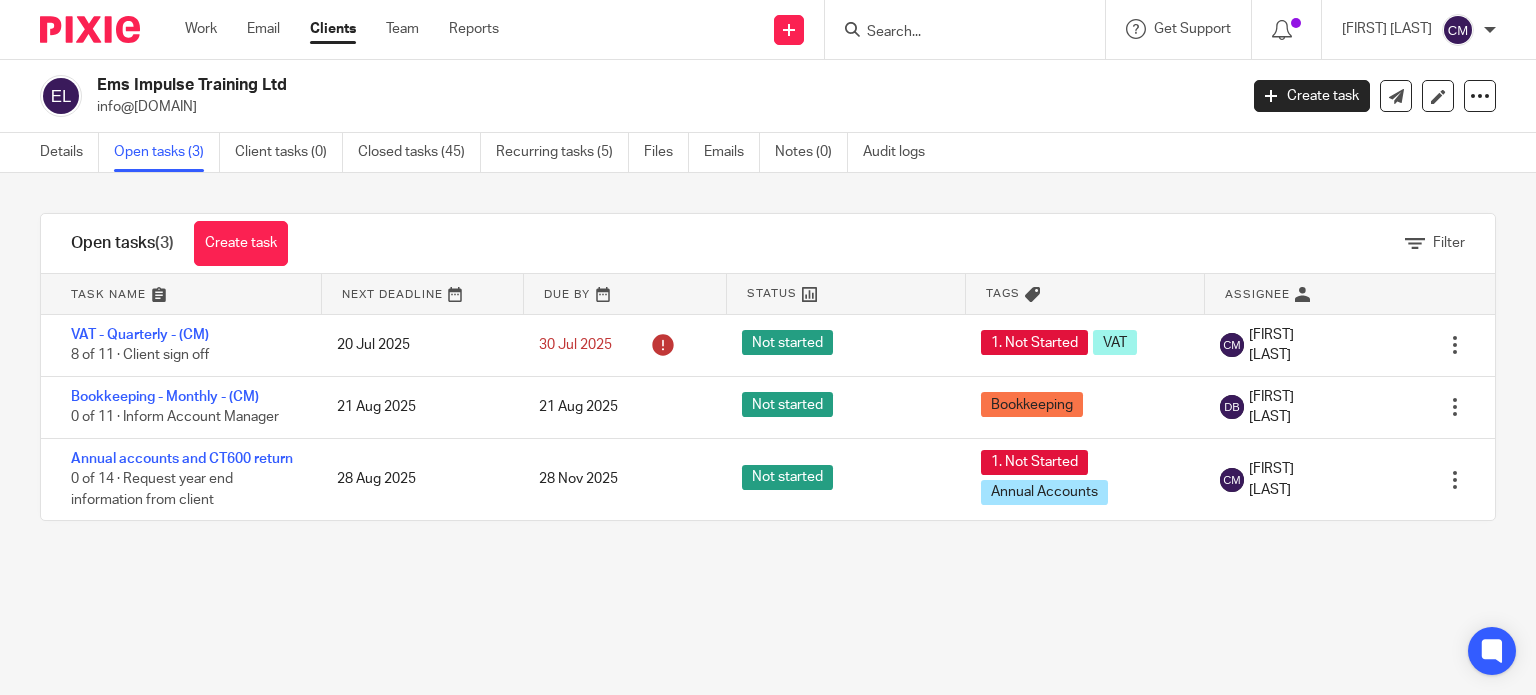 scroll, scrollTop: 0, scrollLeft: 0, axis: both 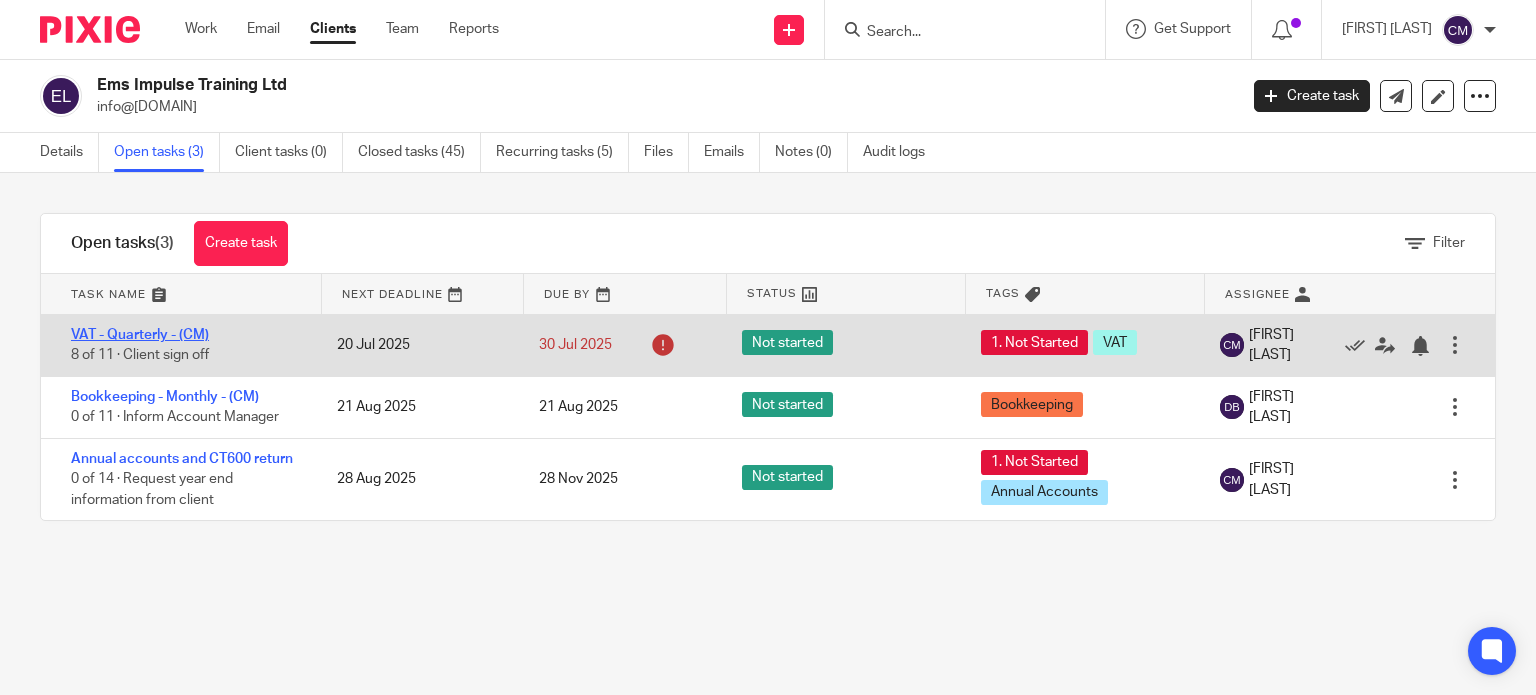 click on "VAT - Quarterly - (CM)" at bounding box center (140, 335) 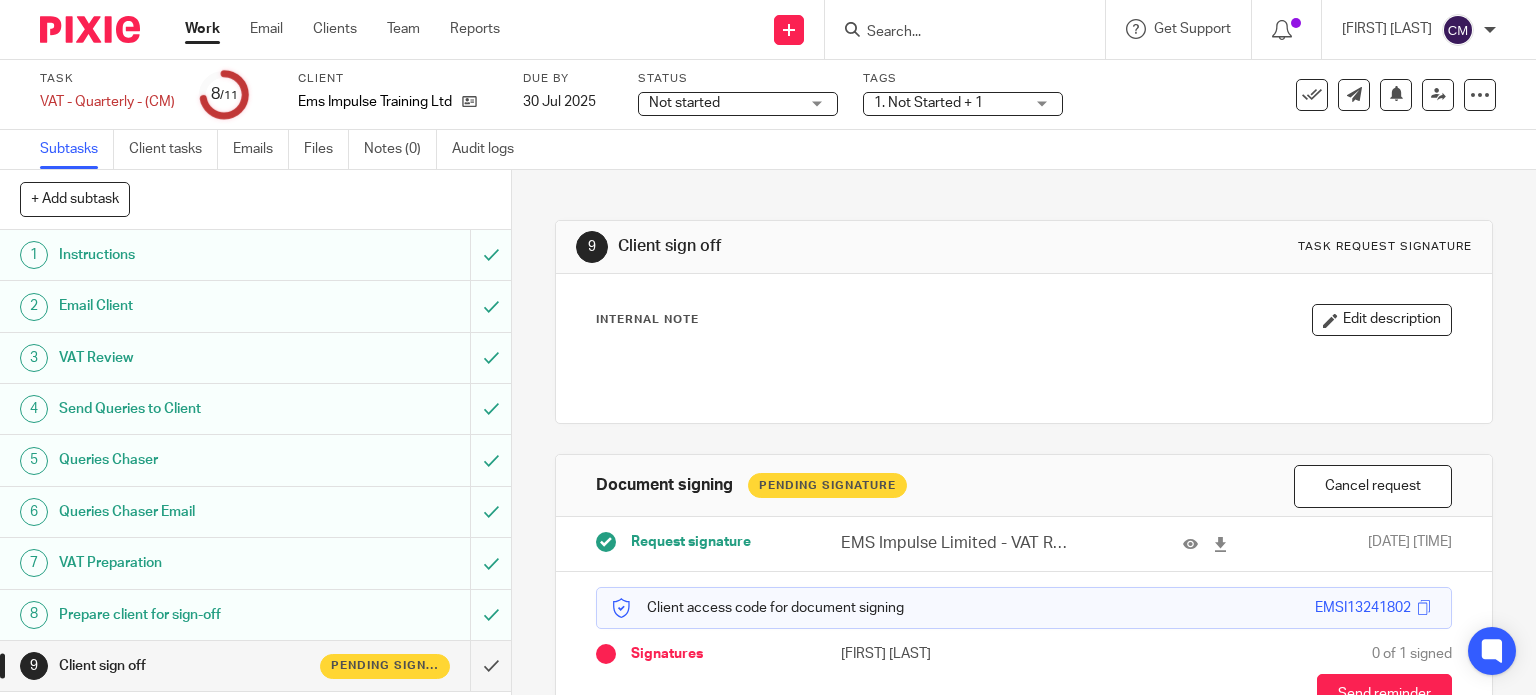 scroll, scrollTop: 0, scrollLeft: 0, axis: both 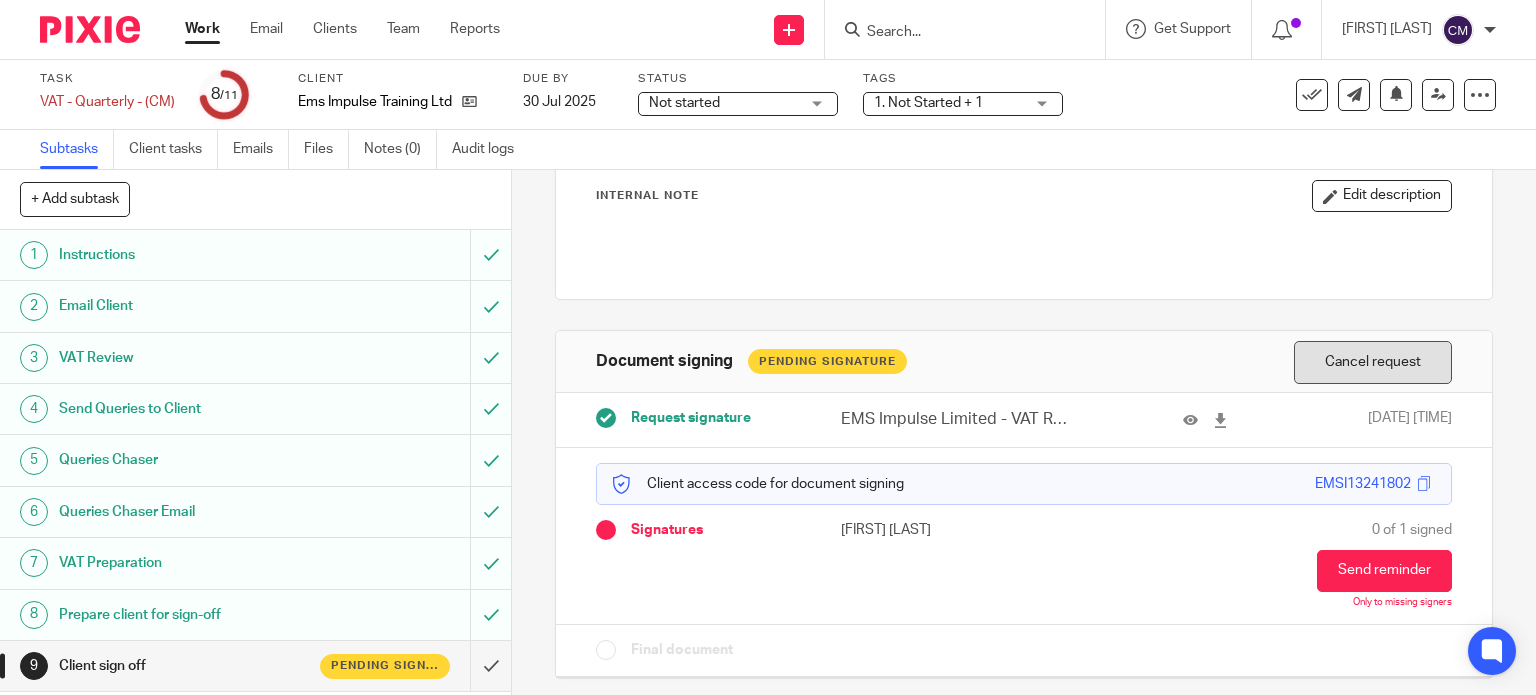 click on "Cancel request" at bounding box center [1373, 362] 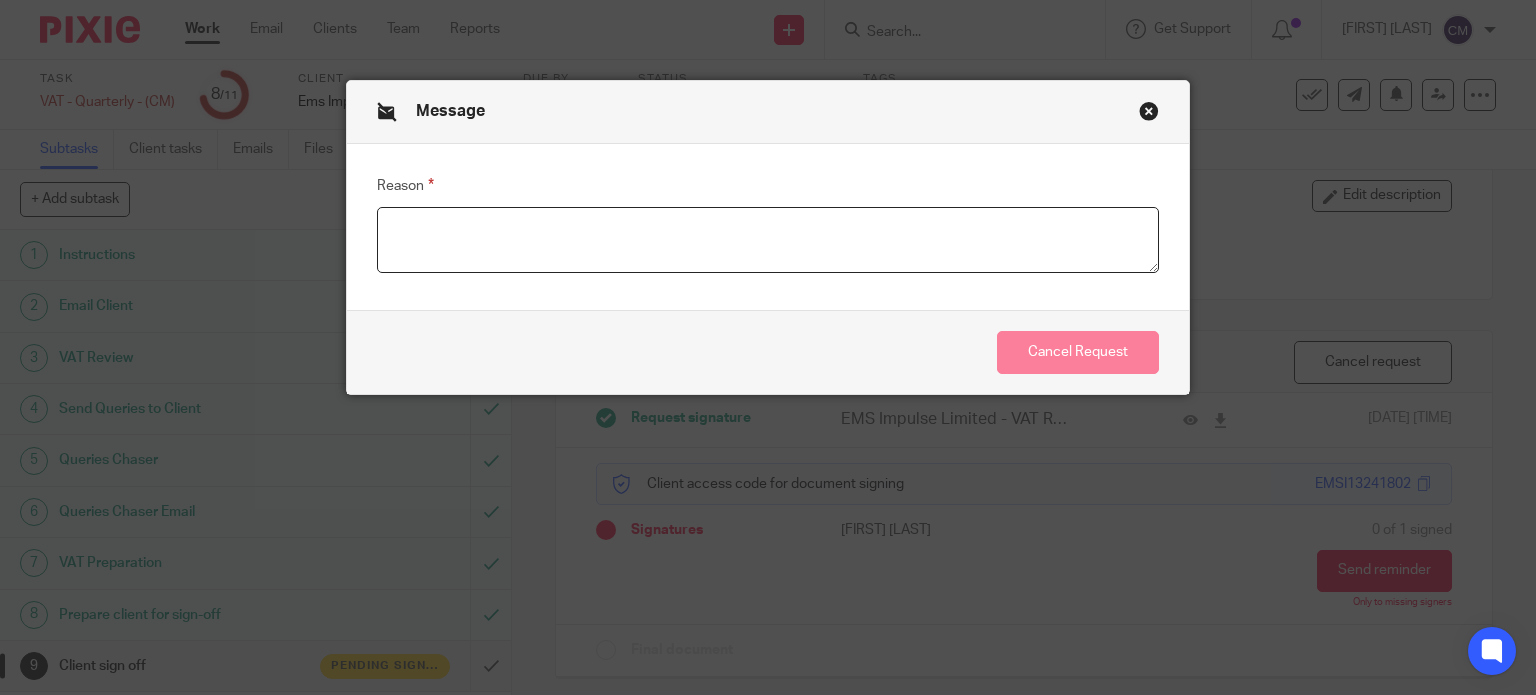 click on "Reason" at bounding box center [768, 240] 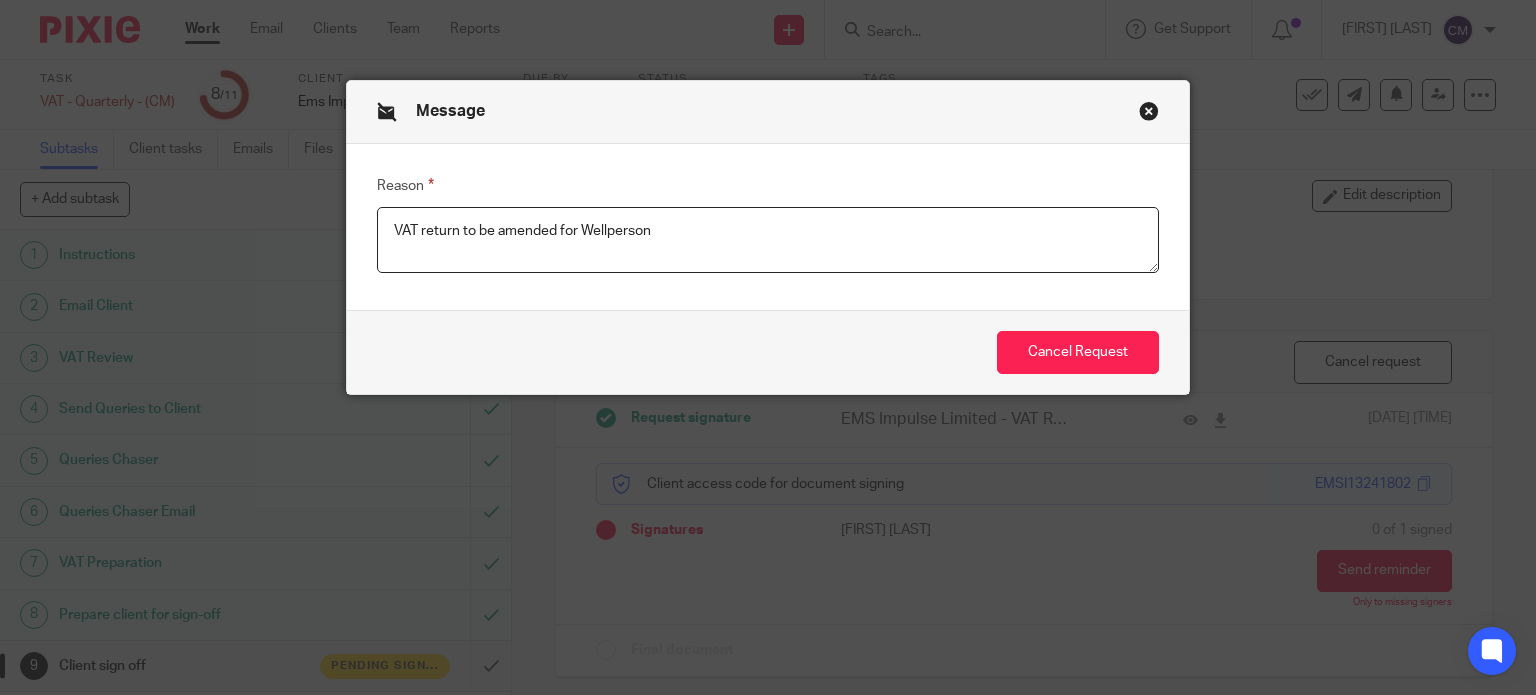 type on "VAT return to be amended for Wellperson" 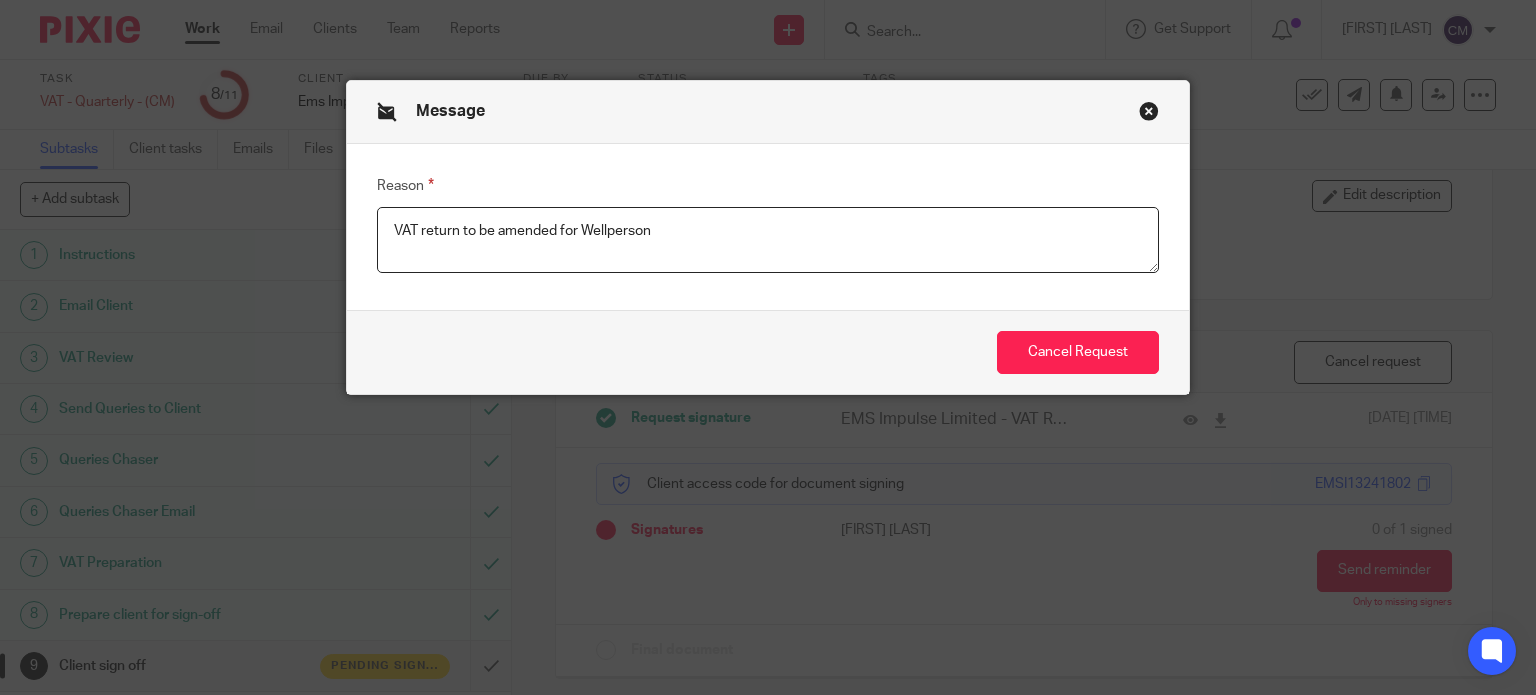 drag, startPoint x: 720, startPoint y: 108, endPoint x: 842, endPoint y: 123, distance: 122.91867 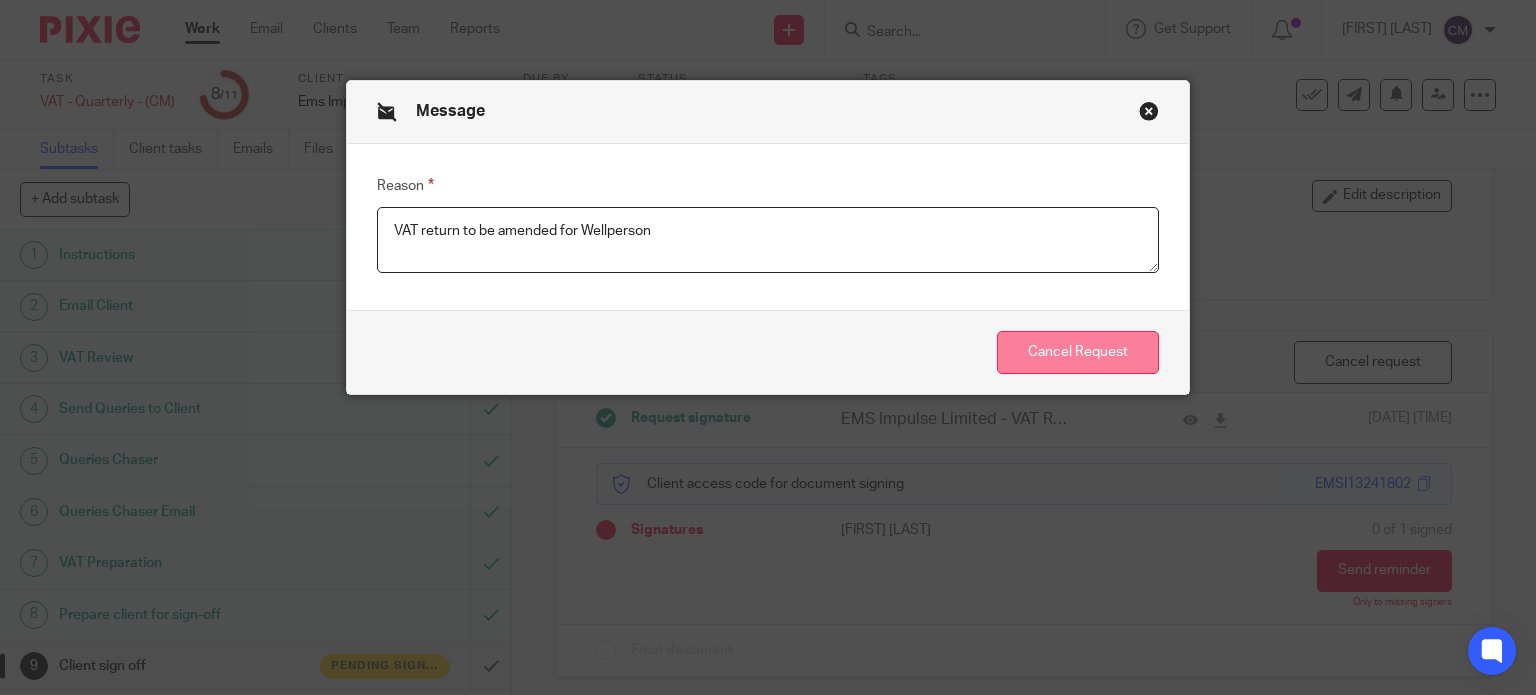 click on "Cancel Request" at bounding box center [1078, 352] 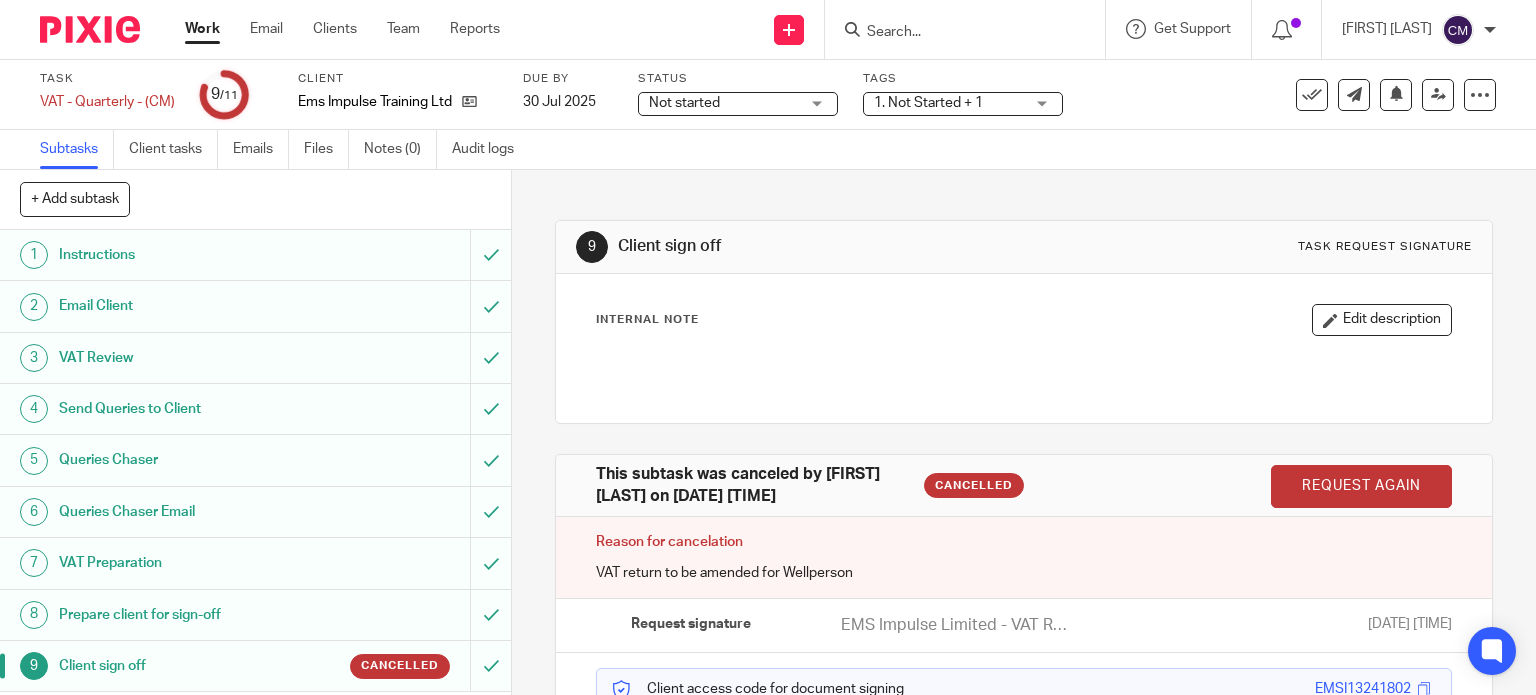scroll, scrollTop: 0, scrollLeft: 0, axis: both 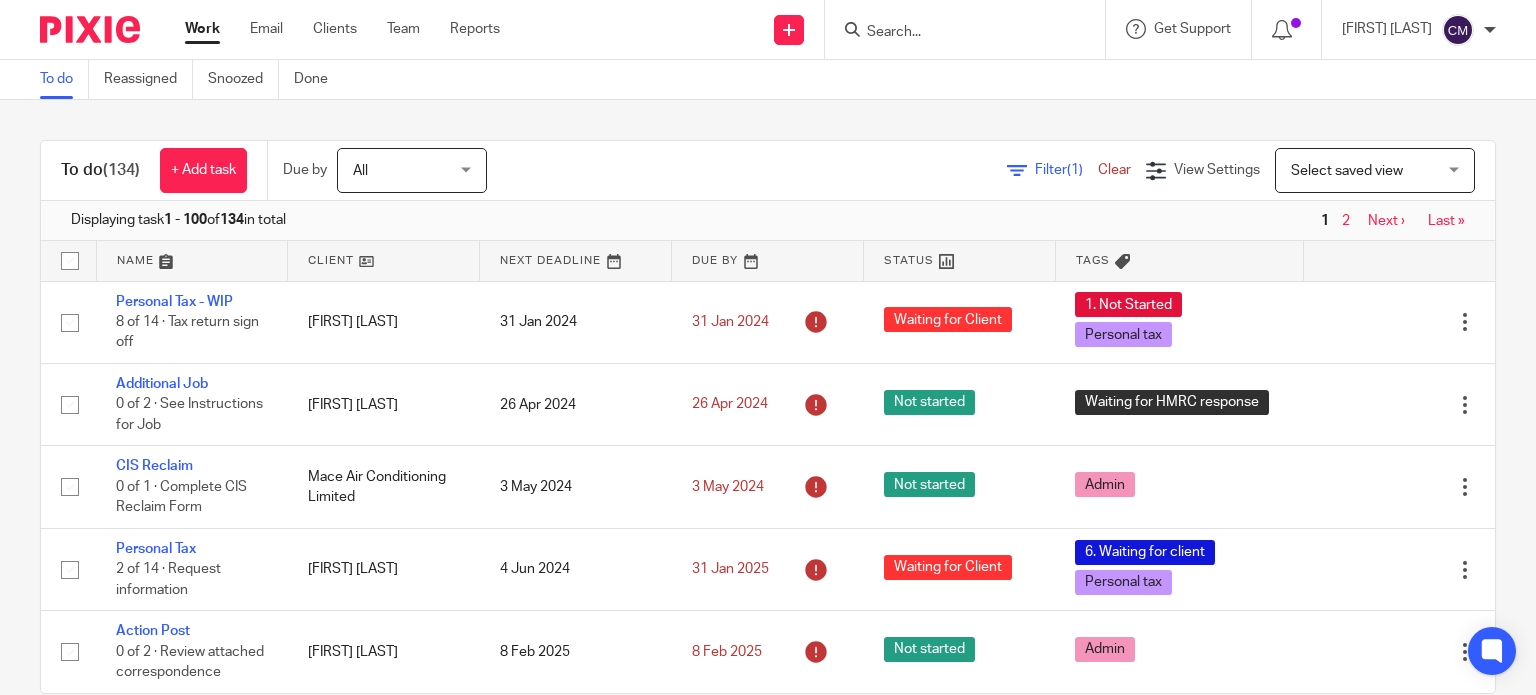 click at bounding box center [955, 33] 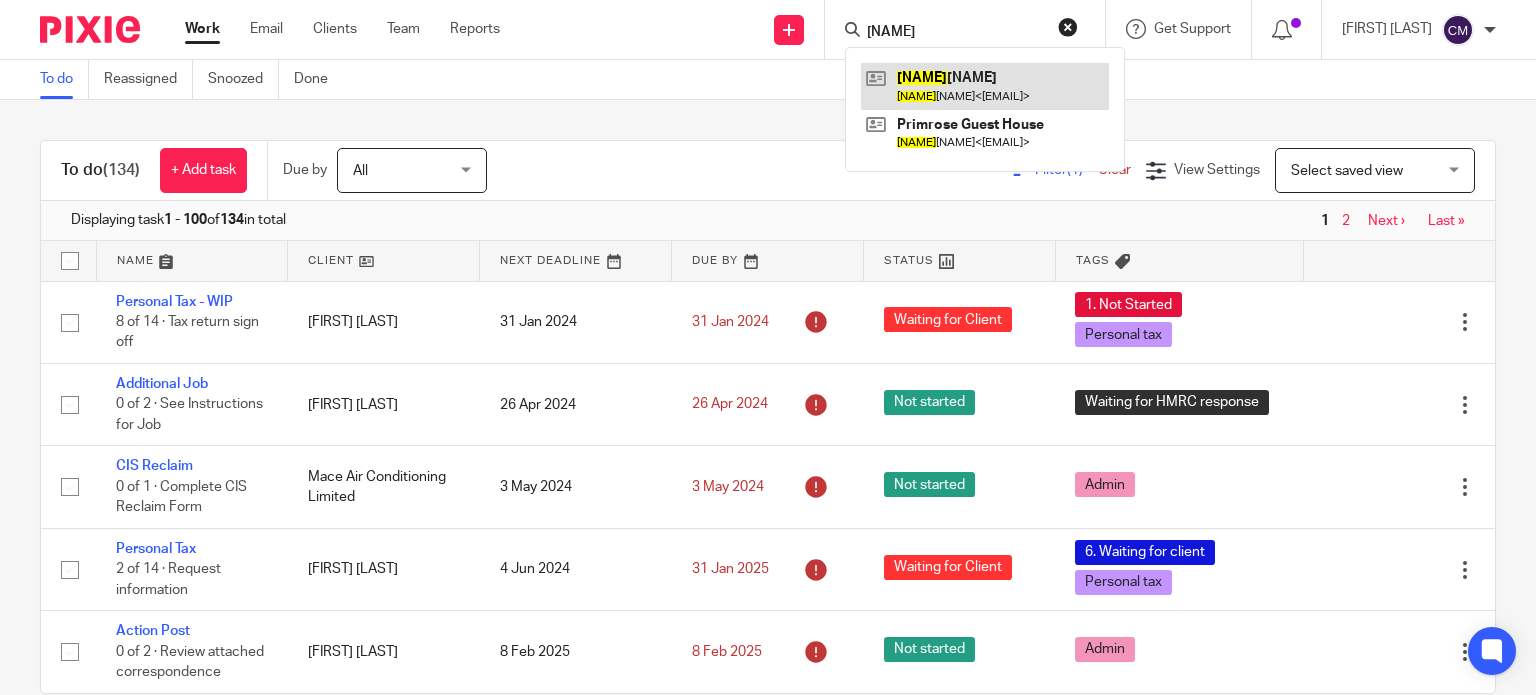 type on "lekha" 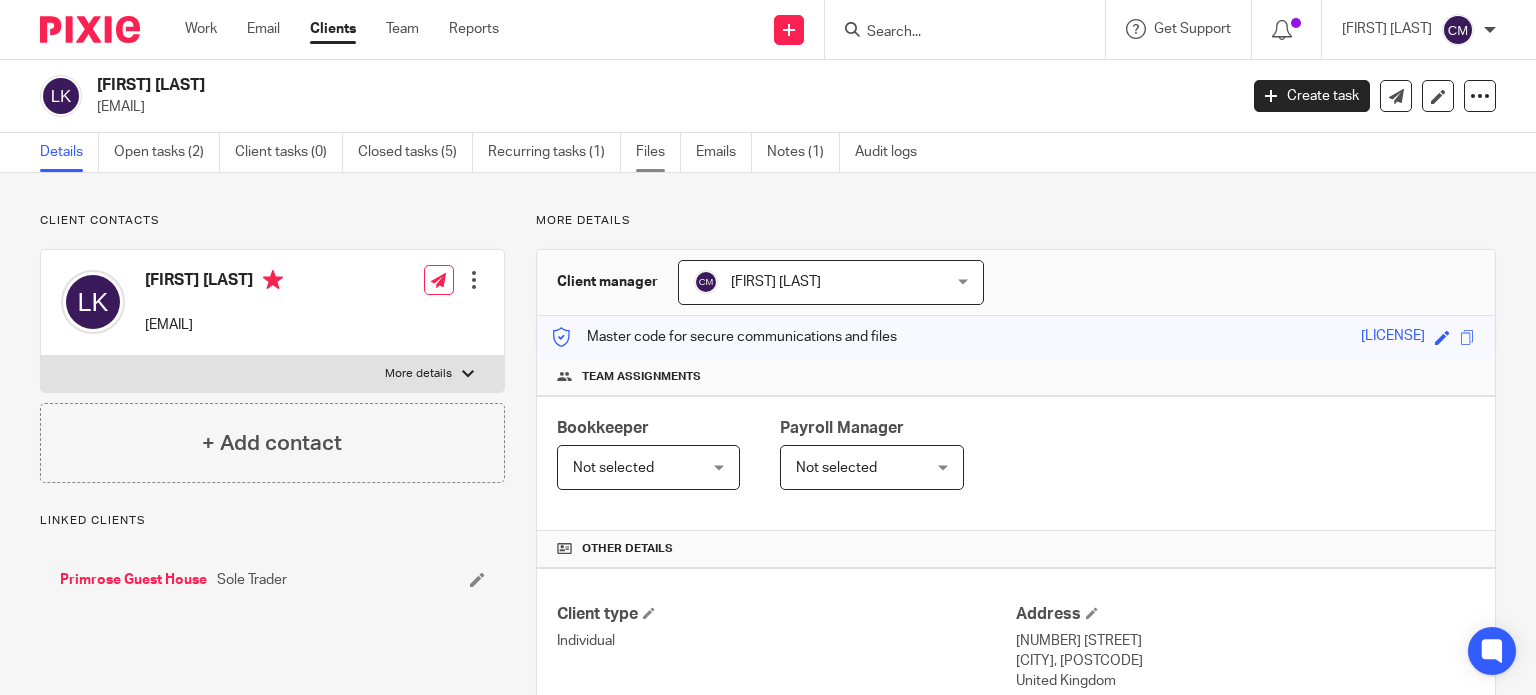 scroll, scrollTop: 0, scrollLeft: 0, axis: both 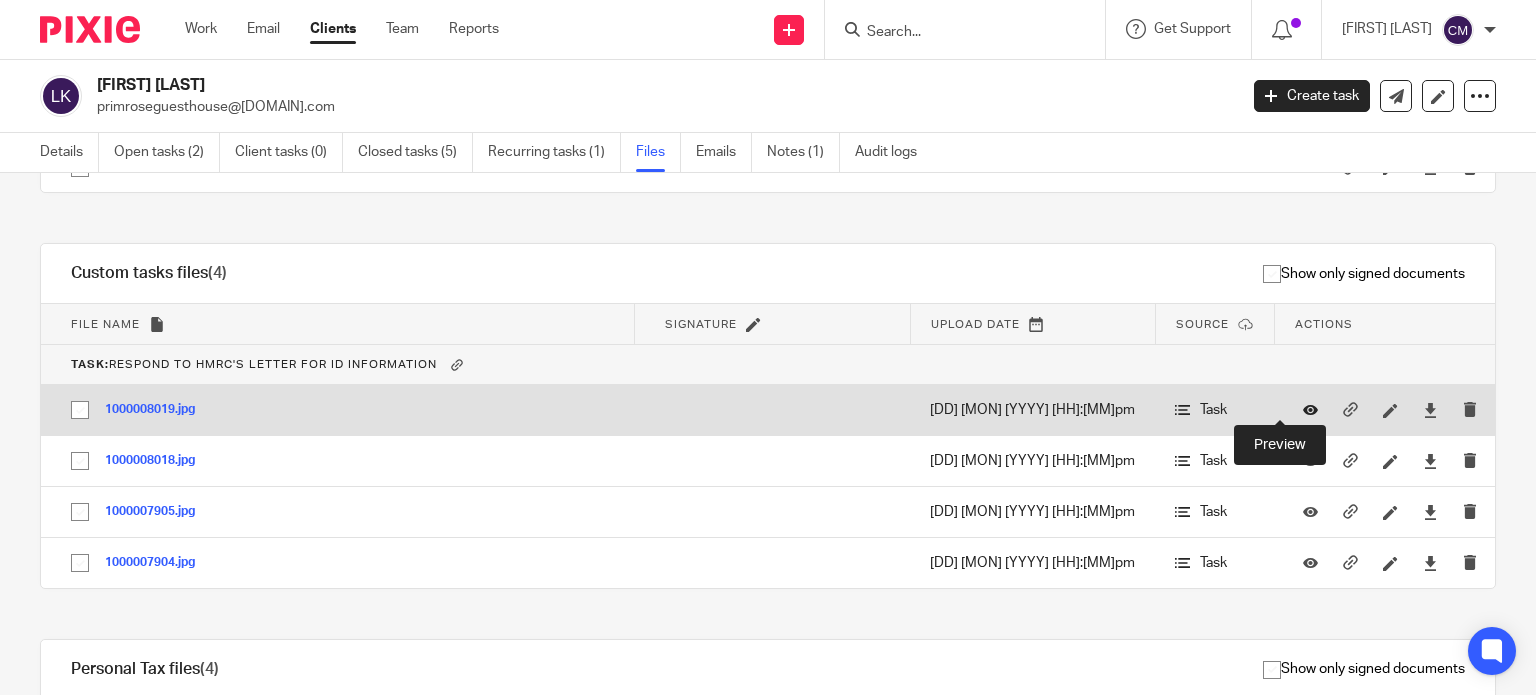 click at bounding box center [1310, 410] 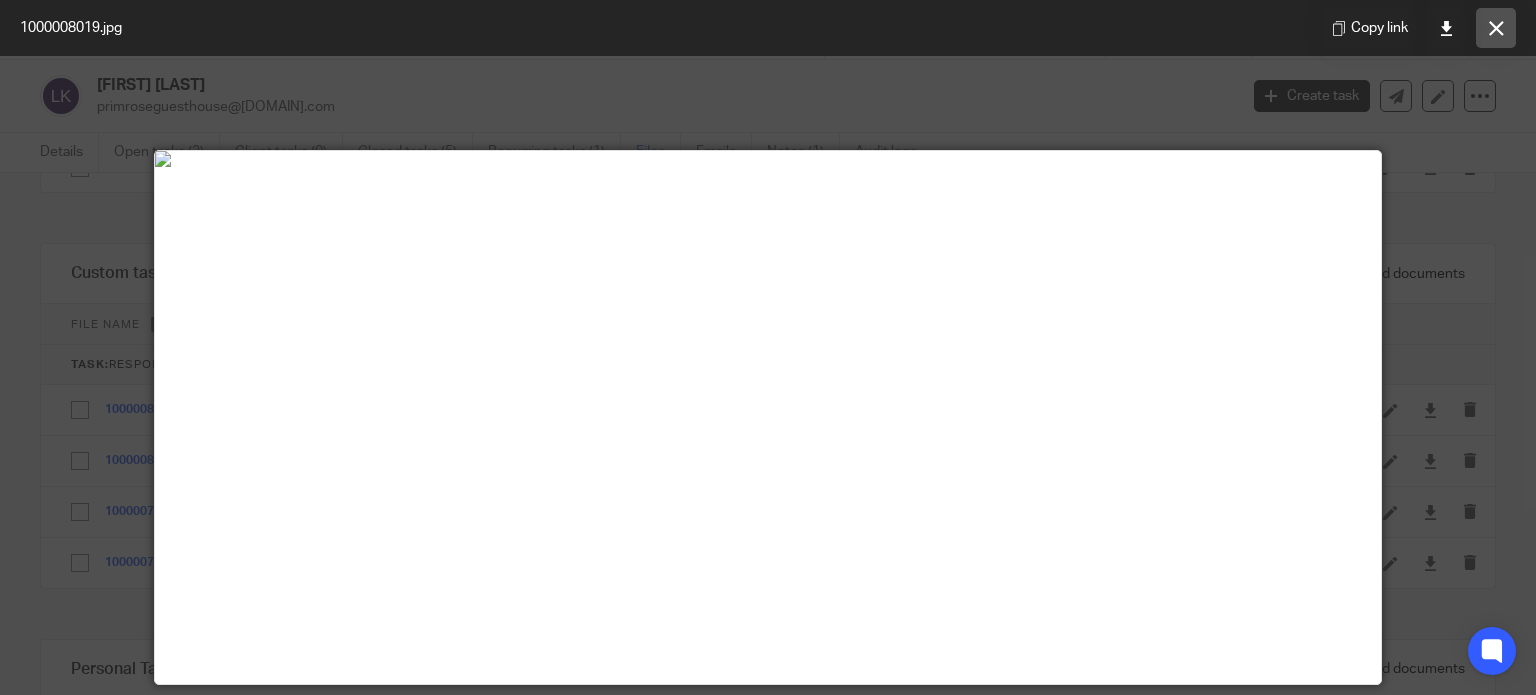 click at bounding box center (1496, 28) 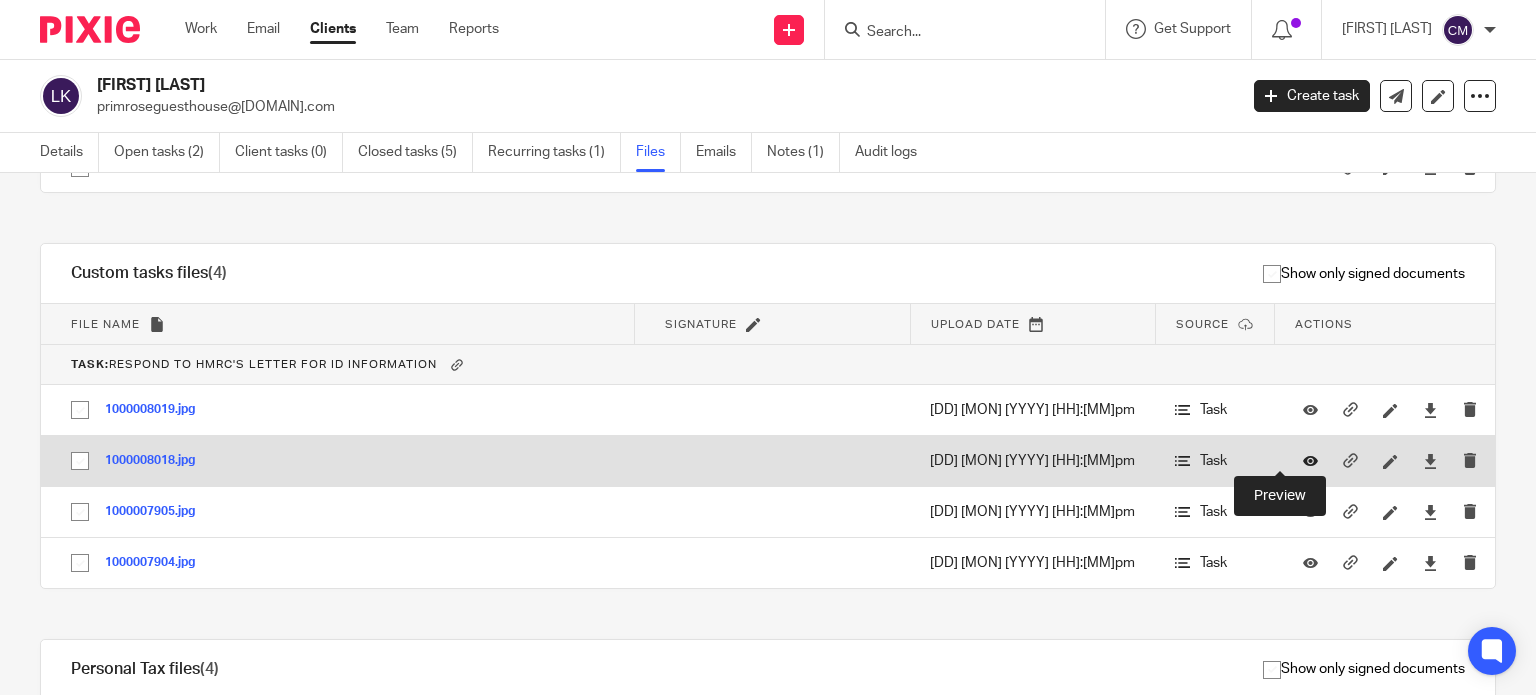 click at bounding box center (1310, 461) 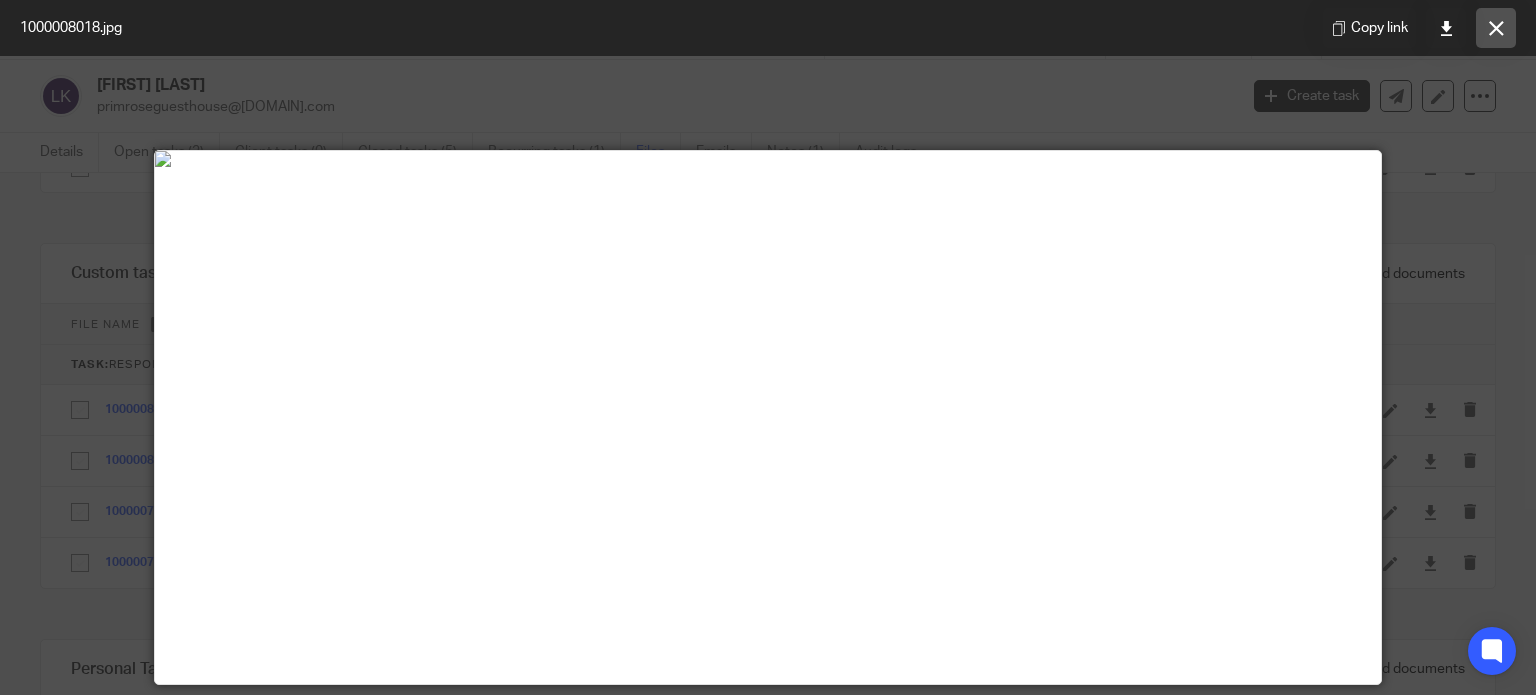 click at bounding box center [1496, 28] 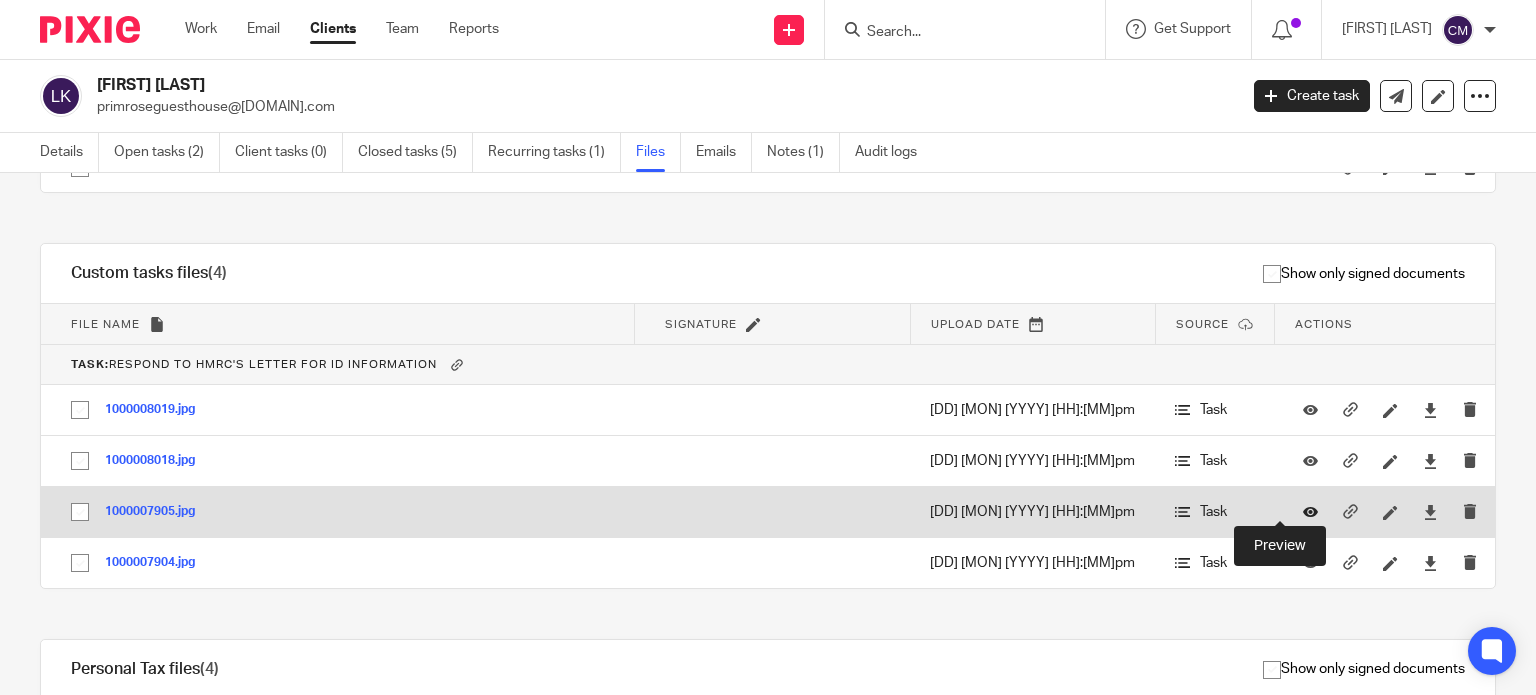 click at bounding box center [1310, 512] 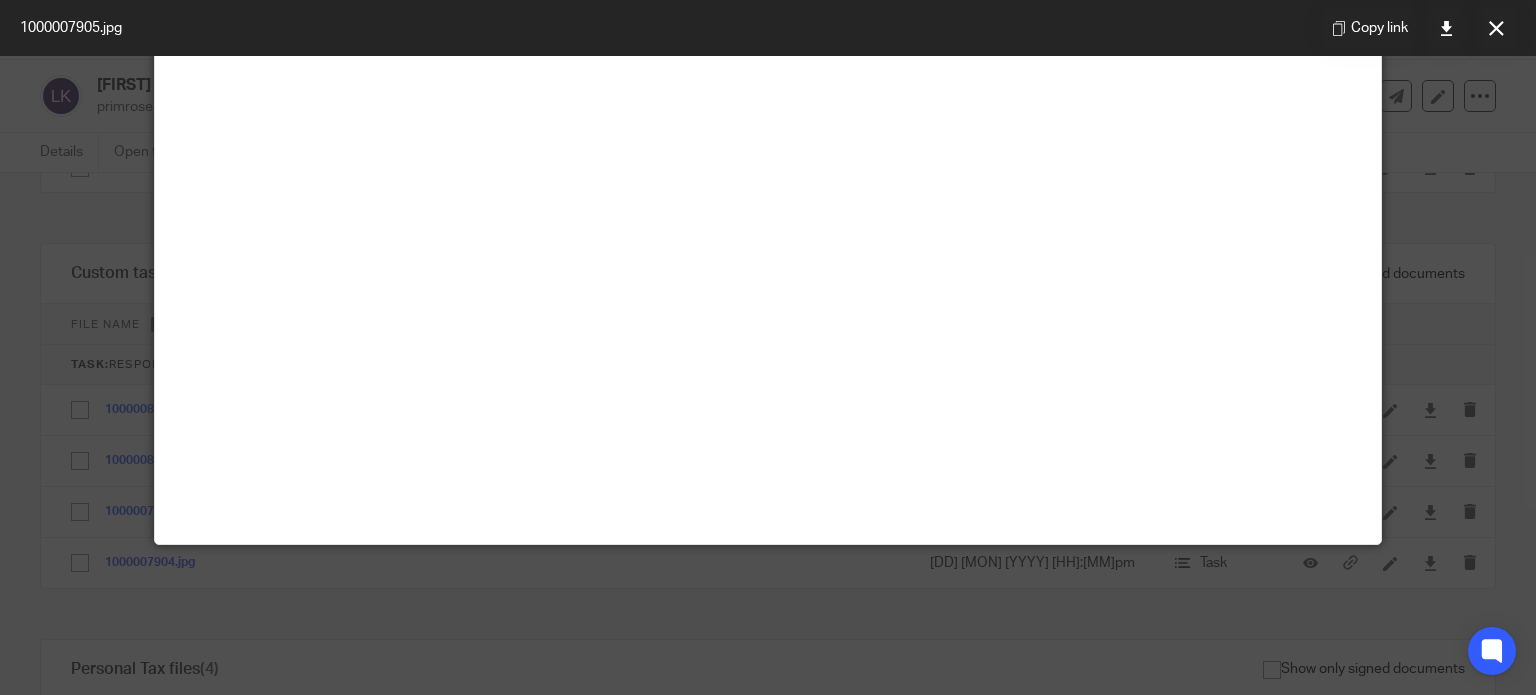 scroll, scrollTop: 300, scrollLeft: 0, axis: vertical 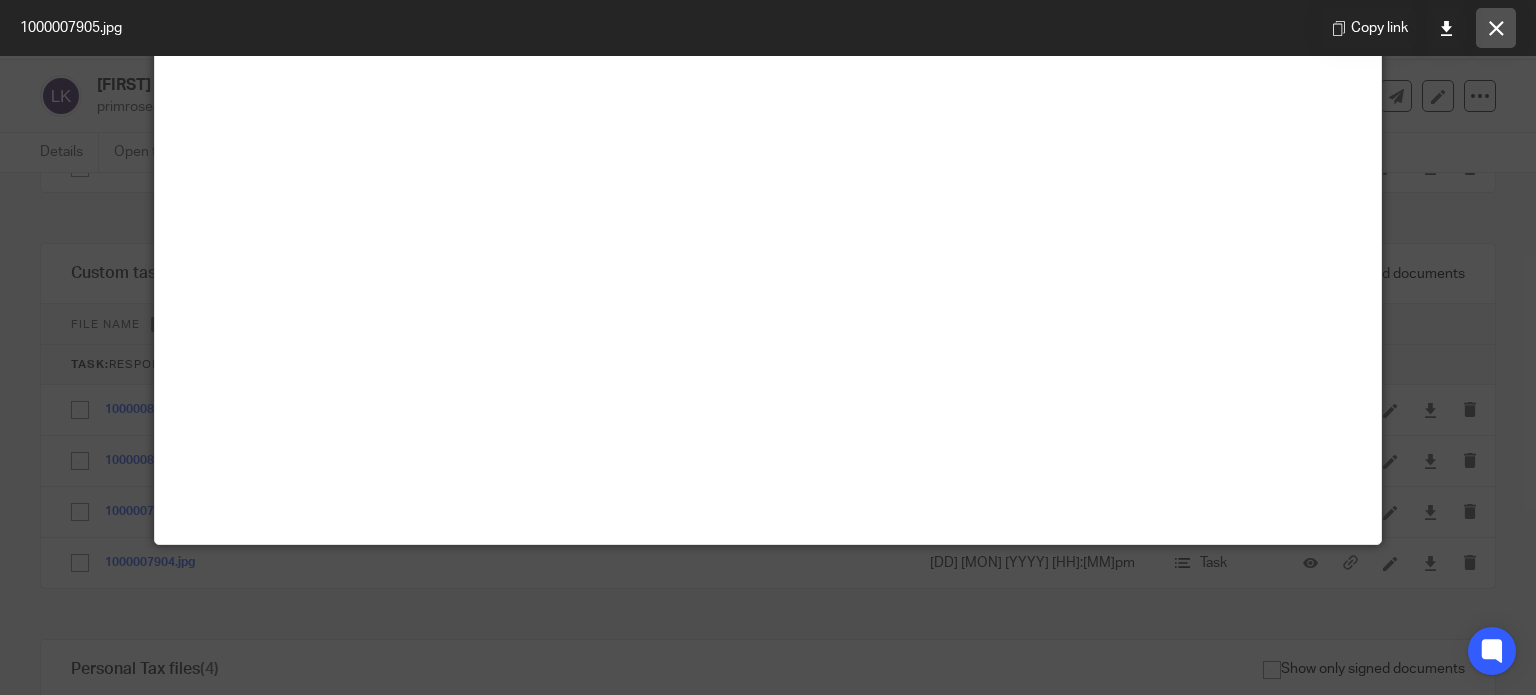 click at bounding box center [1496, 28] 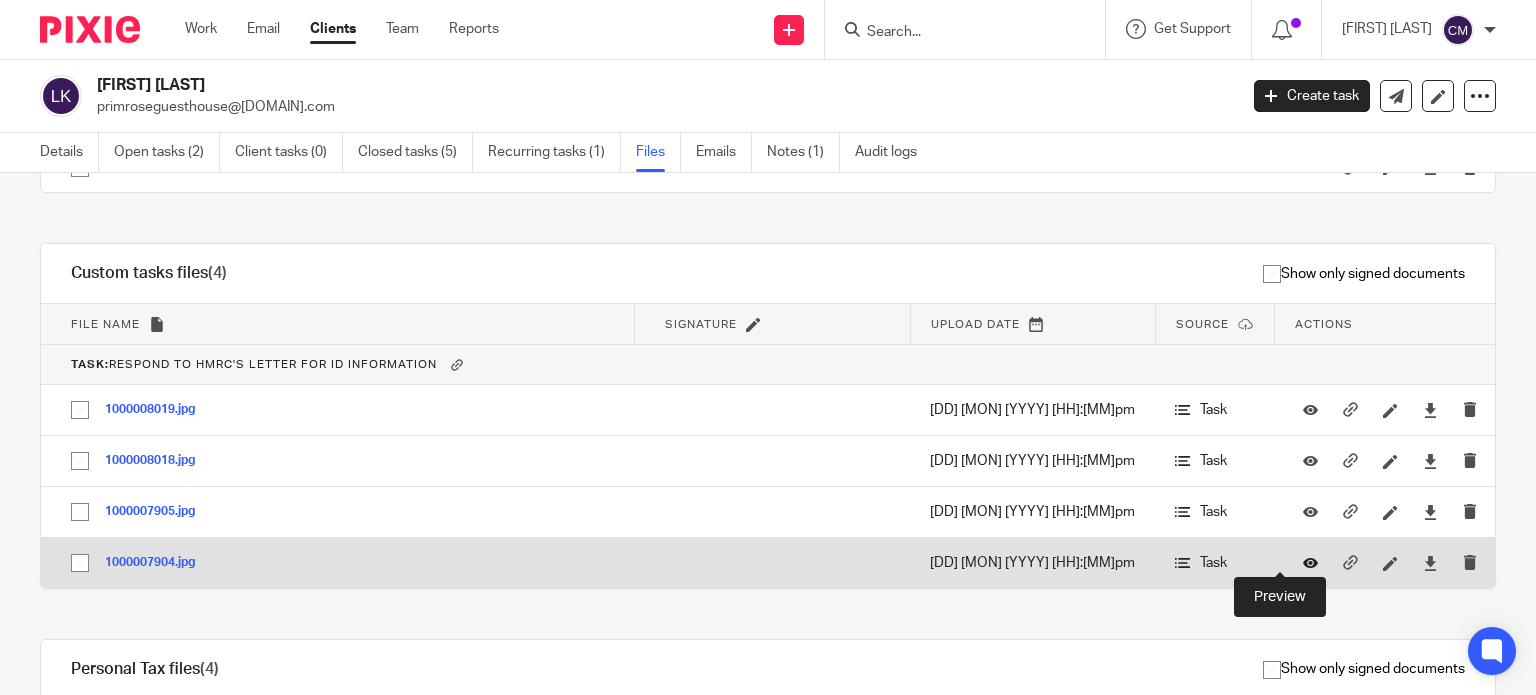 click at bounding box center [1310, 563] 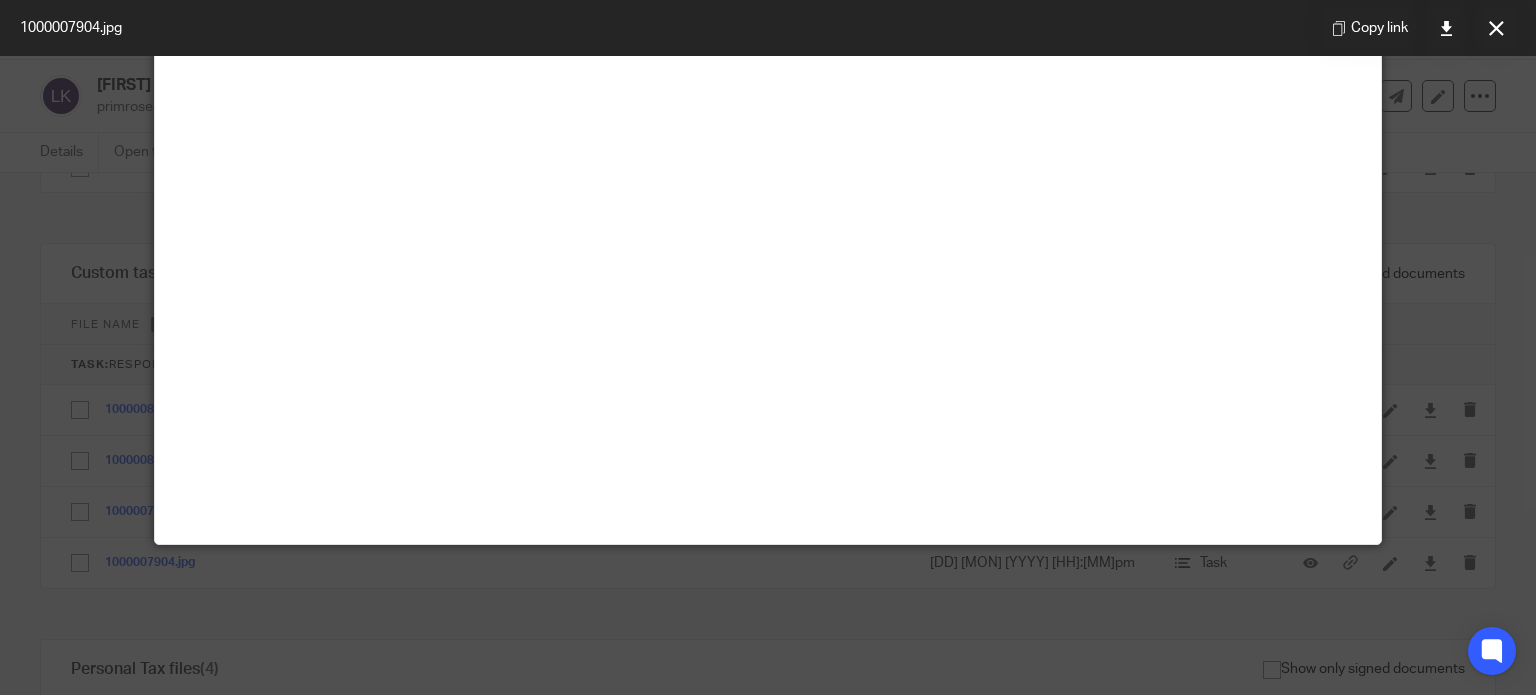 scroll, scrollTop: 200, scrollLeft: 0, axis: vertical 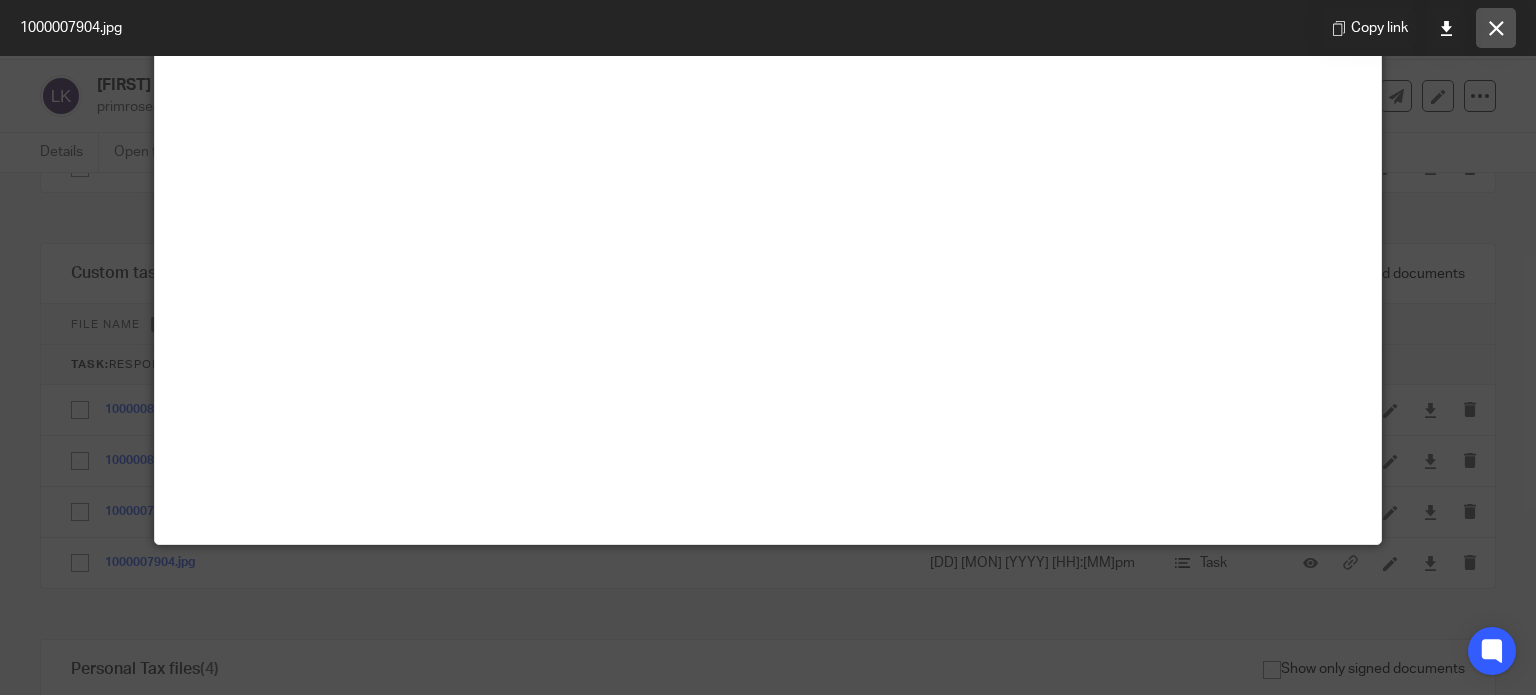click at bounding box center (1496, 28) 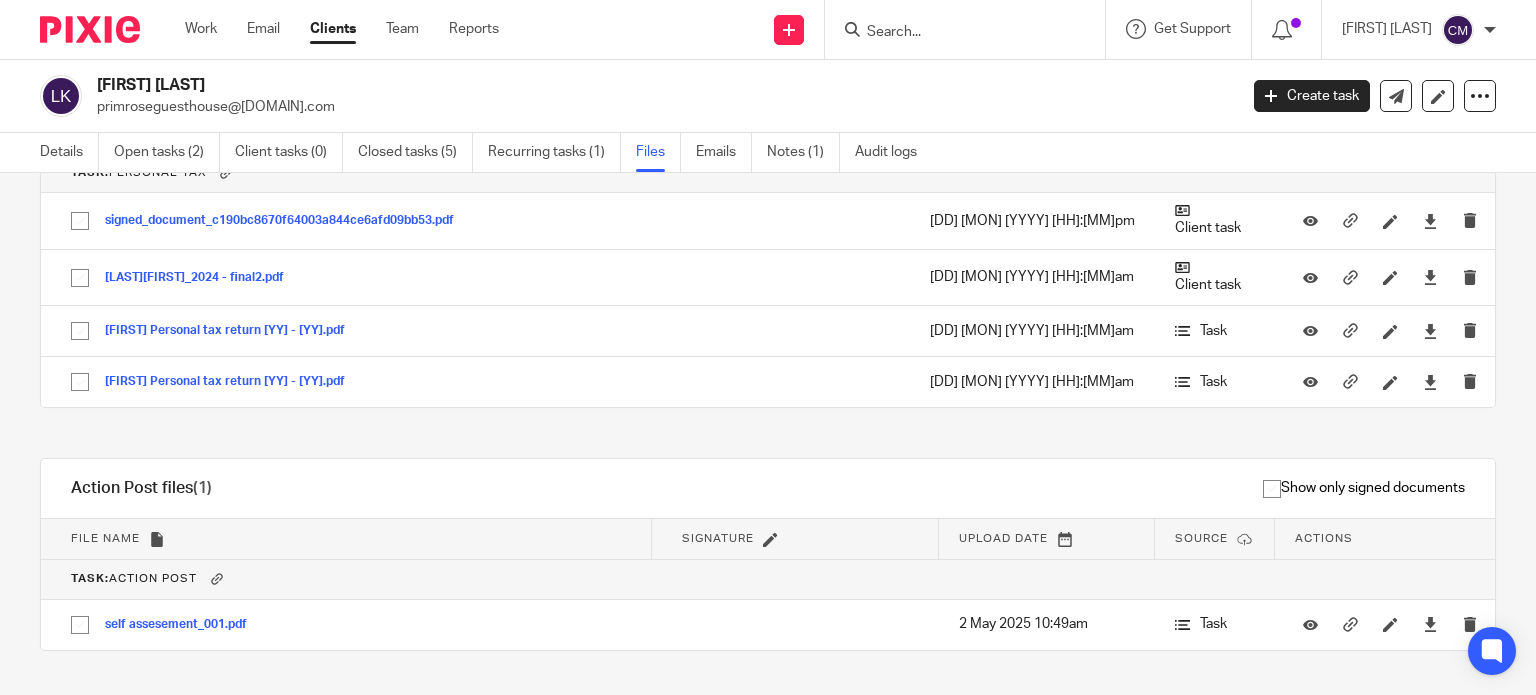 scroll, scrollTop: 1400, scrollLeft: 0, axis: vertical 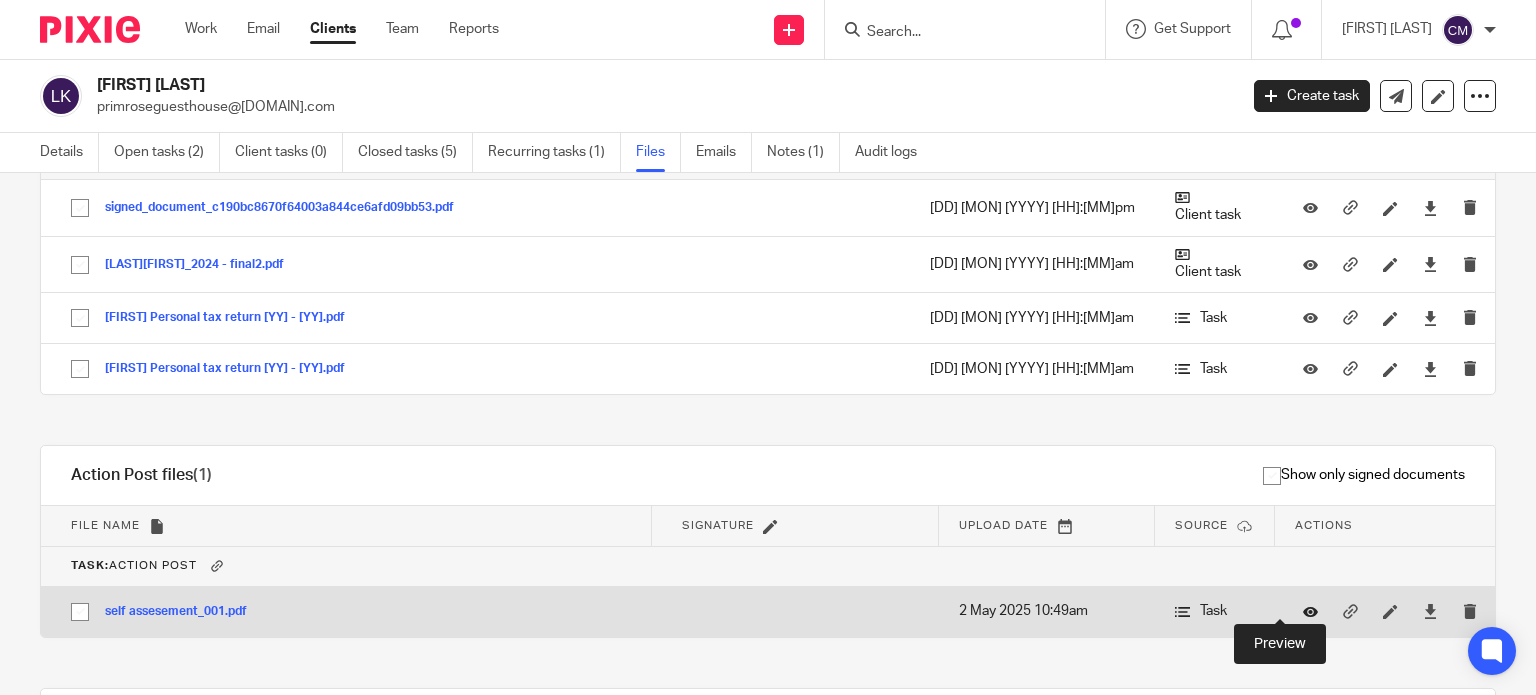 click at bounding box center (1310, 611) 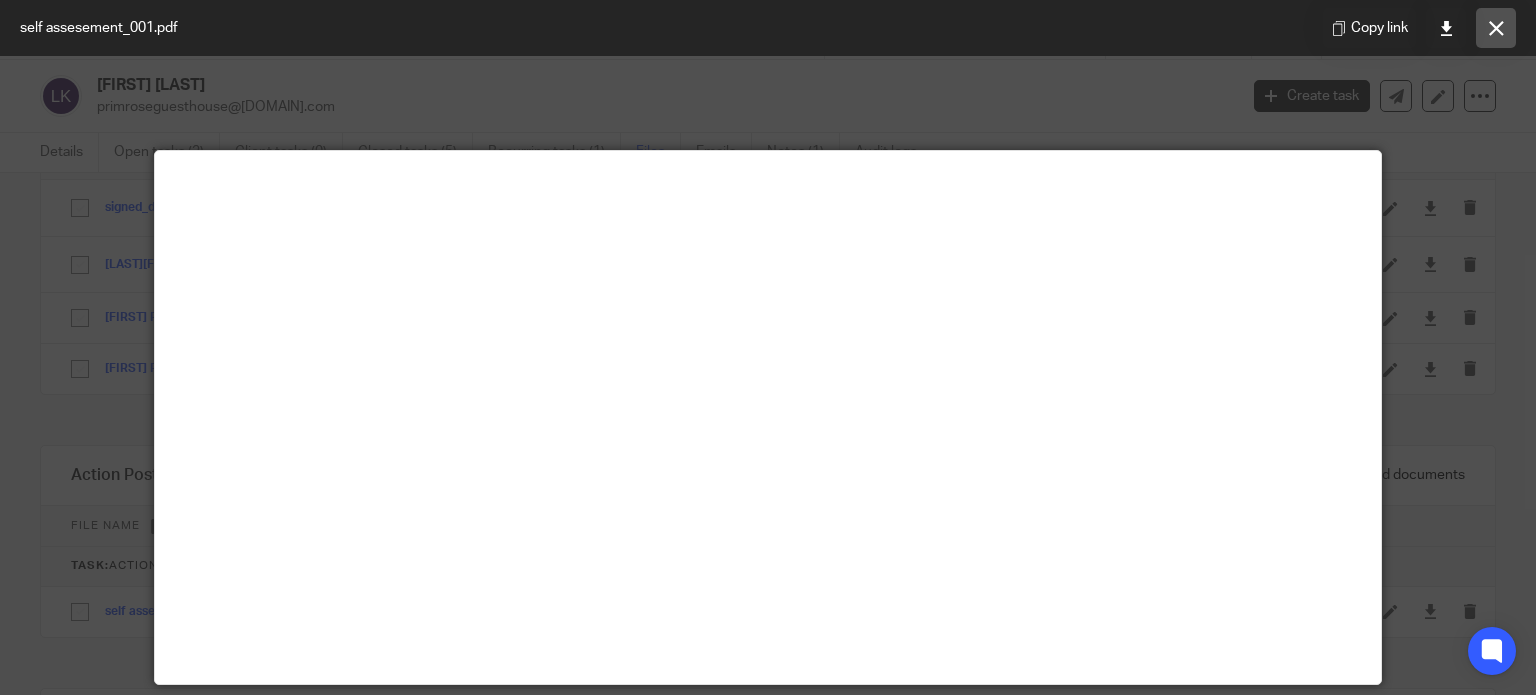 click at bounding box center (1496, 28) 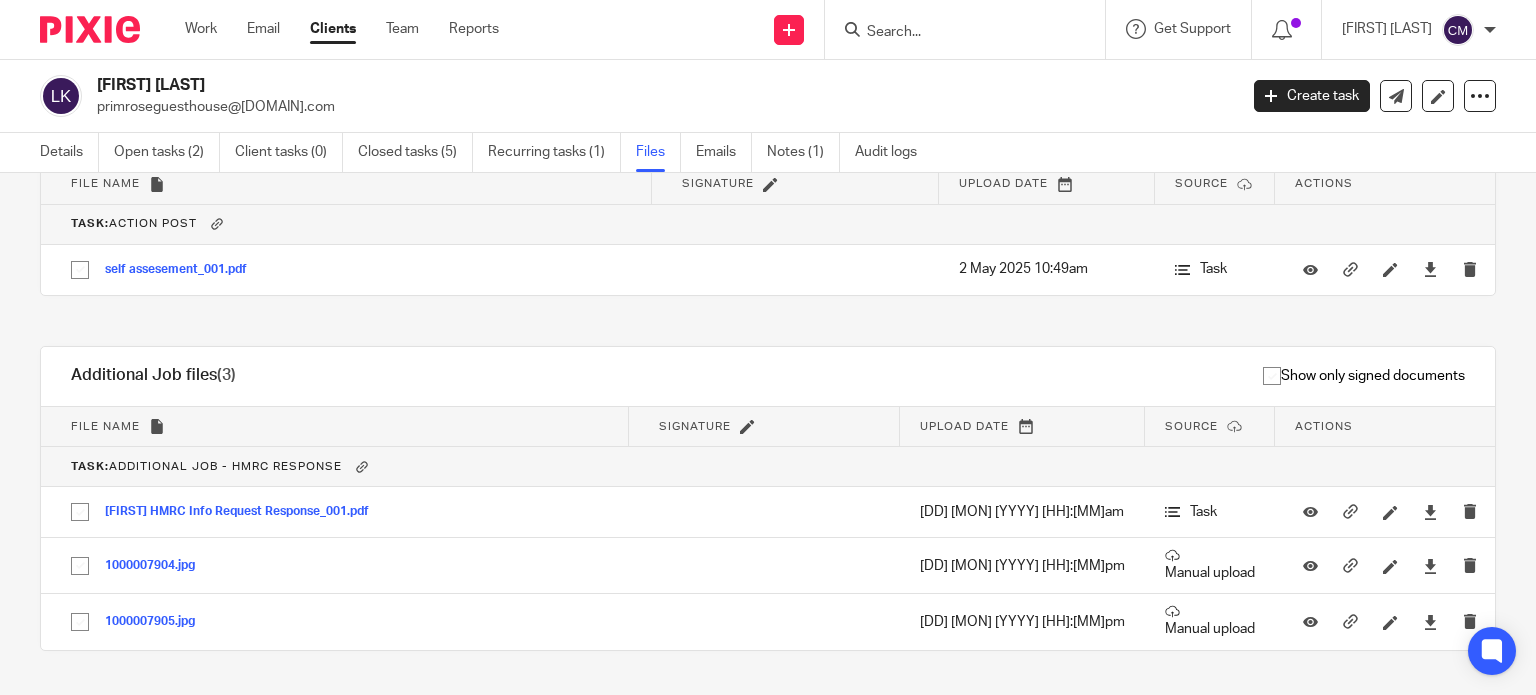 scroll, scrollTop: 1780, scrollLeft: 0, axis: vertical 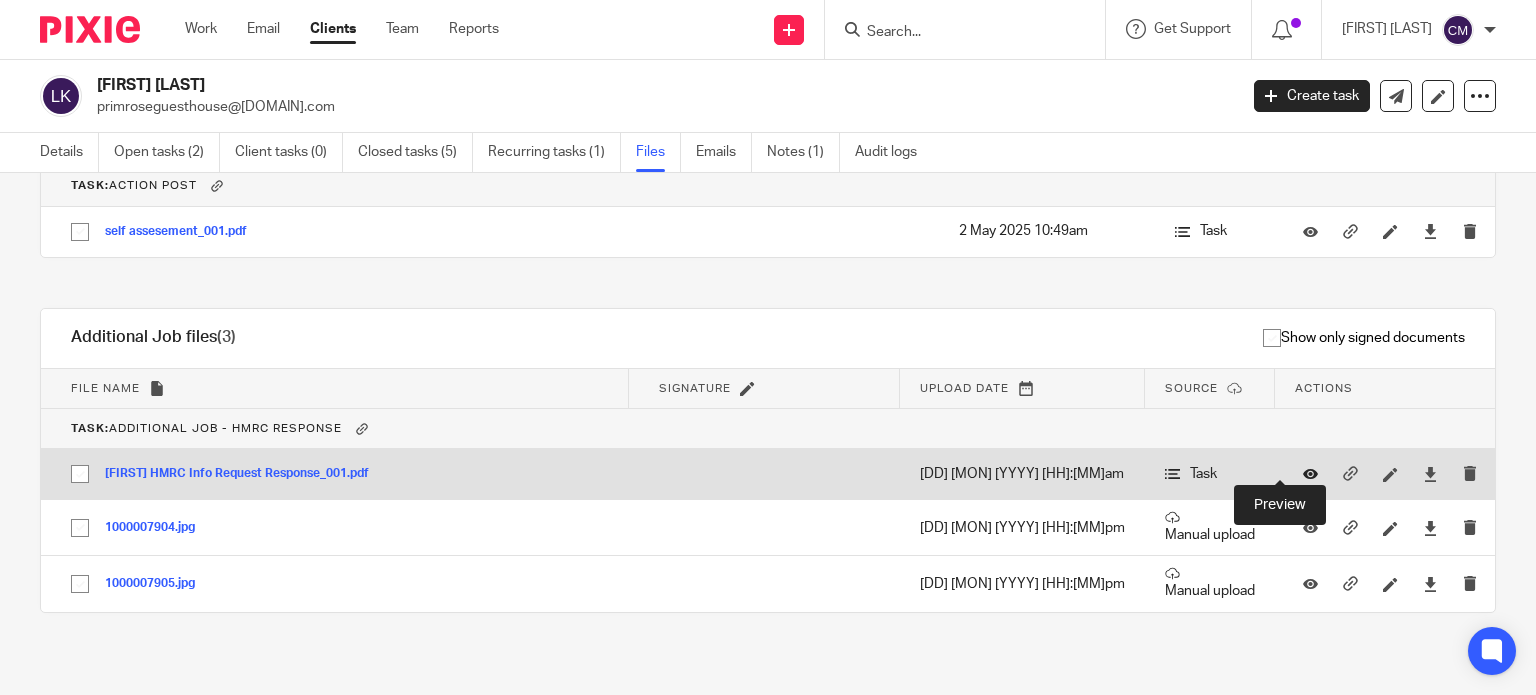 click at bounding box center [1310, 474] 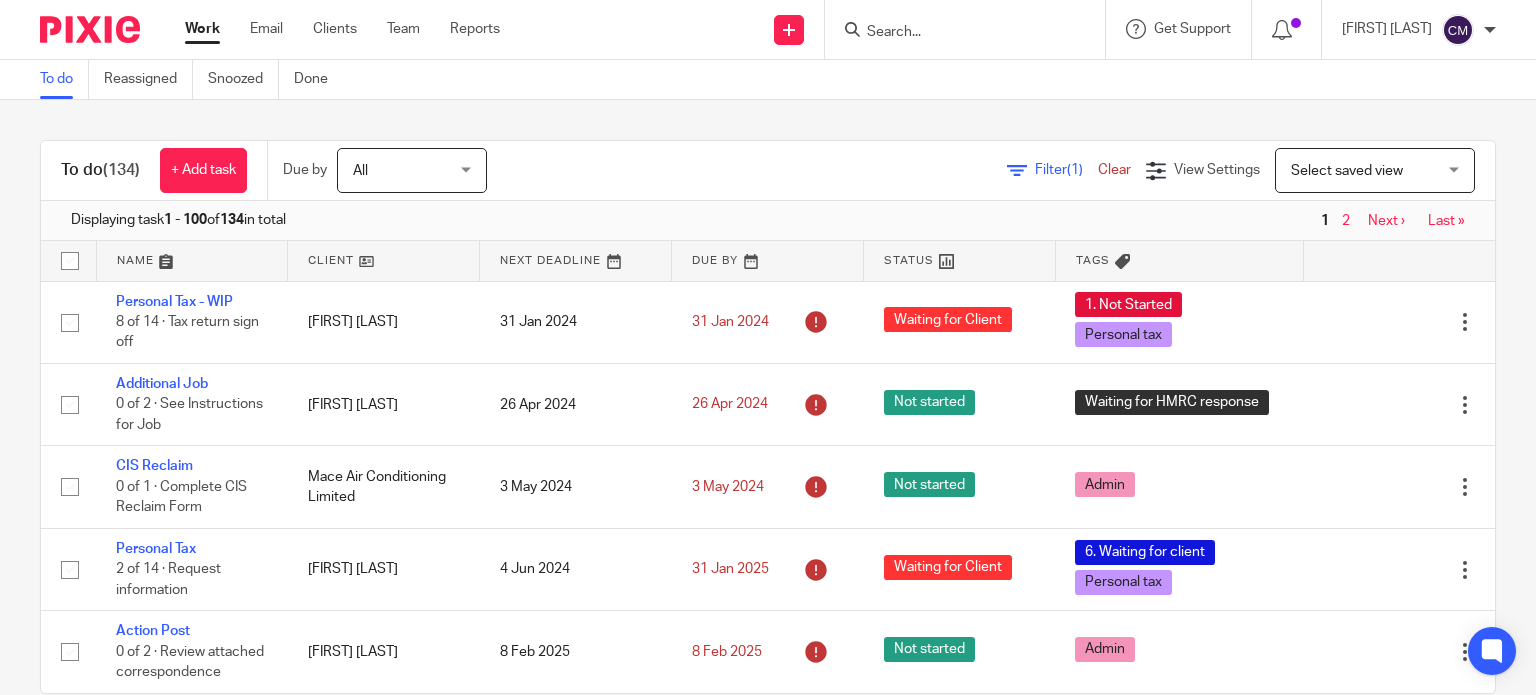 scroll, scrollTop: 0, scrollLeft: 0, axis: both 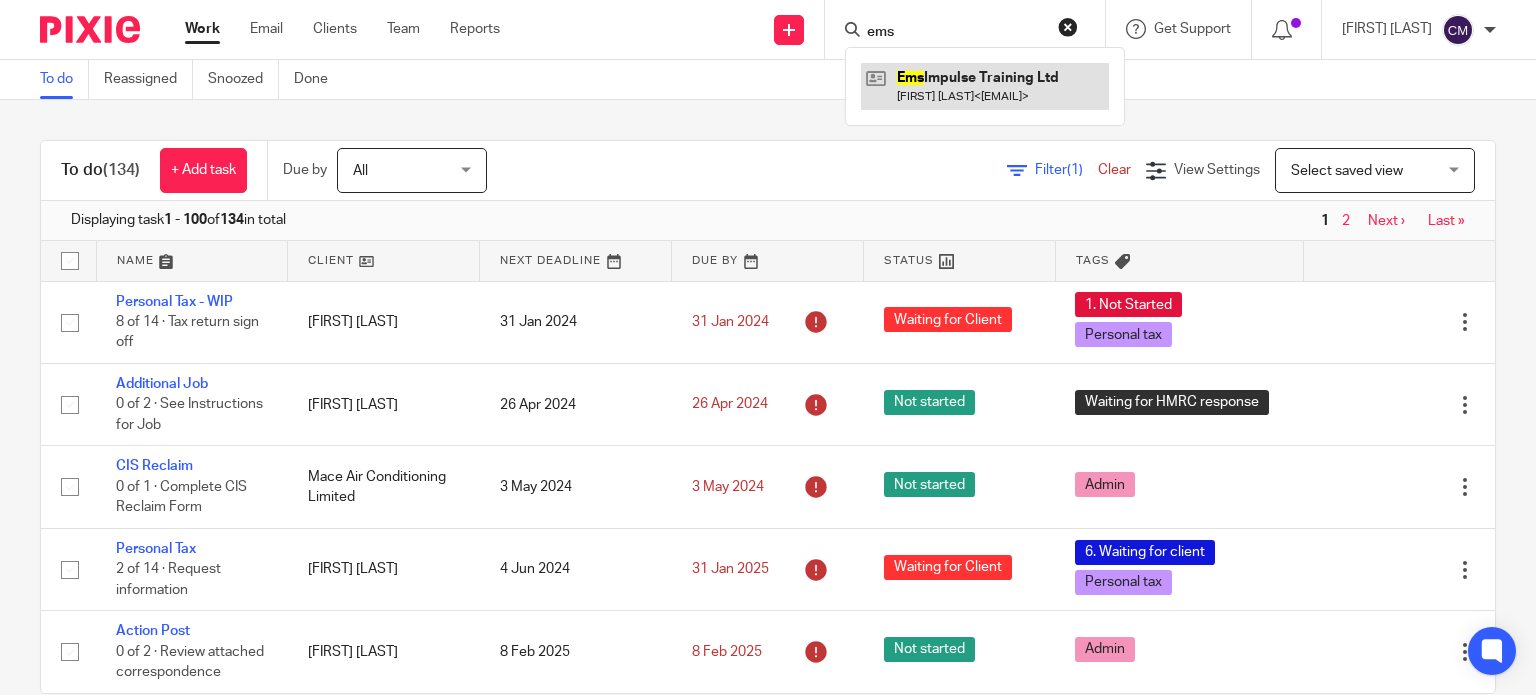 type on "ems" 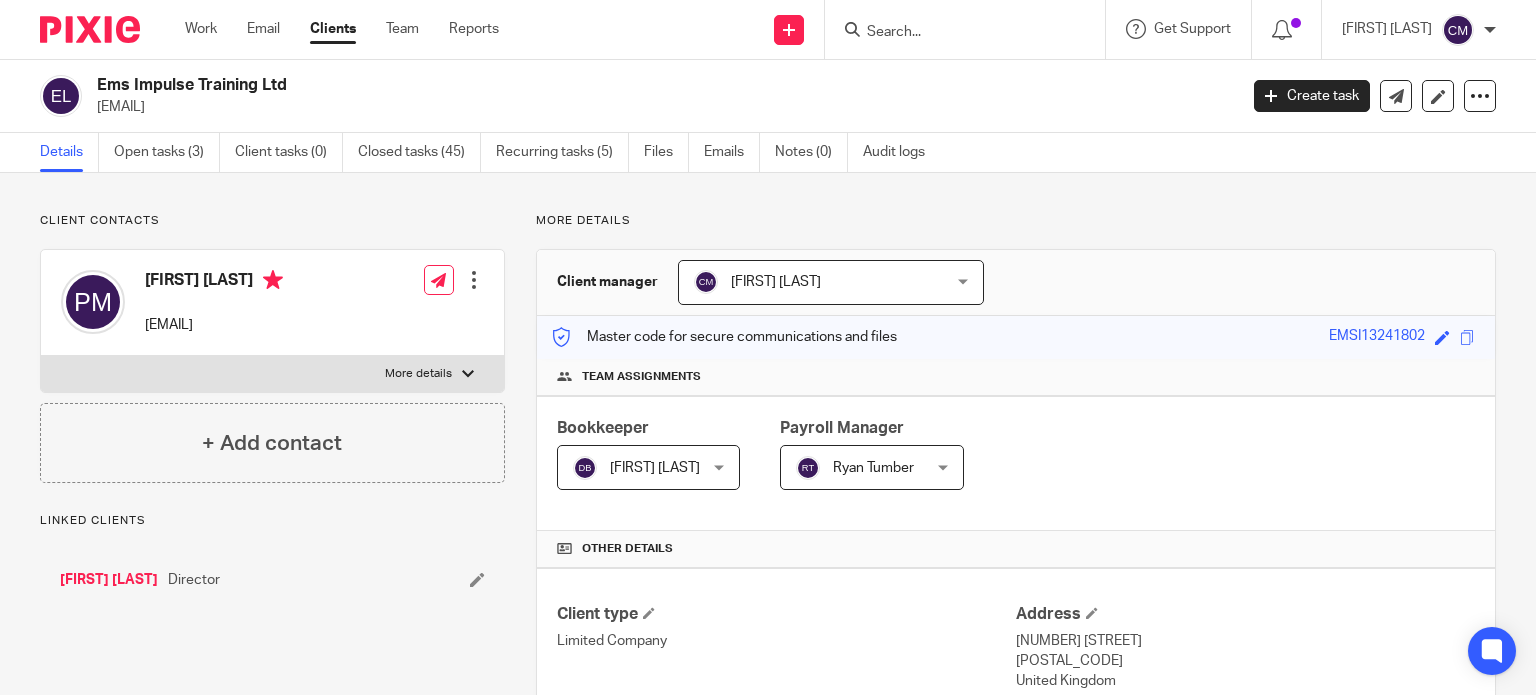 scroll, scrollTop: 0, scrollLeft: 0, axis: both 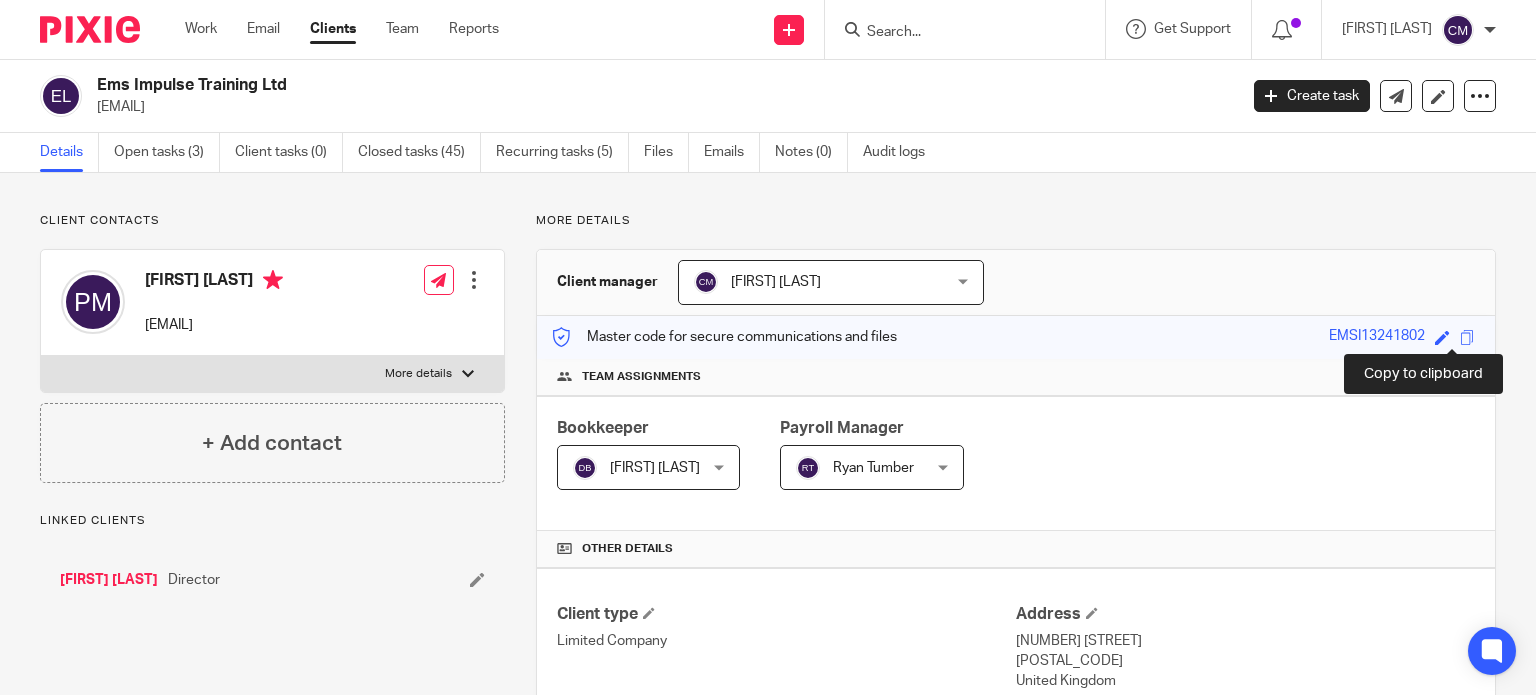 click at bounding box center [1467, 337] 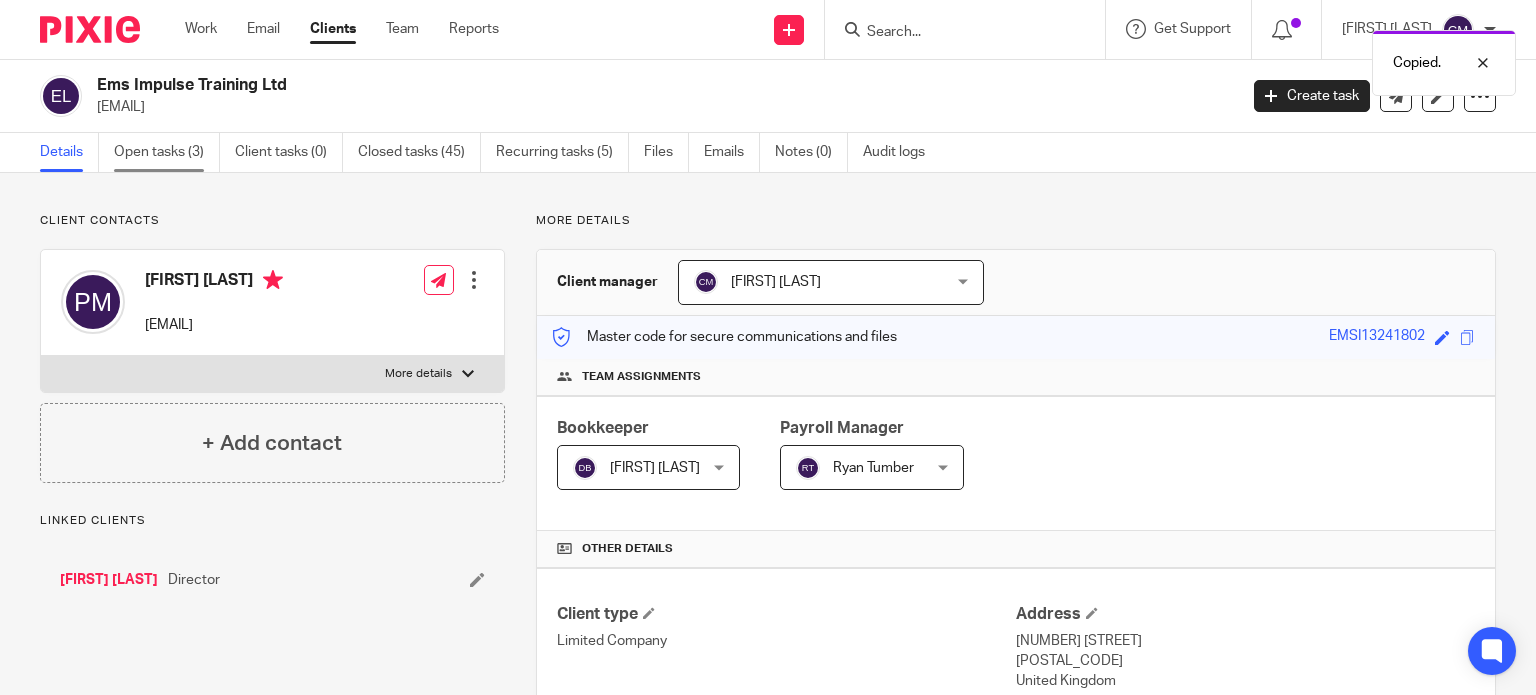 click on "Open tasks (3)" at bounding box center (167, 152) 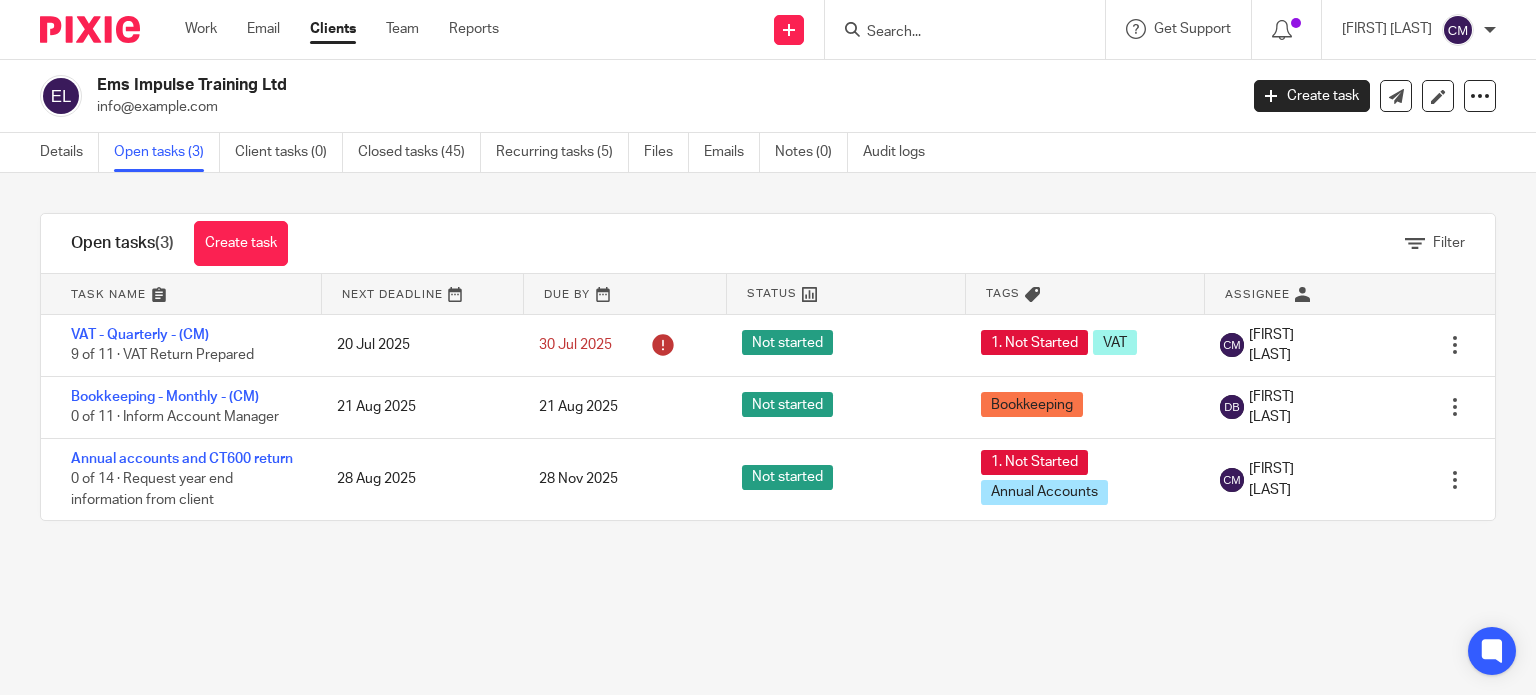 scroll, scrollTop: 0, scrollLeft: 0, axis: both 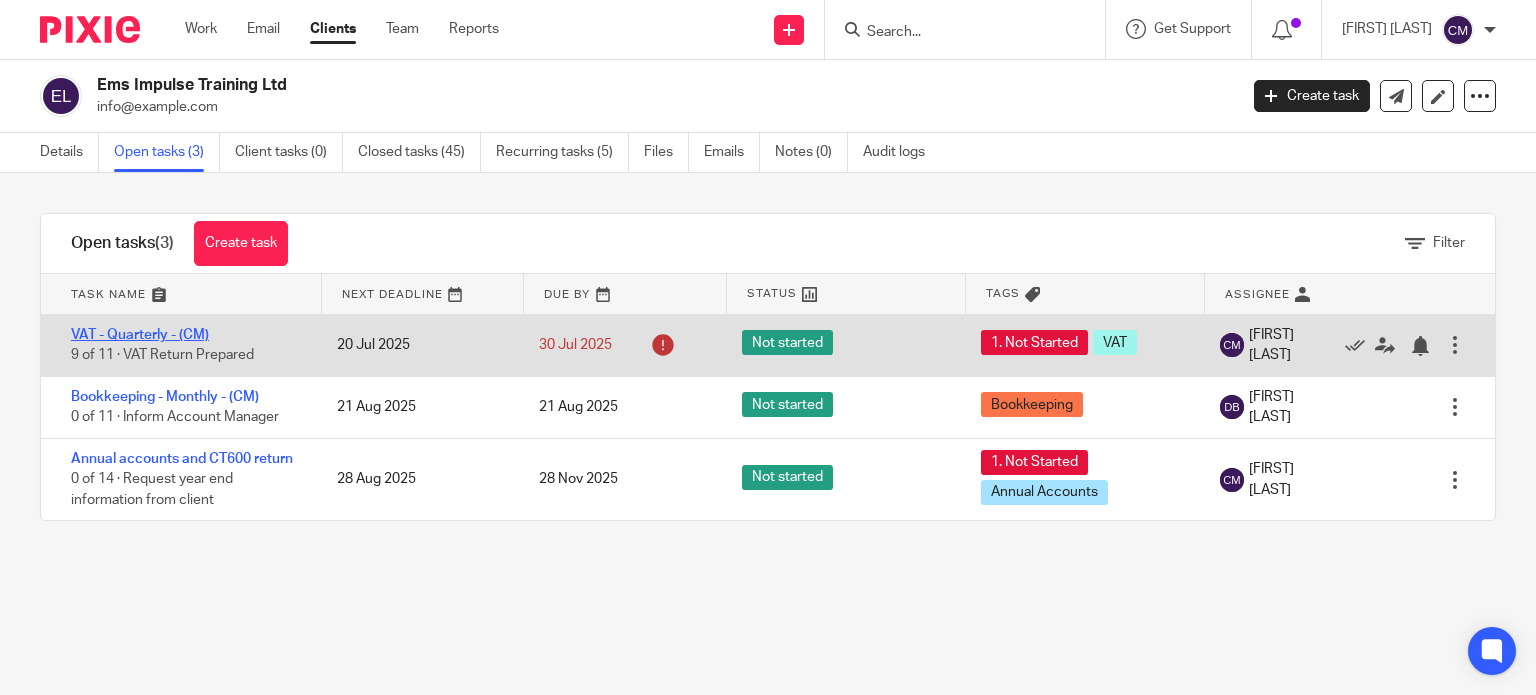 click on "VAT - Quarterly - (CM)" at bounding box center [140, 335] 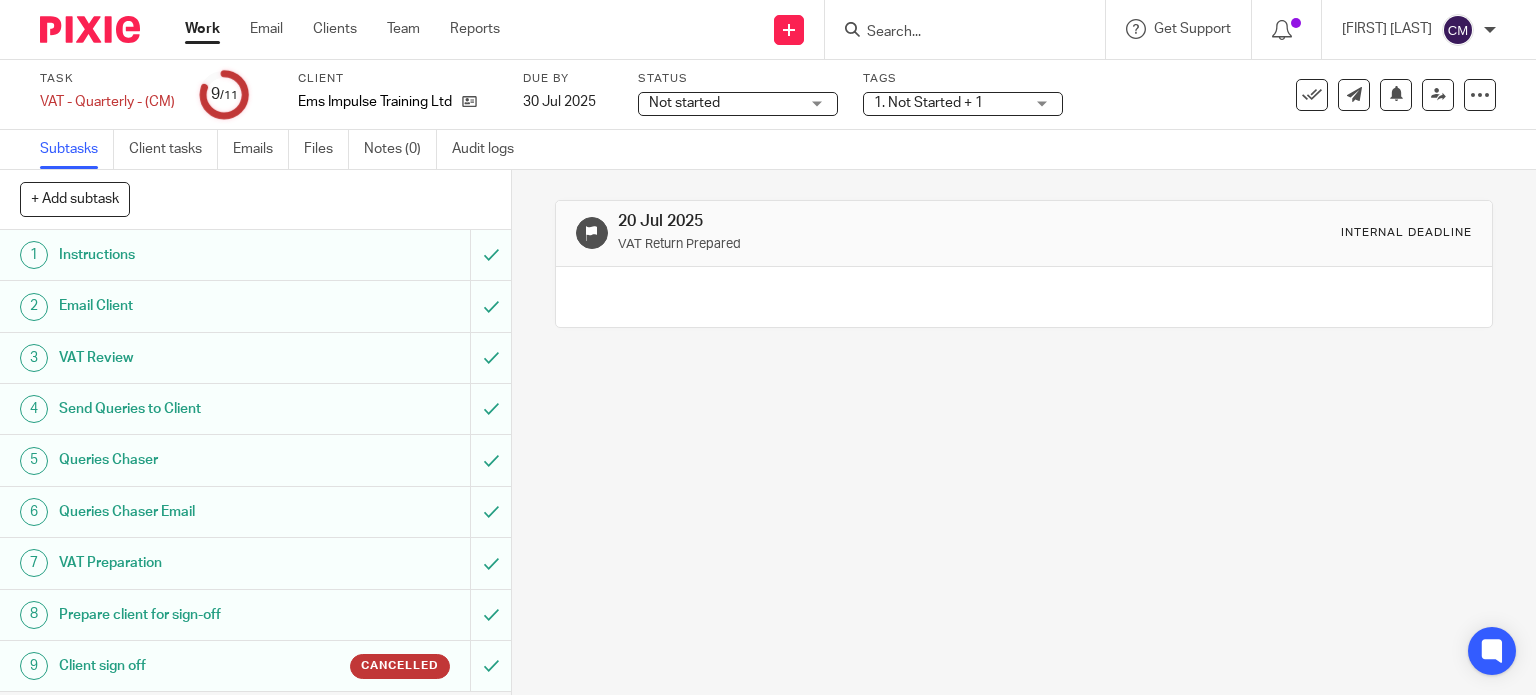 scroll, scrollTop: 0, scrollLeft: 0, axis: both 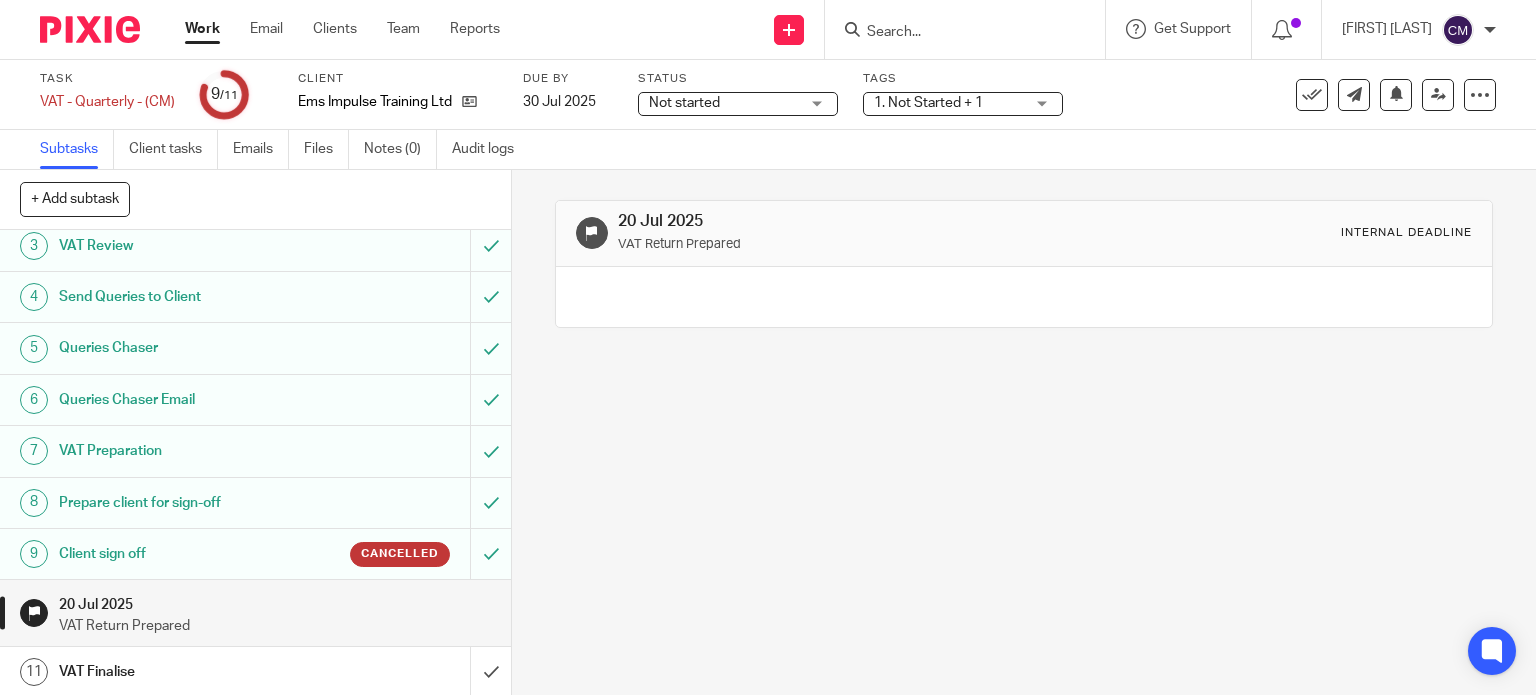 click on "Client sign off" at bounding box center (189, 554) 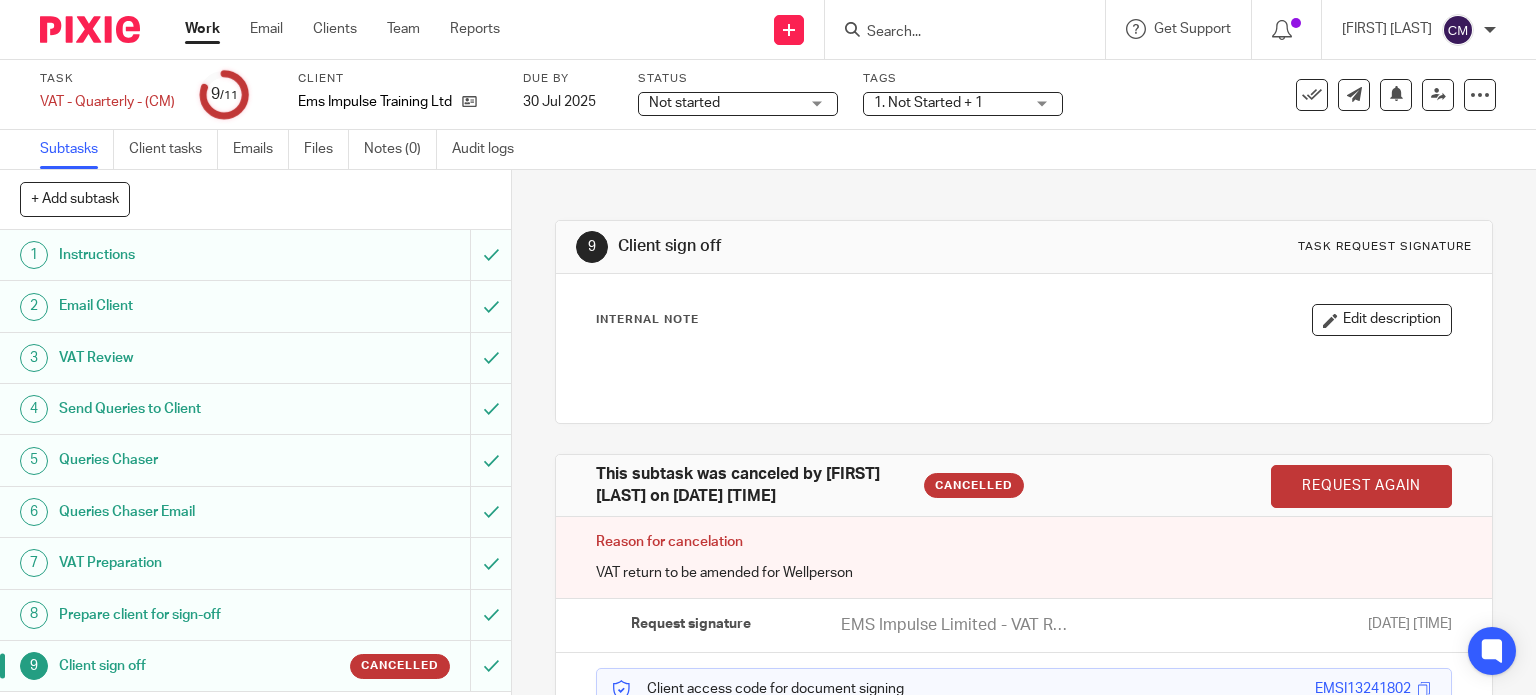 scroll, scrollTop: 0, scrollLeft: 0, axis: both 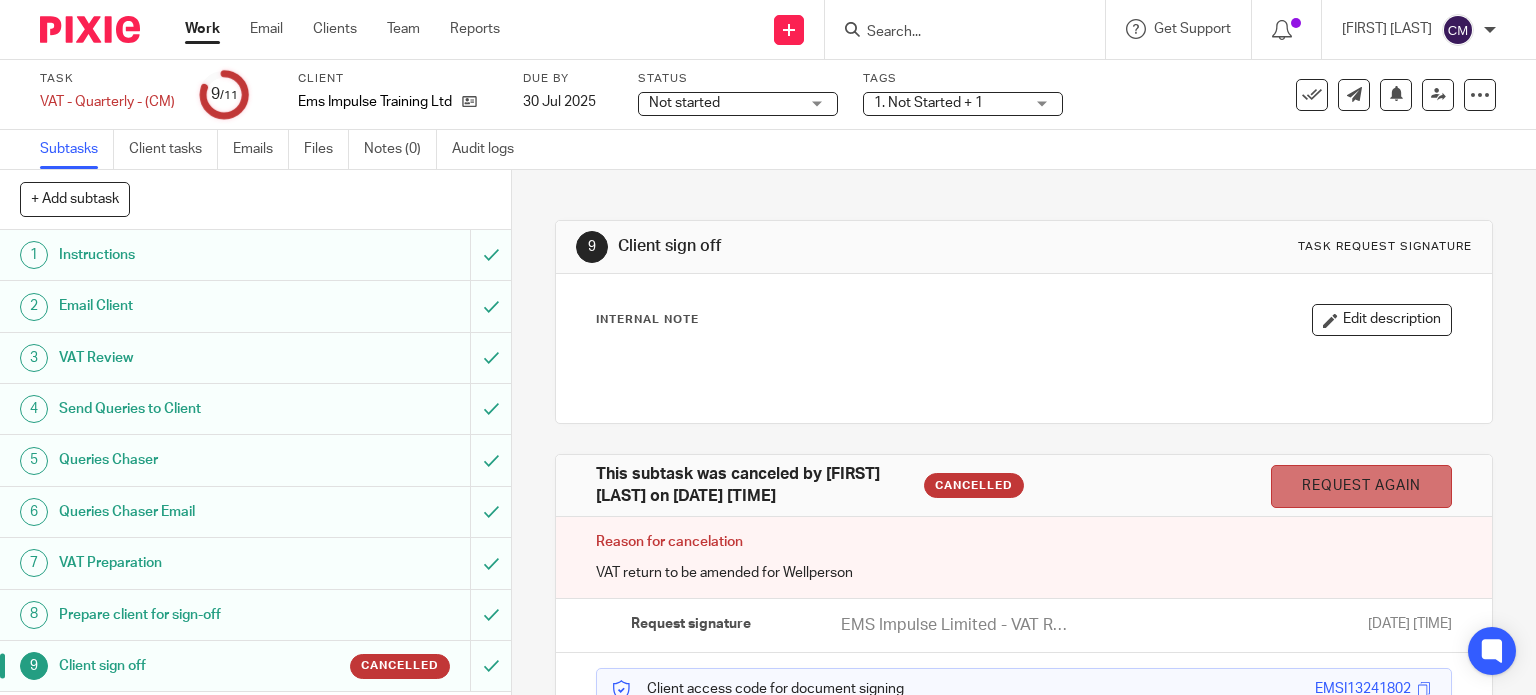 click on "Request again" at bounding box center [1361, 486] 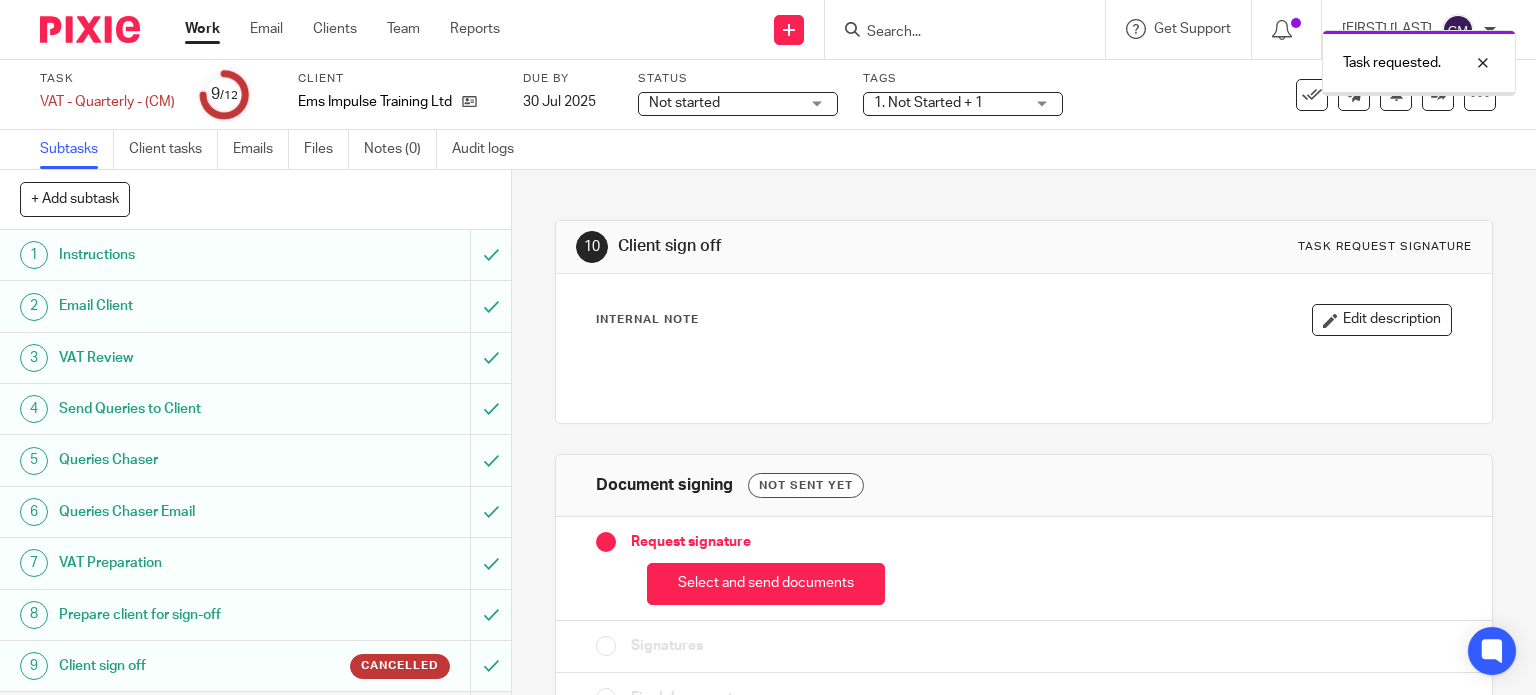 scroll, scrollTop: 0, scrollLeft: 0, axis: both 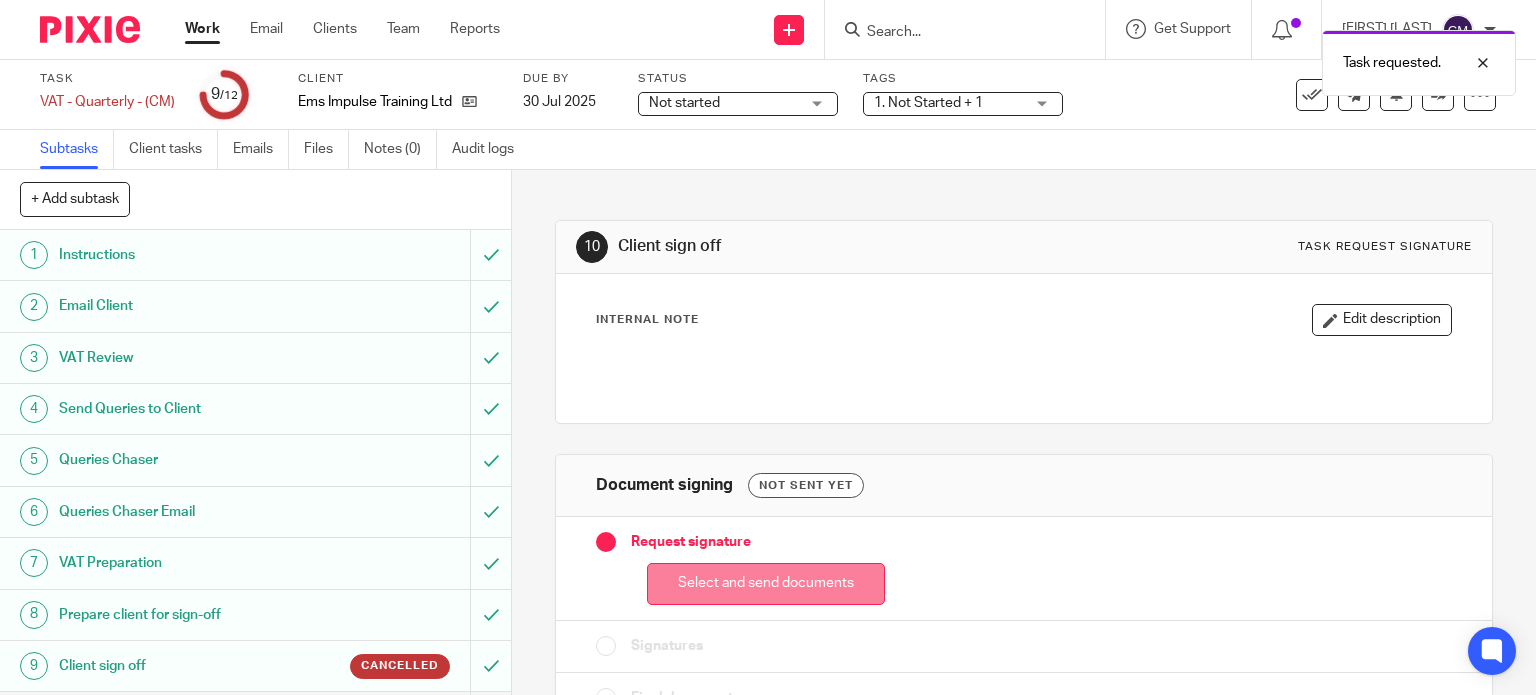 click on "Select and send documents" at bounding box center [766, 584] 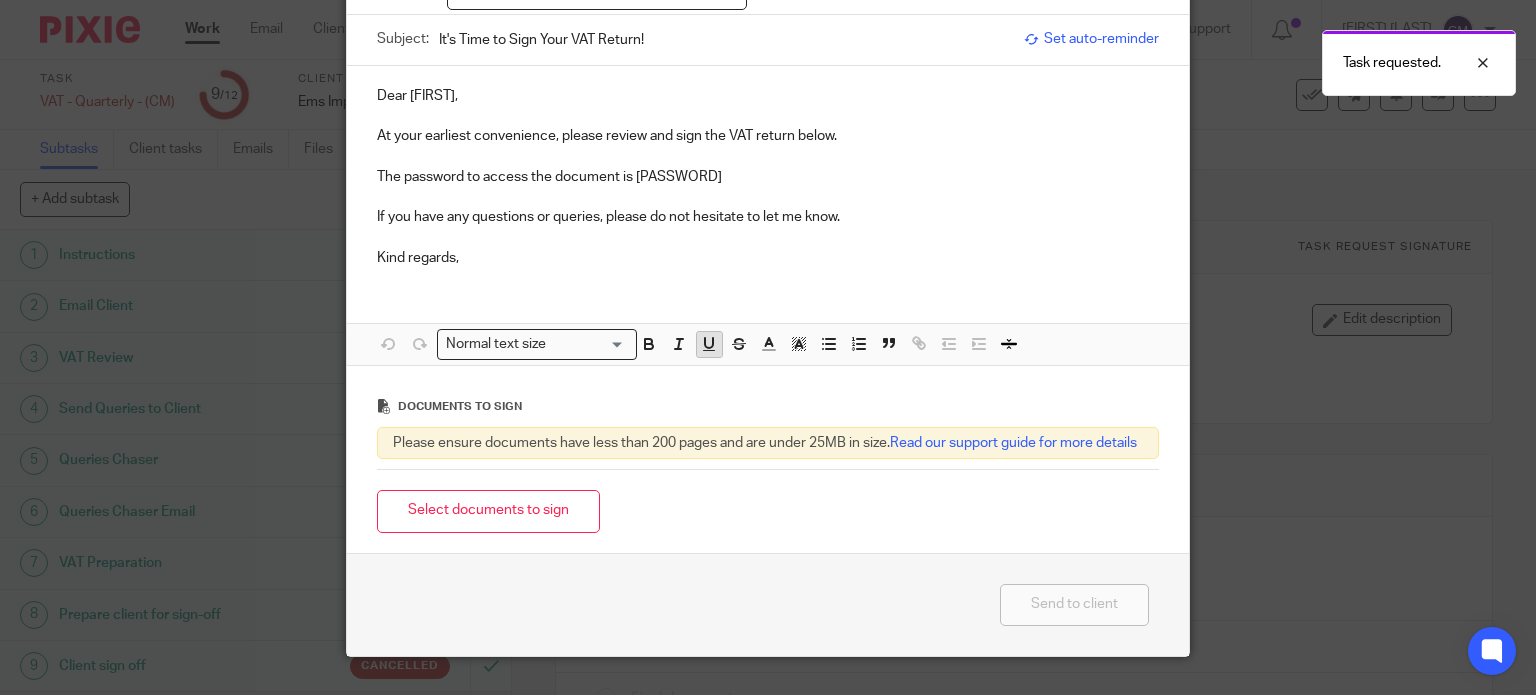 scroll, scrollTop: 200, scrollLeft: 0, axis: vertical 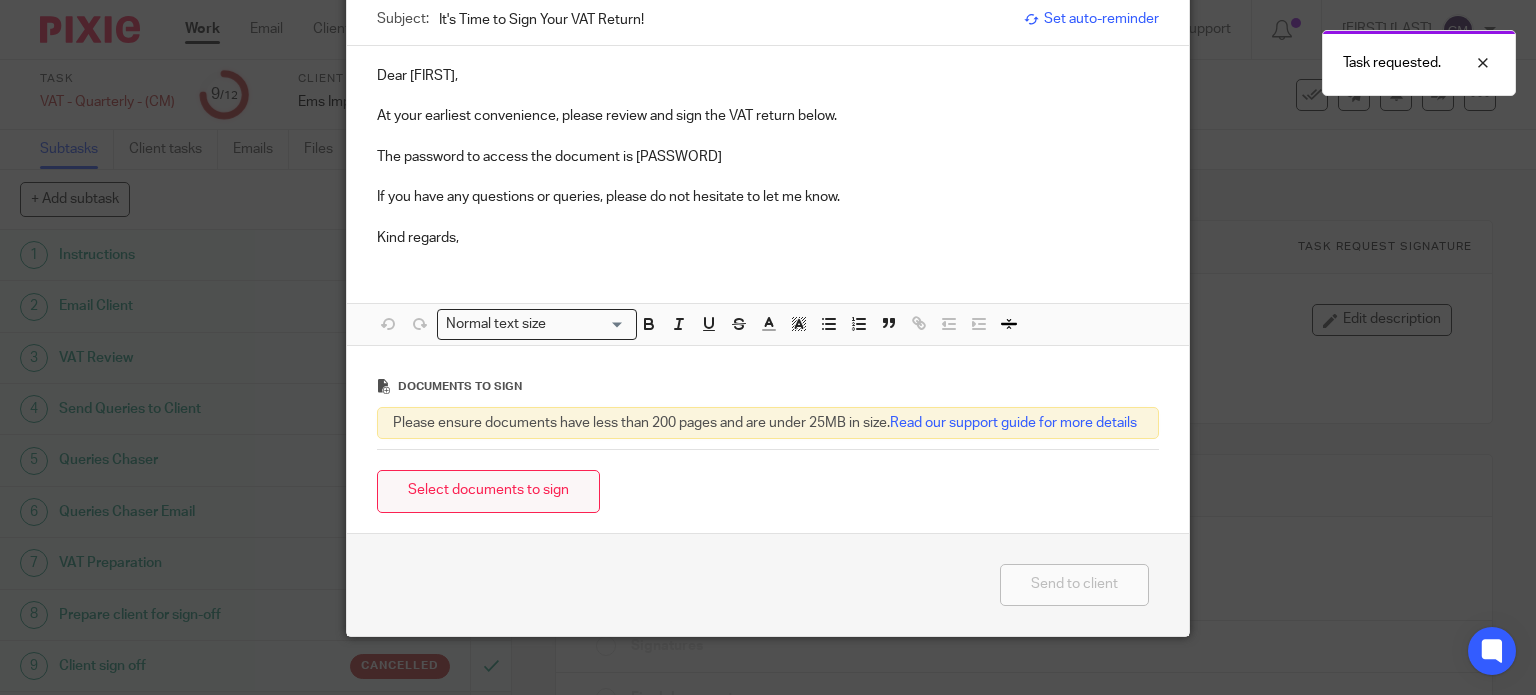click on "Select documents to sign" at bounding box center (488, 491) 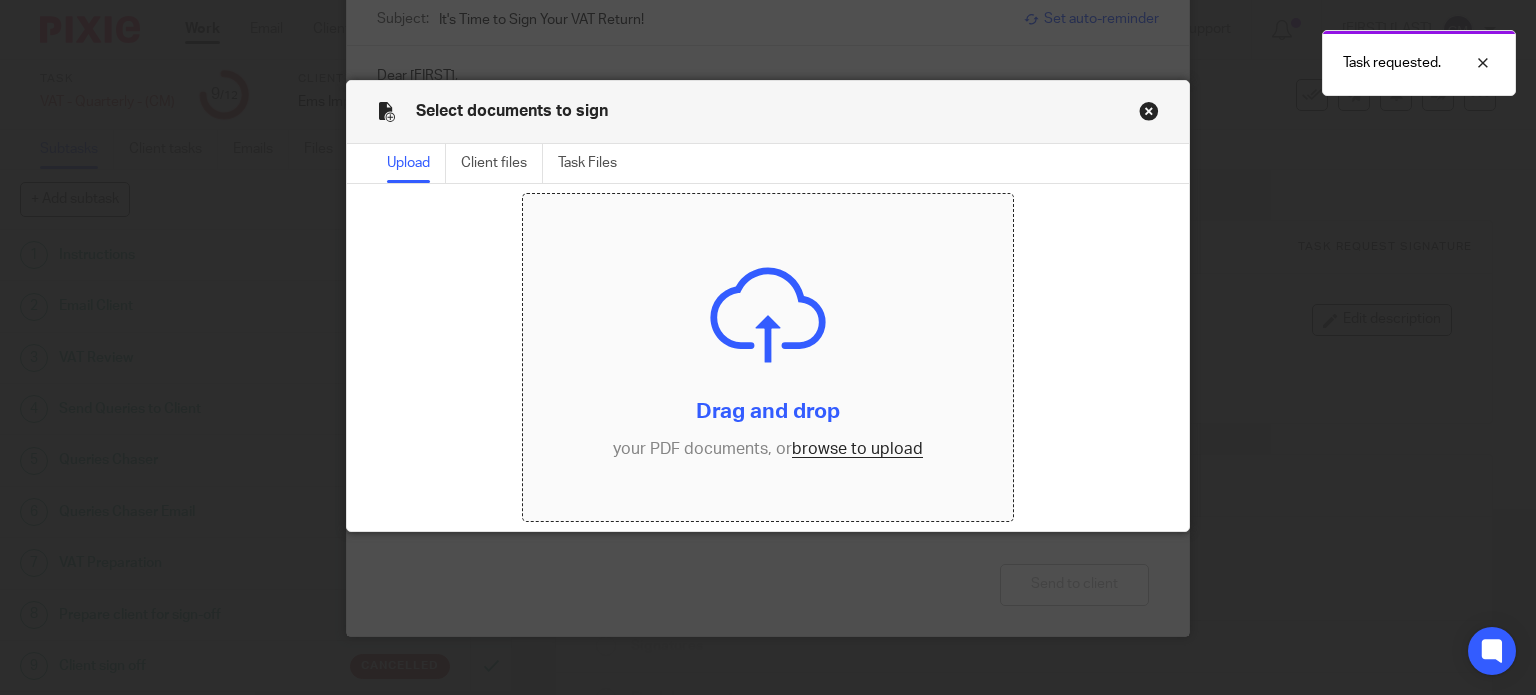 click at bounding box center [768, 357] 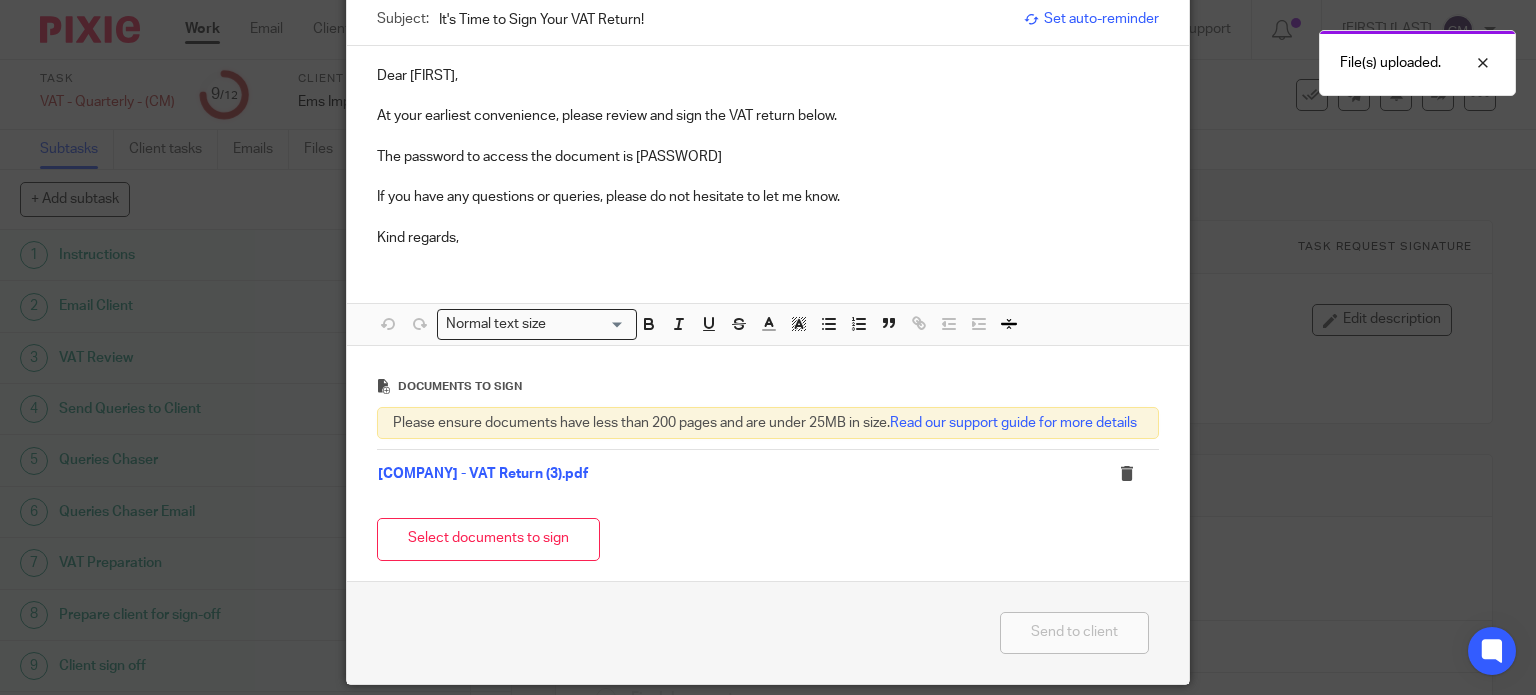 scroll, scrollTop: 100, scrollLeft: 0, axis: vertical 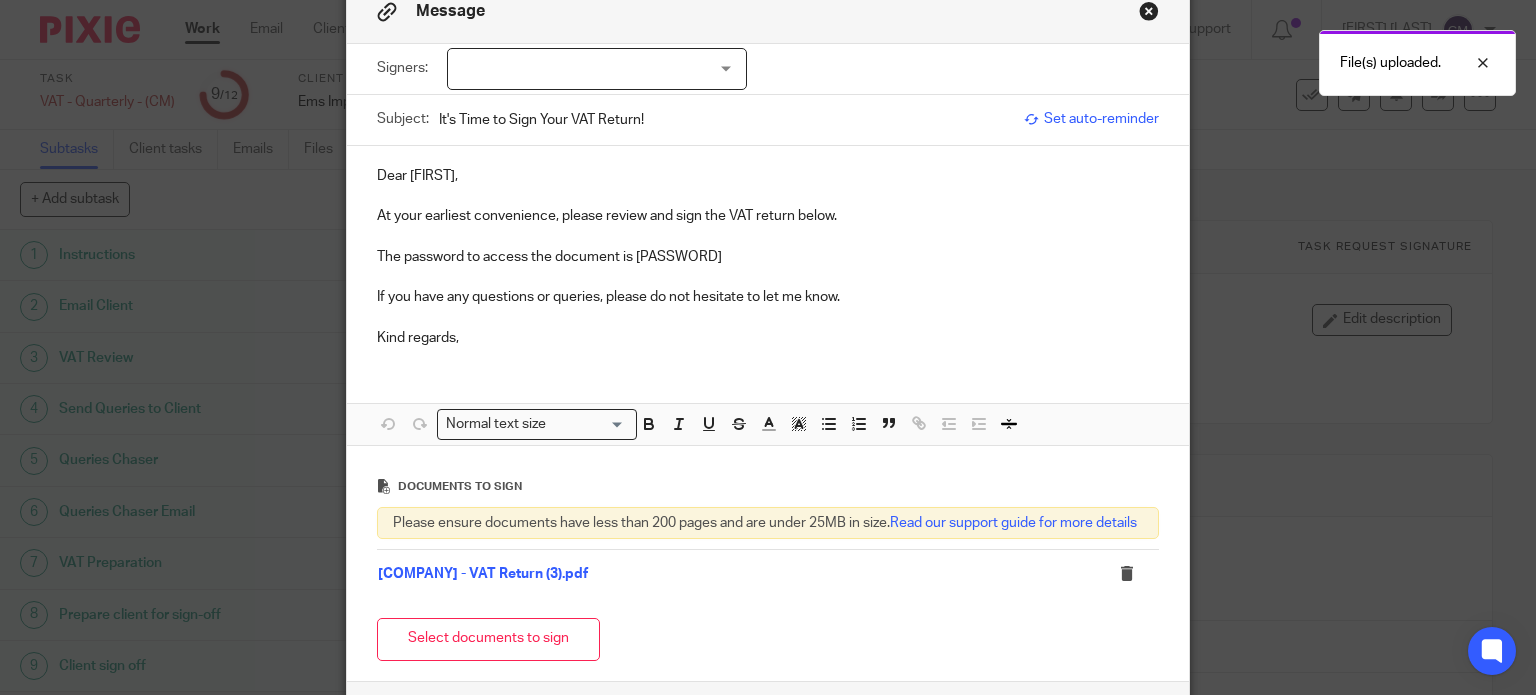 click at bounding box center (597, 69) 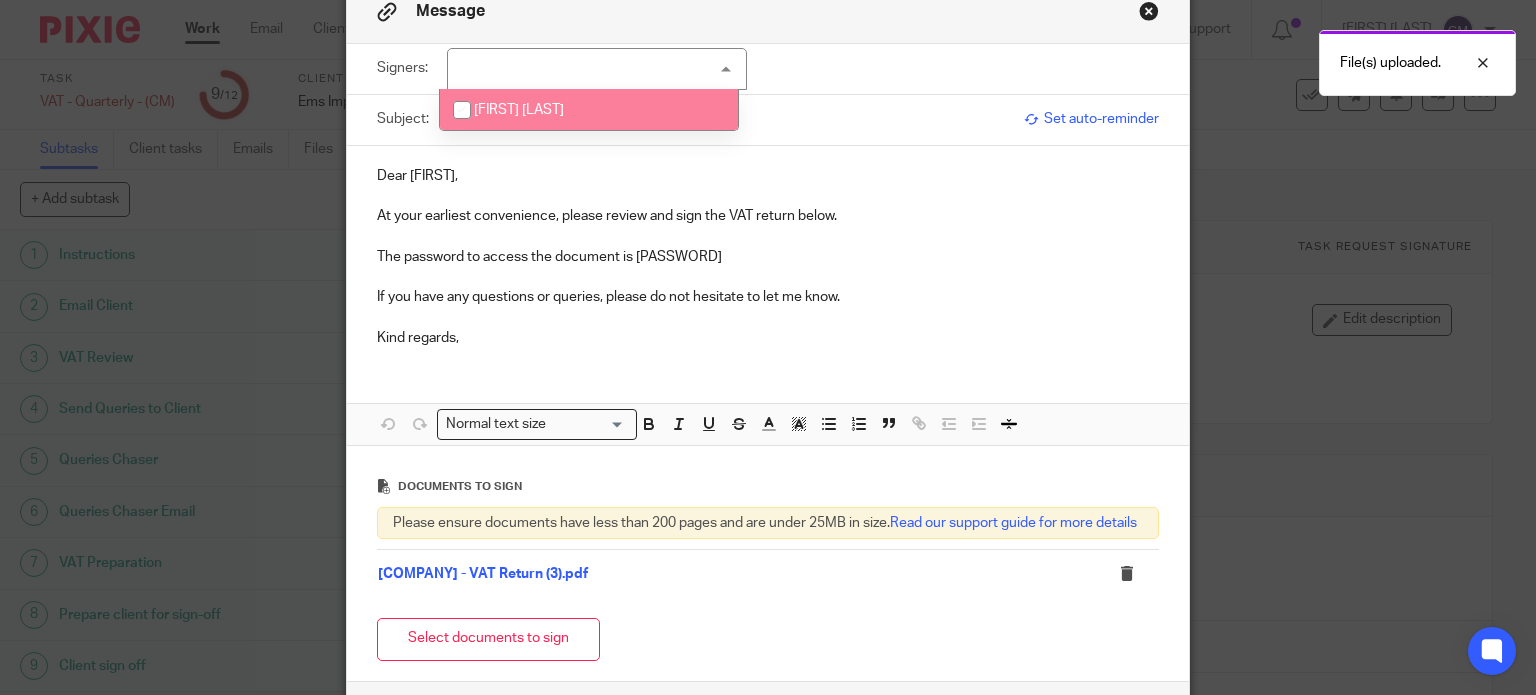 click on "Przemyslaw Marcinkowski" at bounding box center [519, 110] 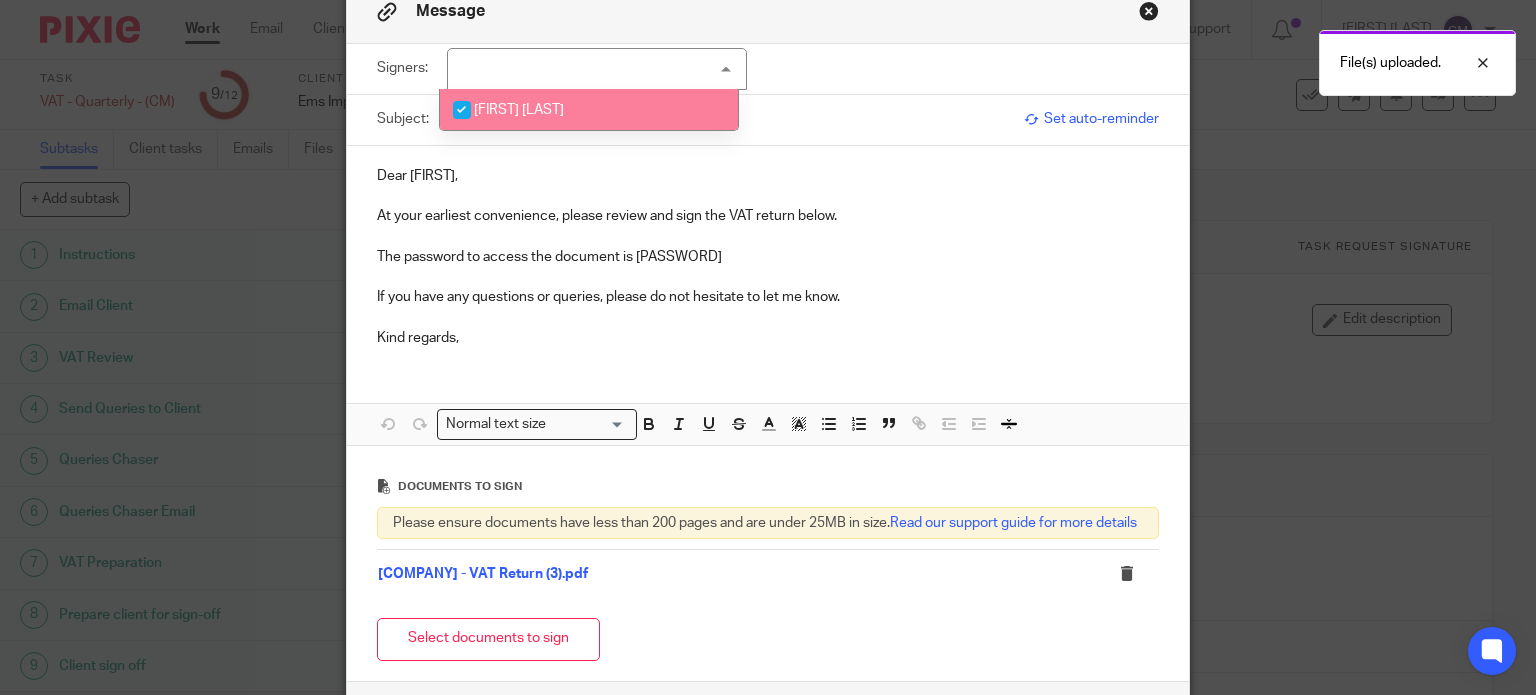 checkbox on "true" 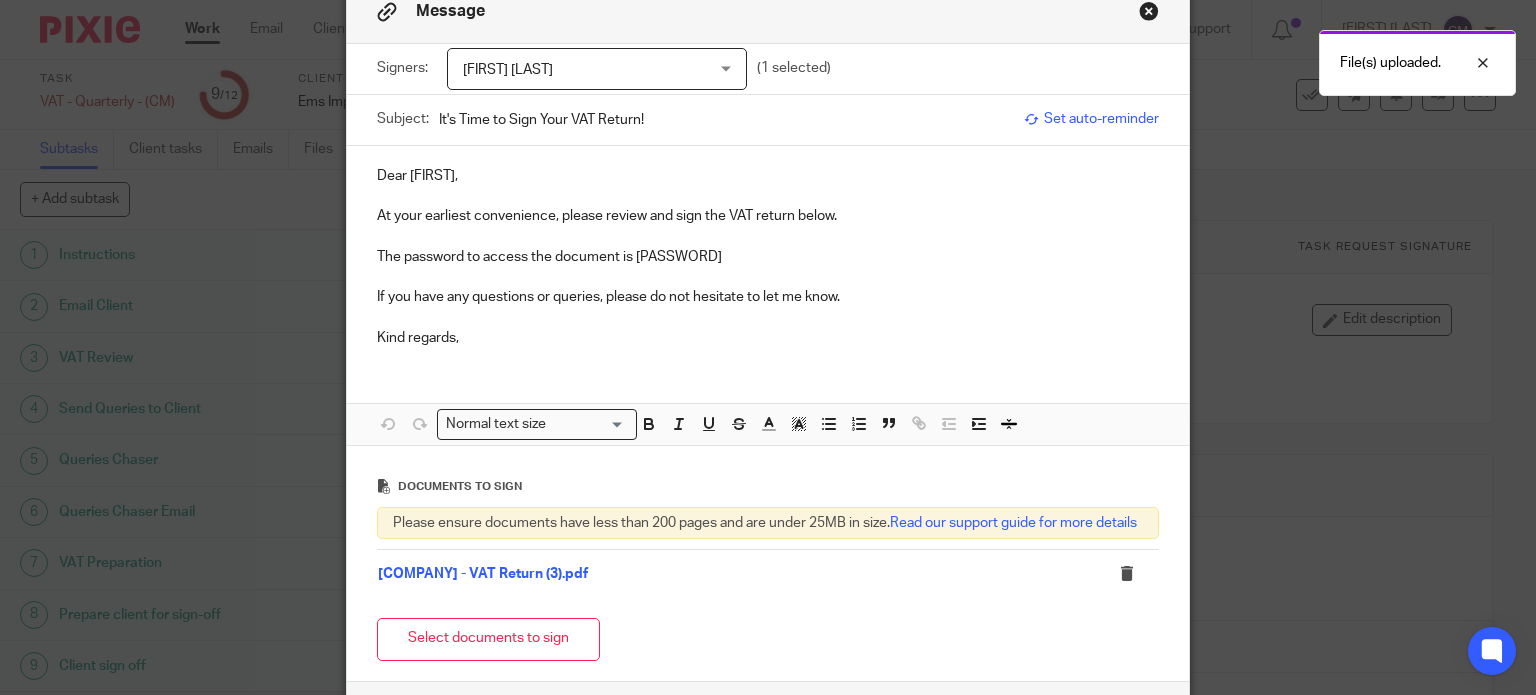 click at bounding box center [768, 236] 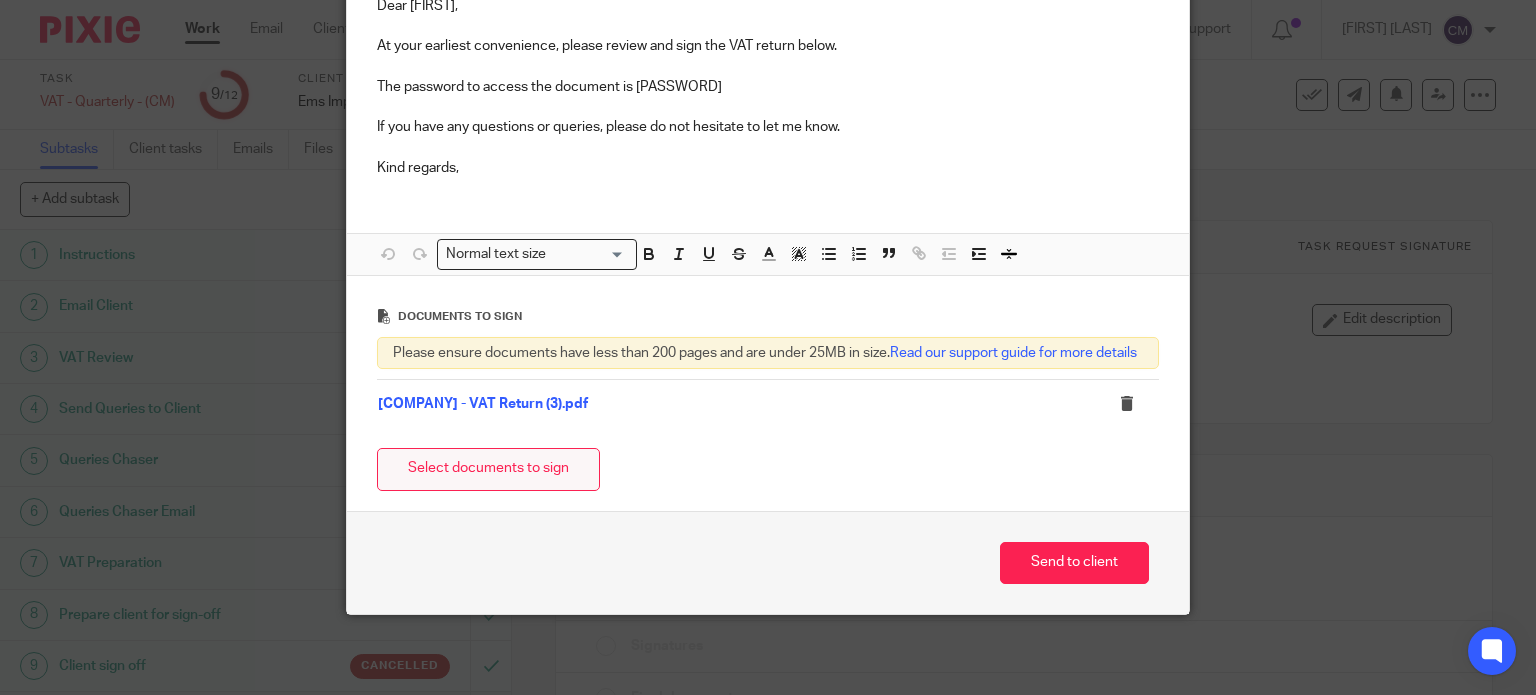 scroll, scrollTop: 288, scrollLeft: 0, axis: vertical 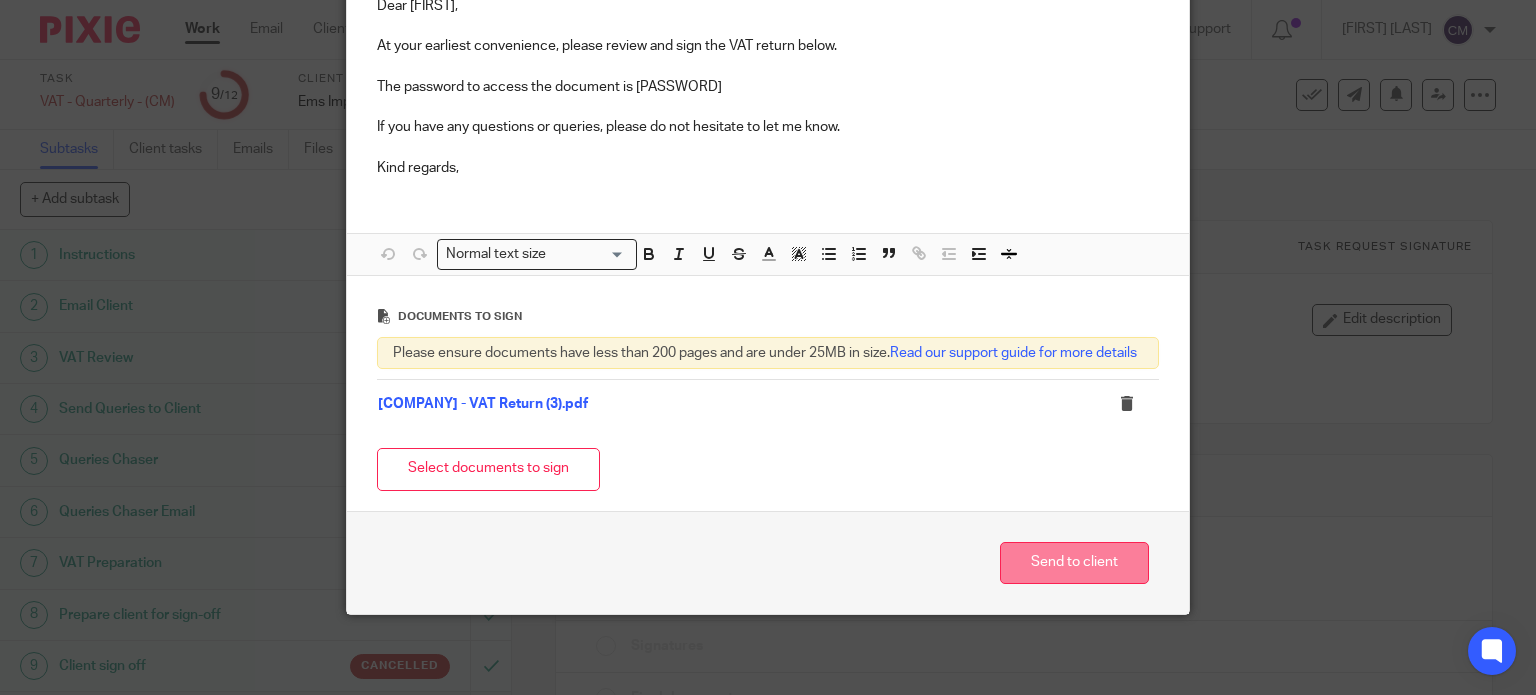 click on "Send to client" at bounding box center (1074, 563) 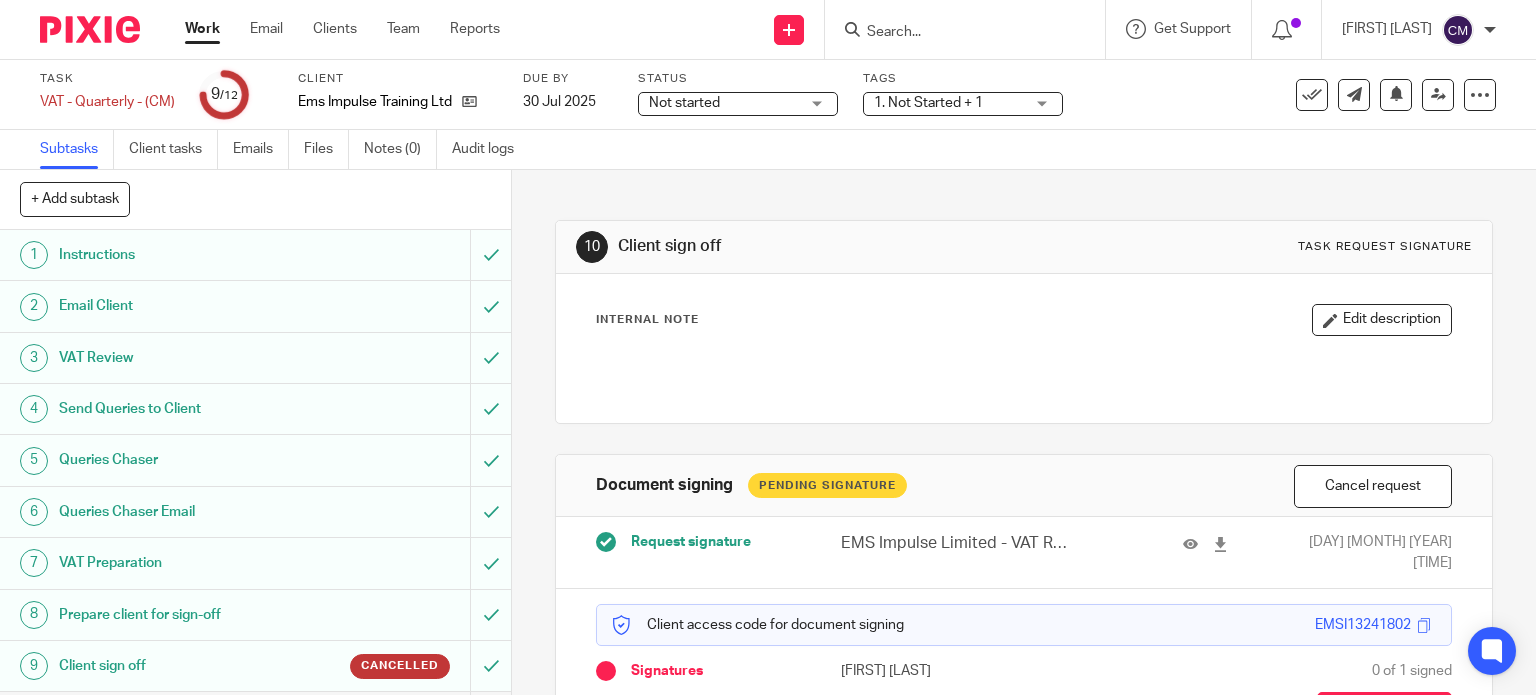 scroll, scrollTop: 0, scrollLeft: 0, axis: both 